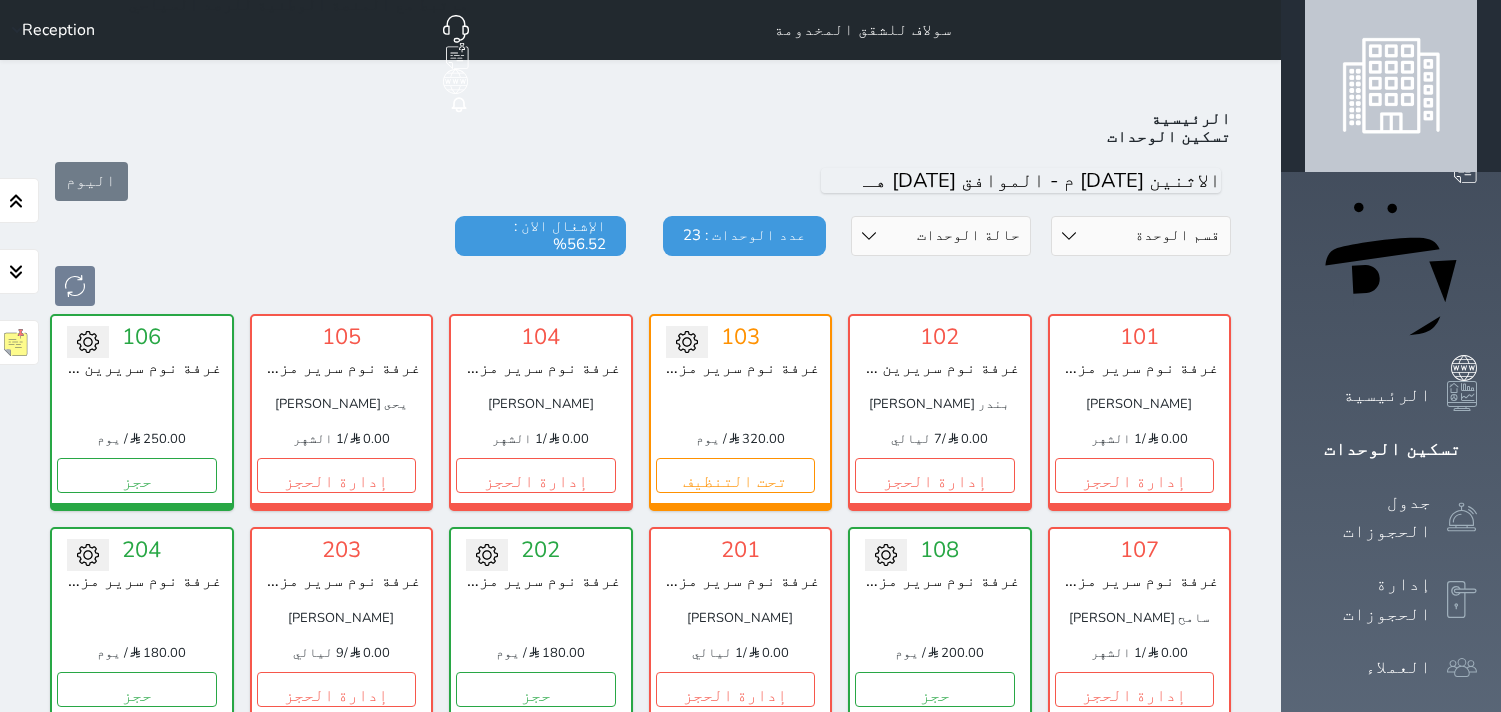 scroll, scrollTop: 522, scrollLeft: 0, axis: vertical 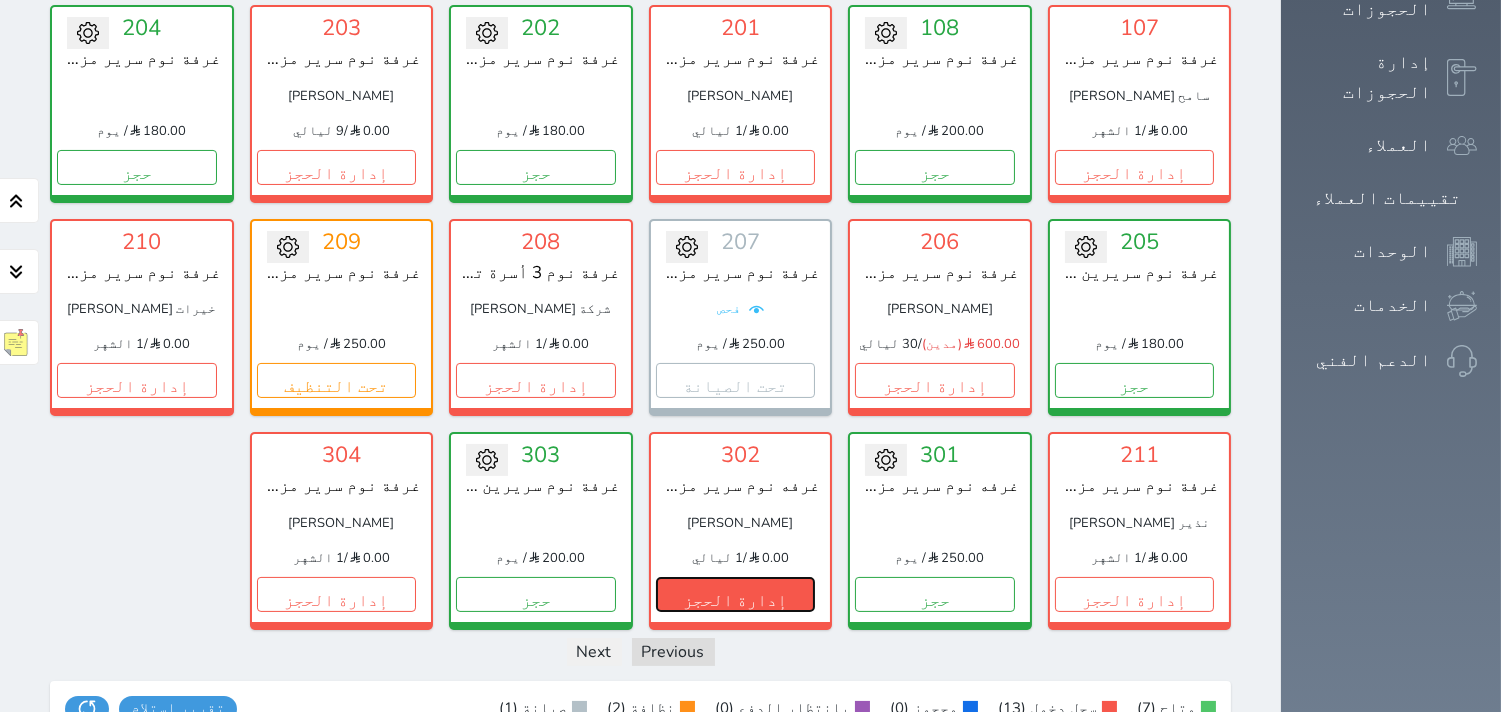 click on "إدارة الحجز" at bounding box center (736, 594) 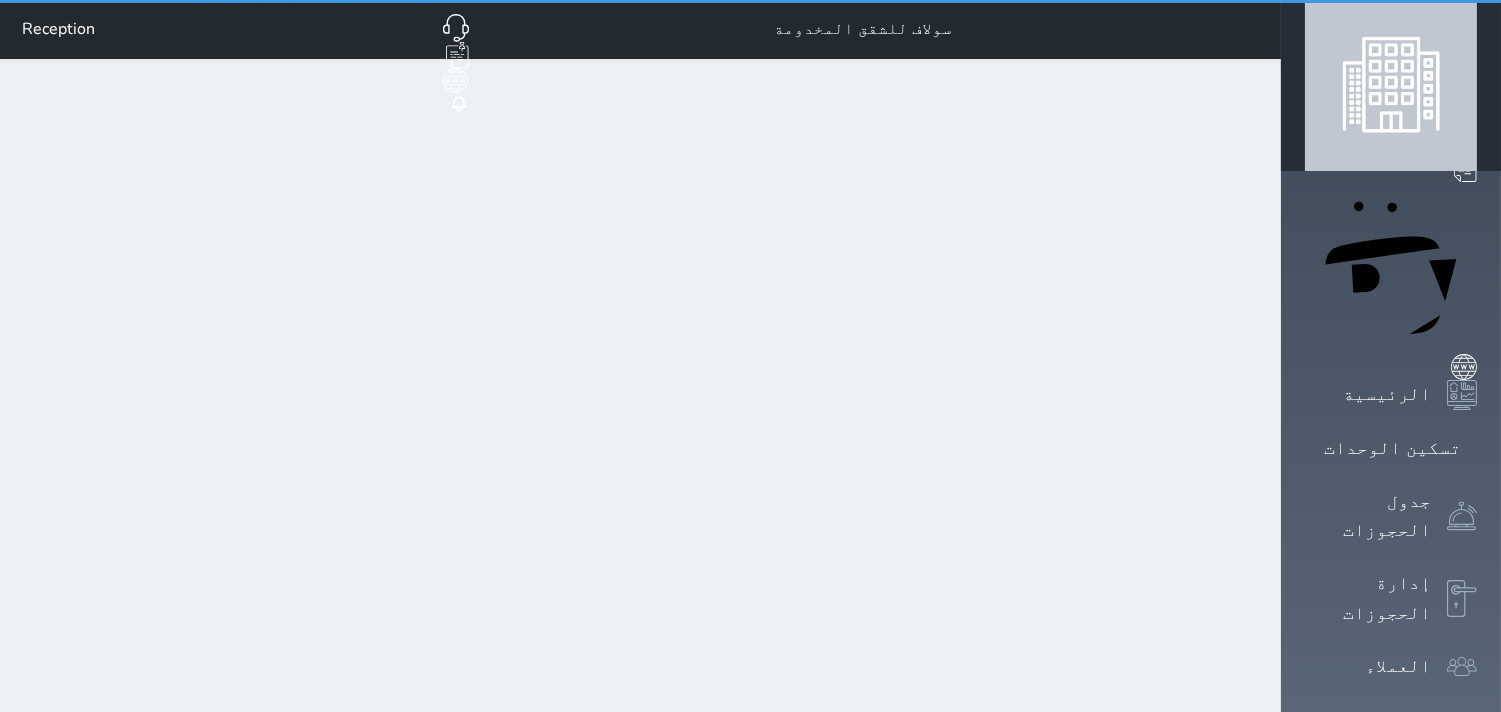 scroll, scrollTop: 0, scrollLeft: 0, axis: both 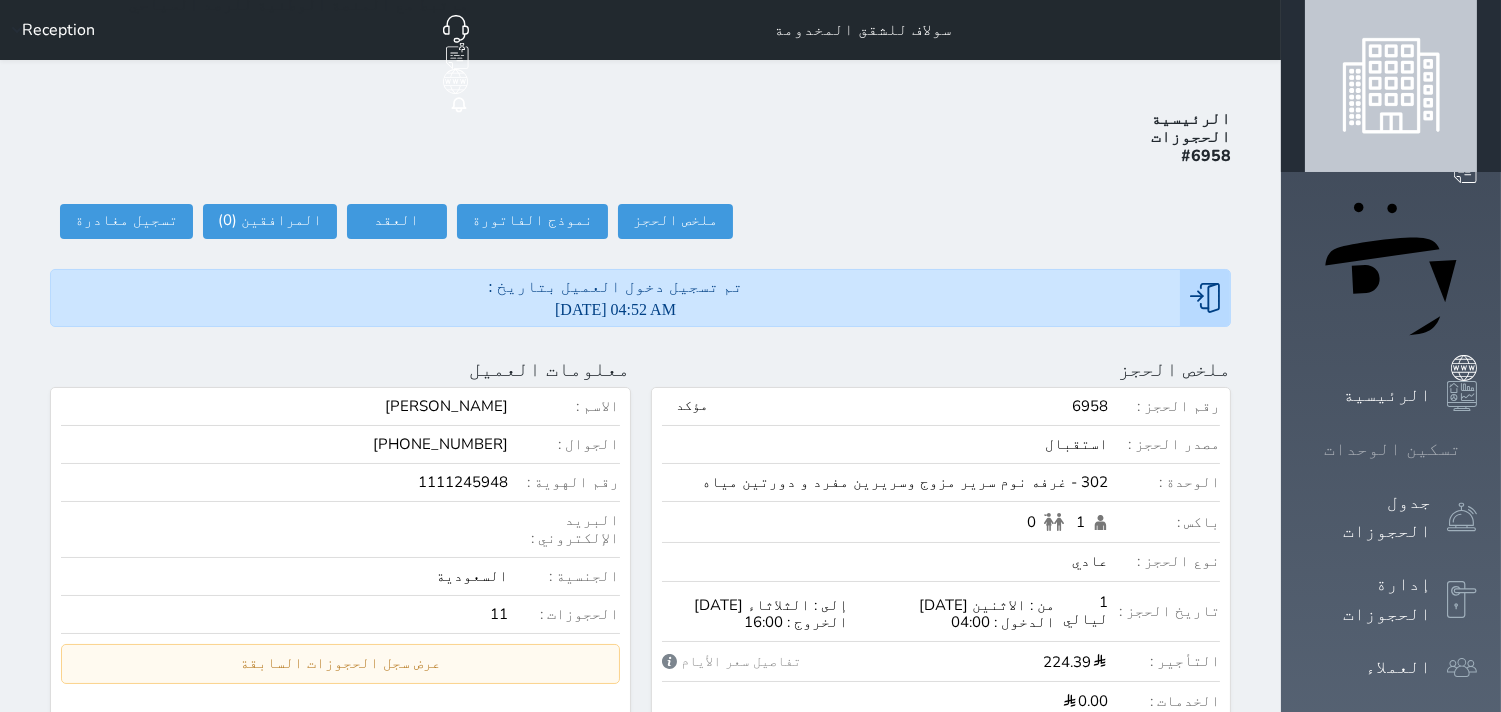 click 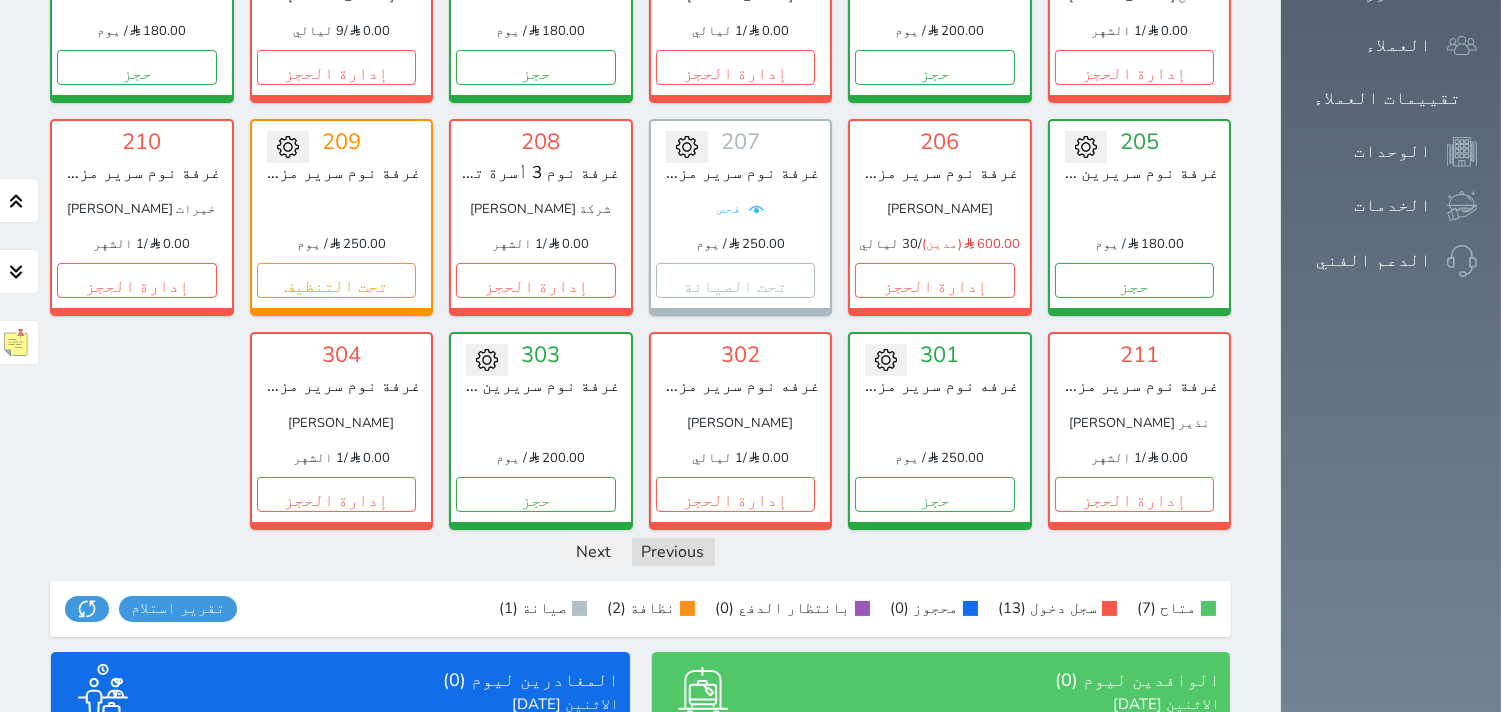 scroll, scrollTop: 844, scrollLeft: 0, axis: vertical 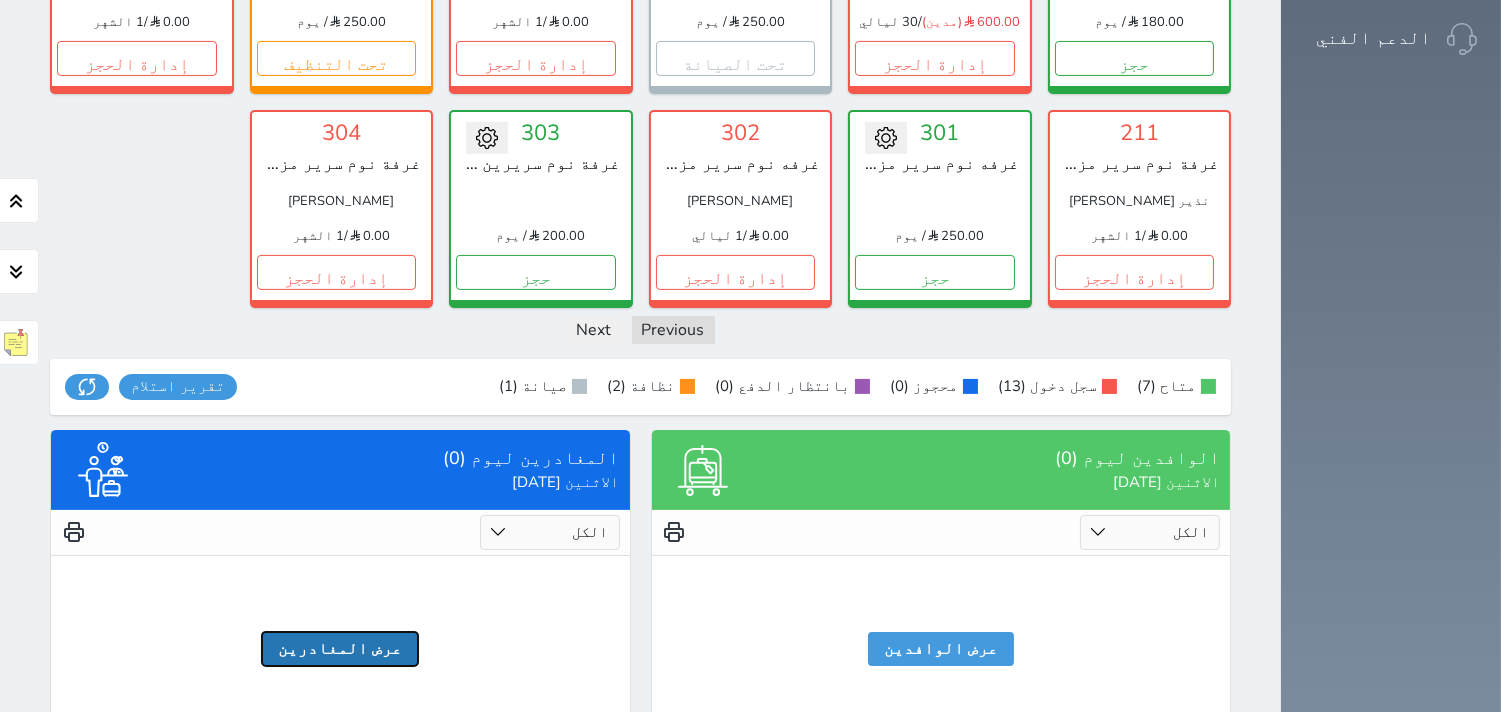 click on "عرض المغادرين" at bounding box center [340, 649] 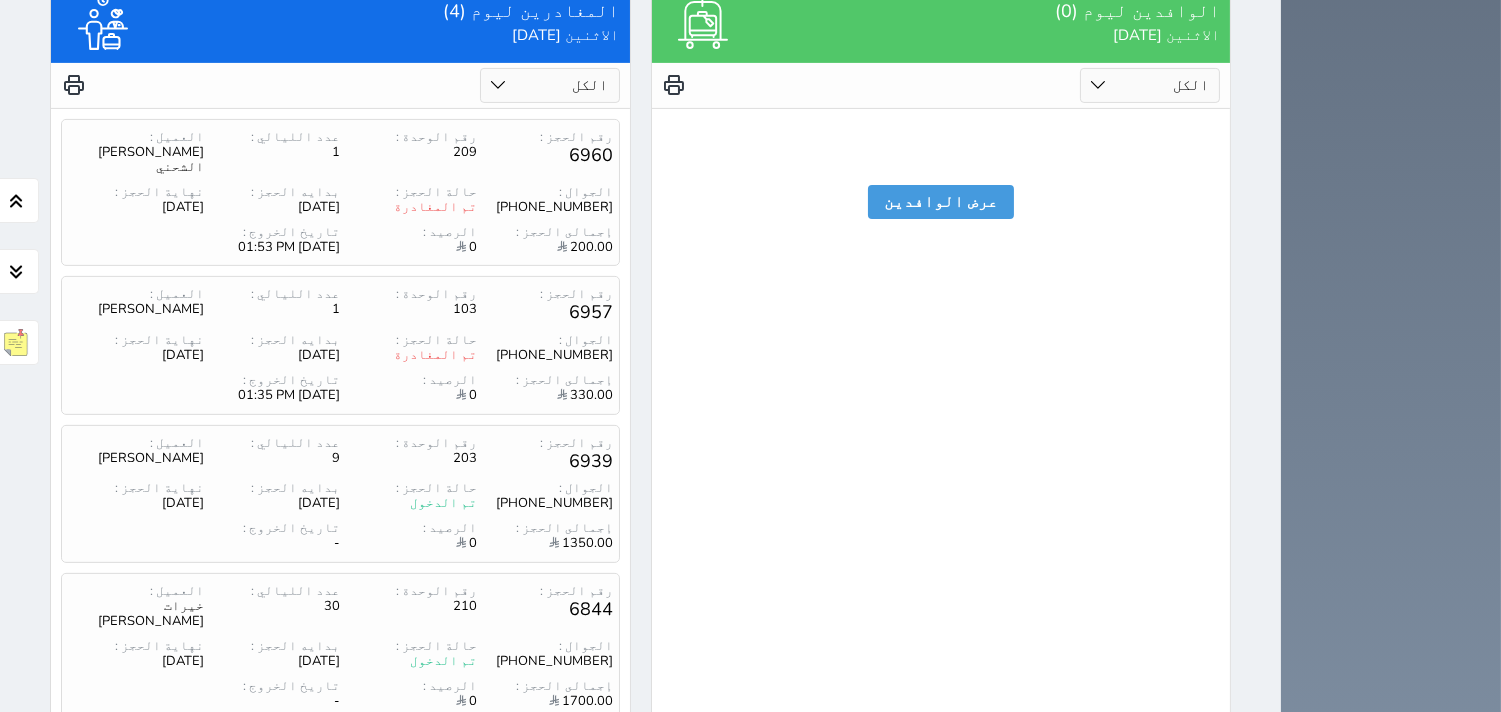 scroll, scrollTop: 1293, scrollLeft: 0, axis: vertical 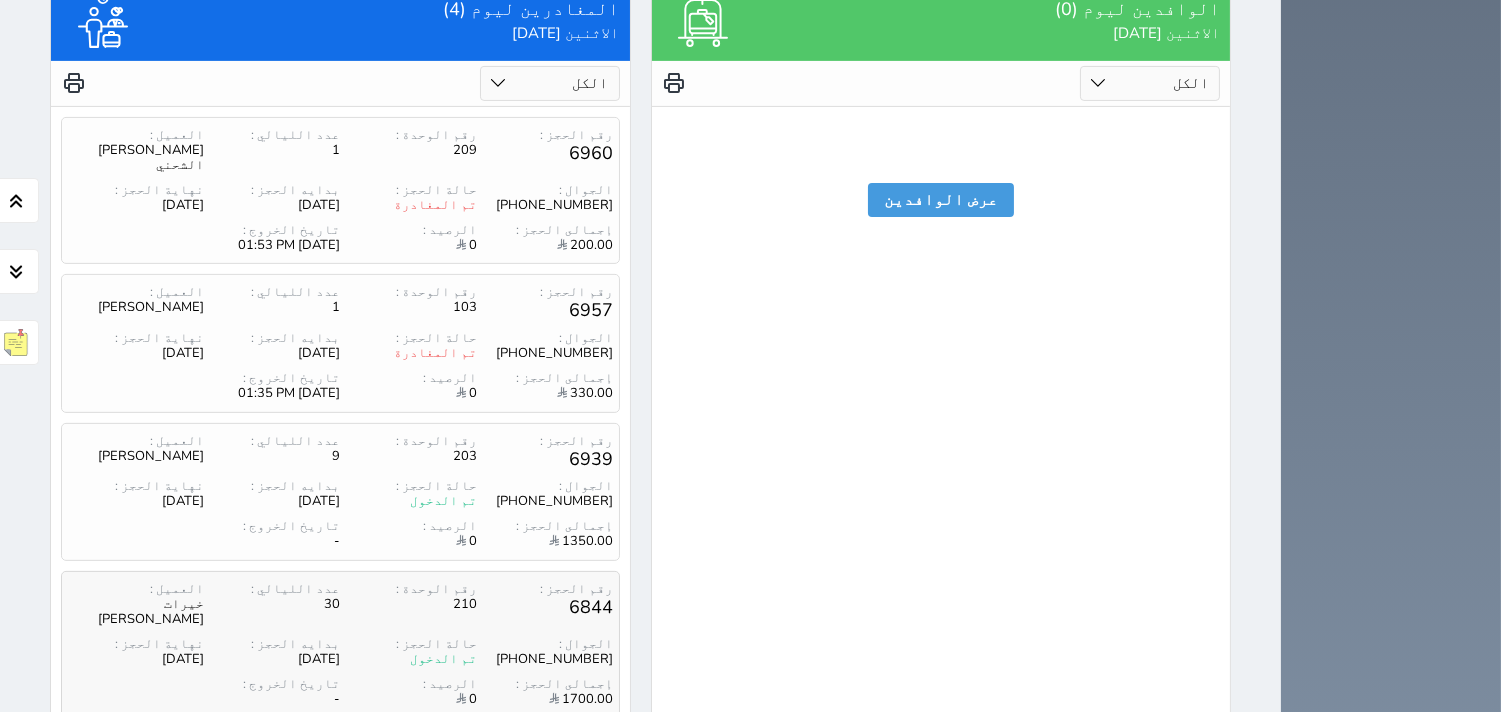 click on "تم الدخول" at bounding box center (408, 659) 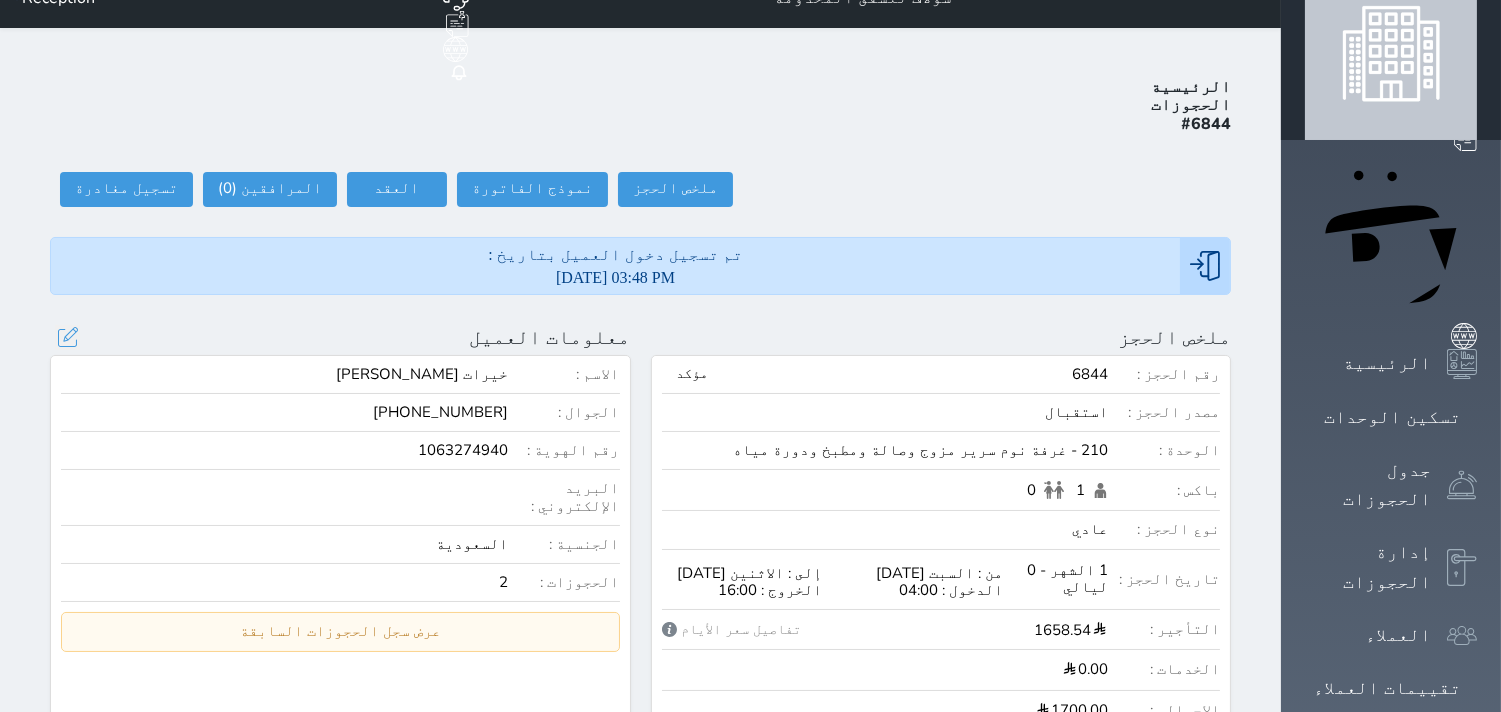 scroll, scrollTop: 0, scrollLeft: 0, axis: both 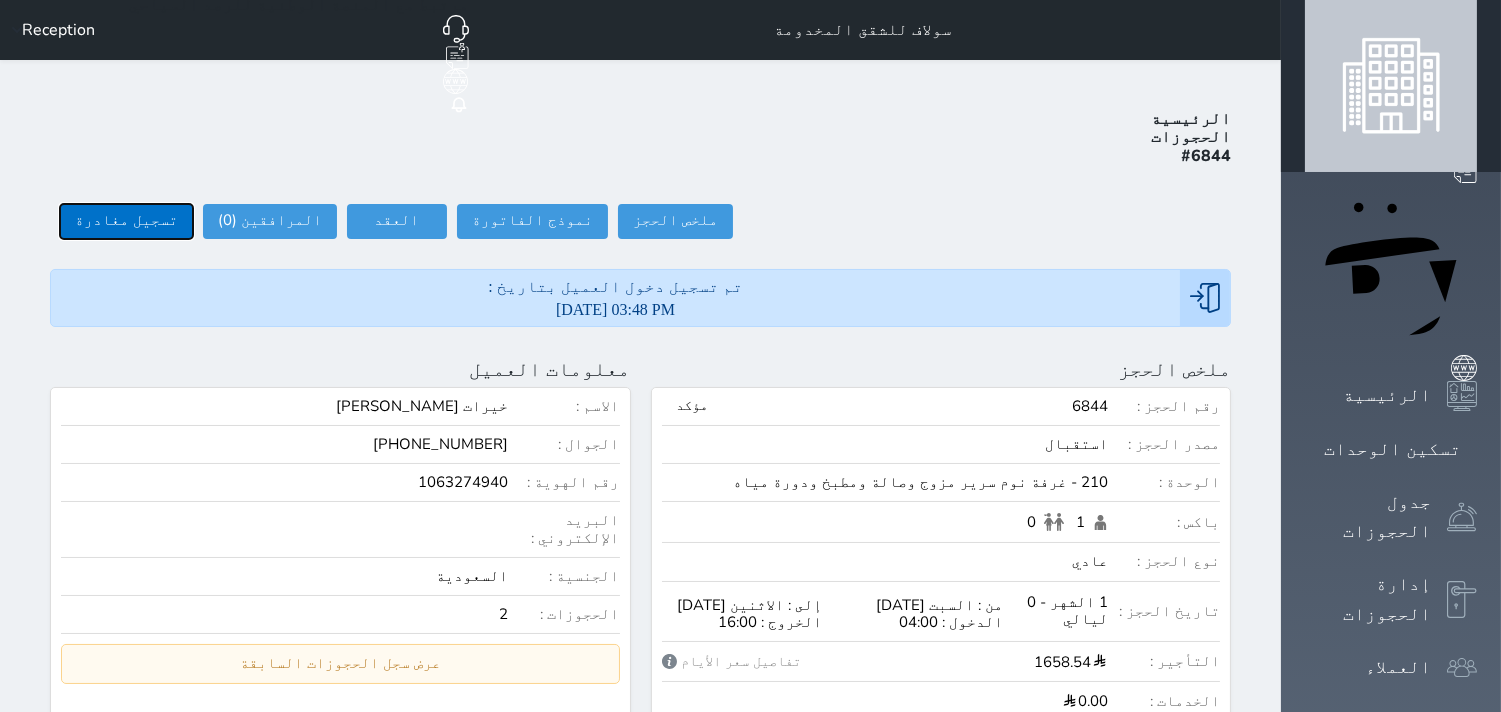 click on "تسجيل مغادرة" at bounding box center (126, 221) 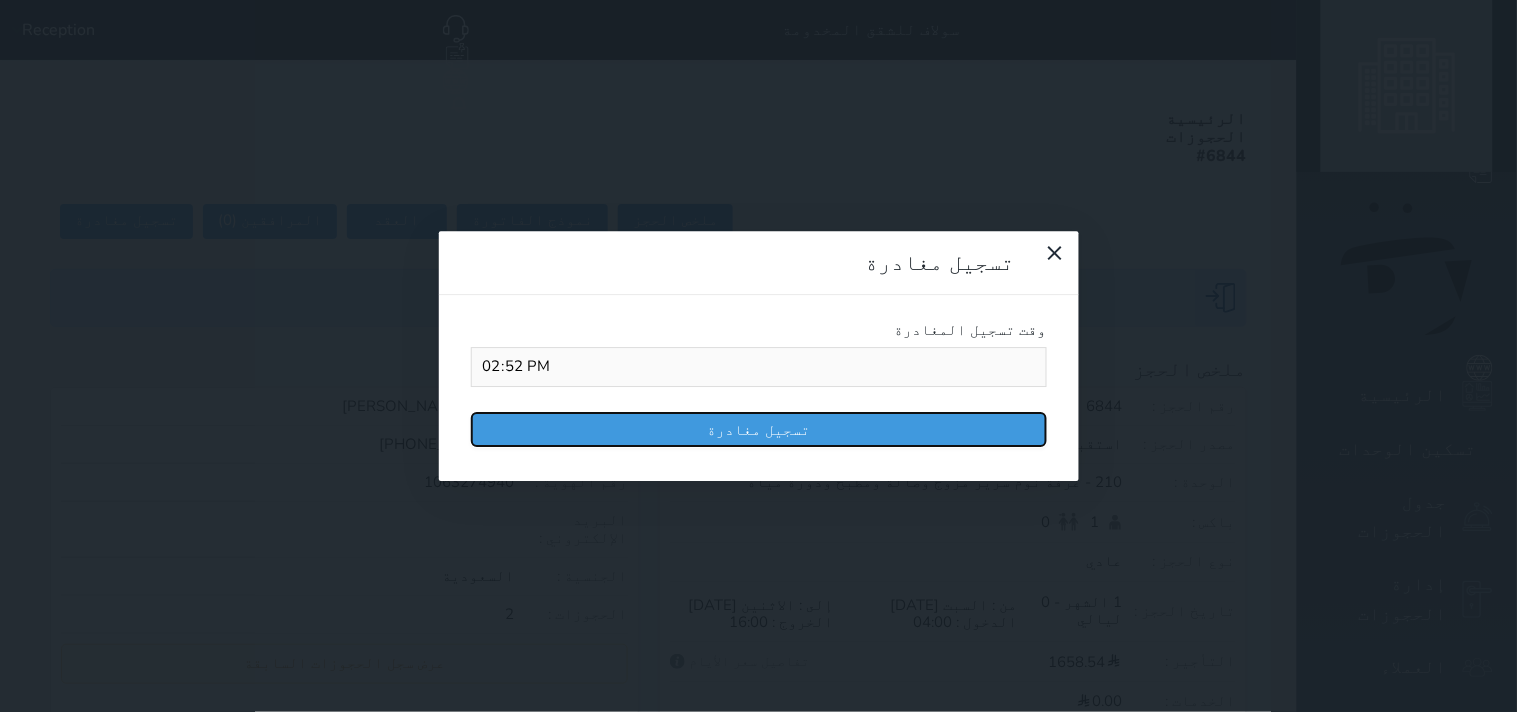 click on "تسجيل مغادرة" at bounding box center (759, 429) 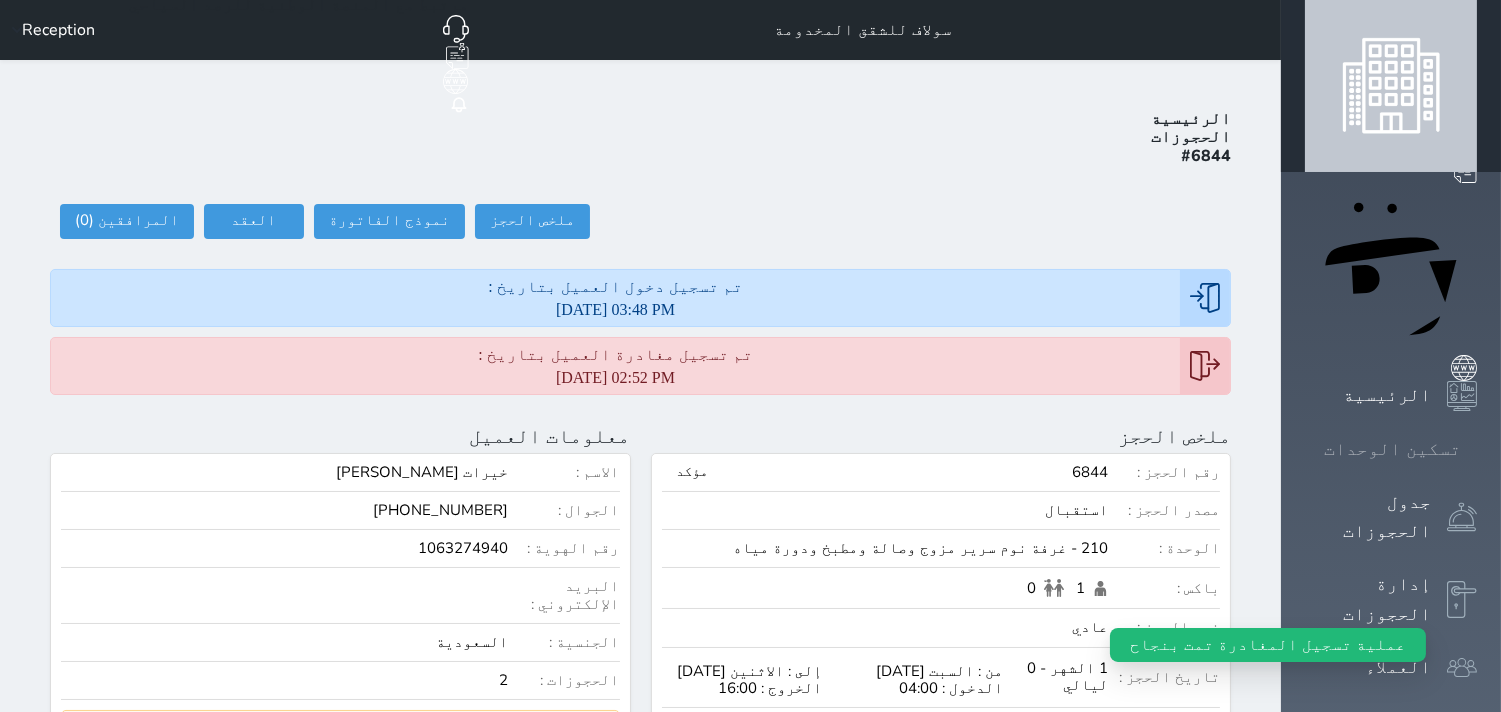 click on "تسكين الوحدات" at bounding box center [1392, 449] 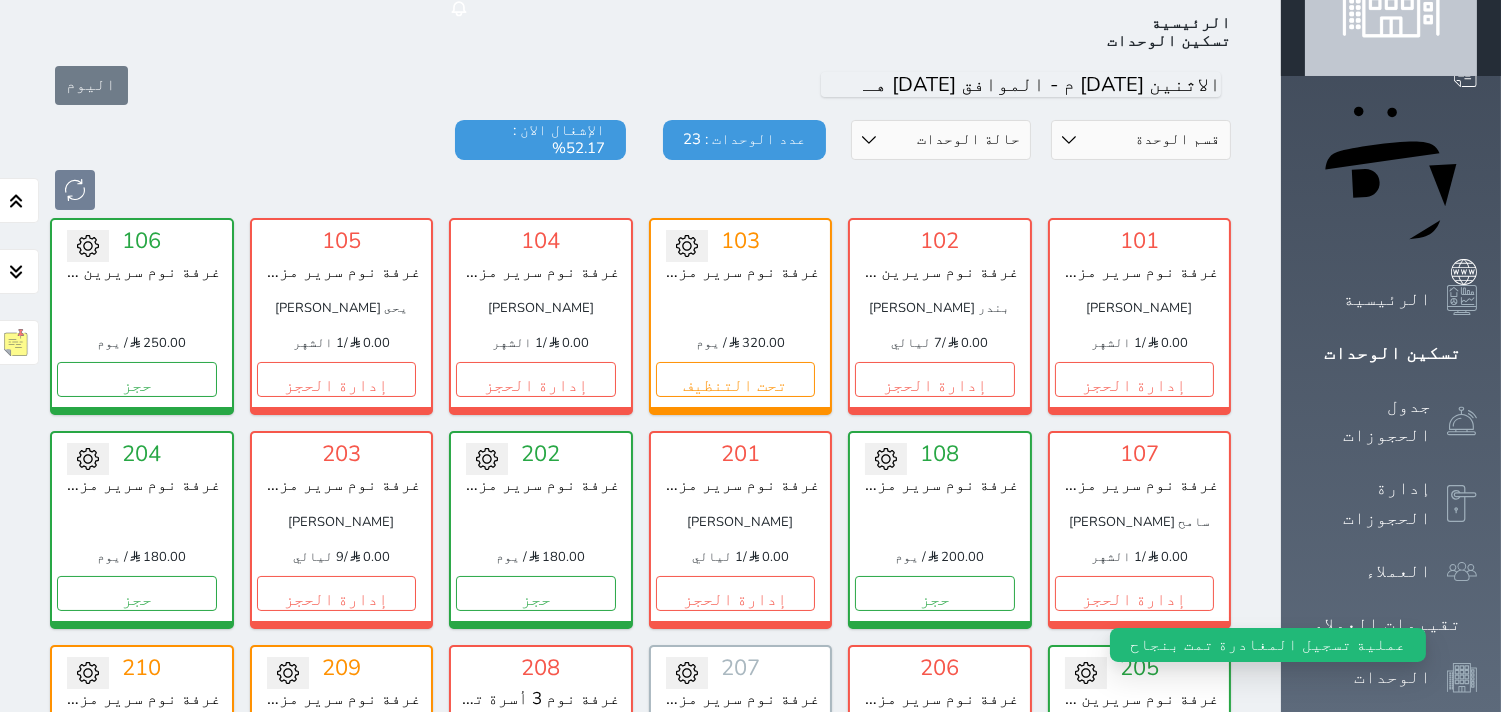 scroll, scrollTop: 77, scrollLeft: 0, axis: vertical 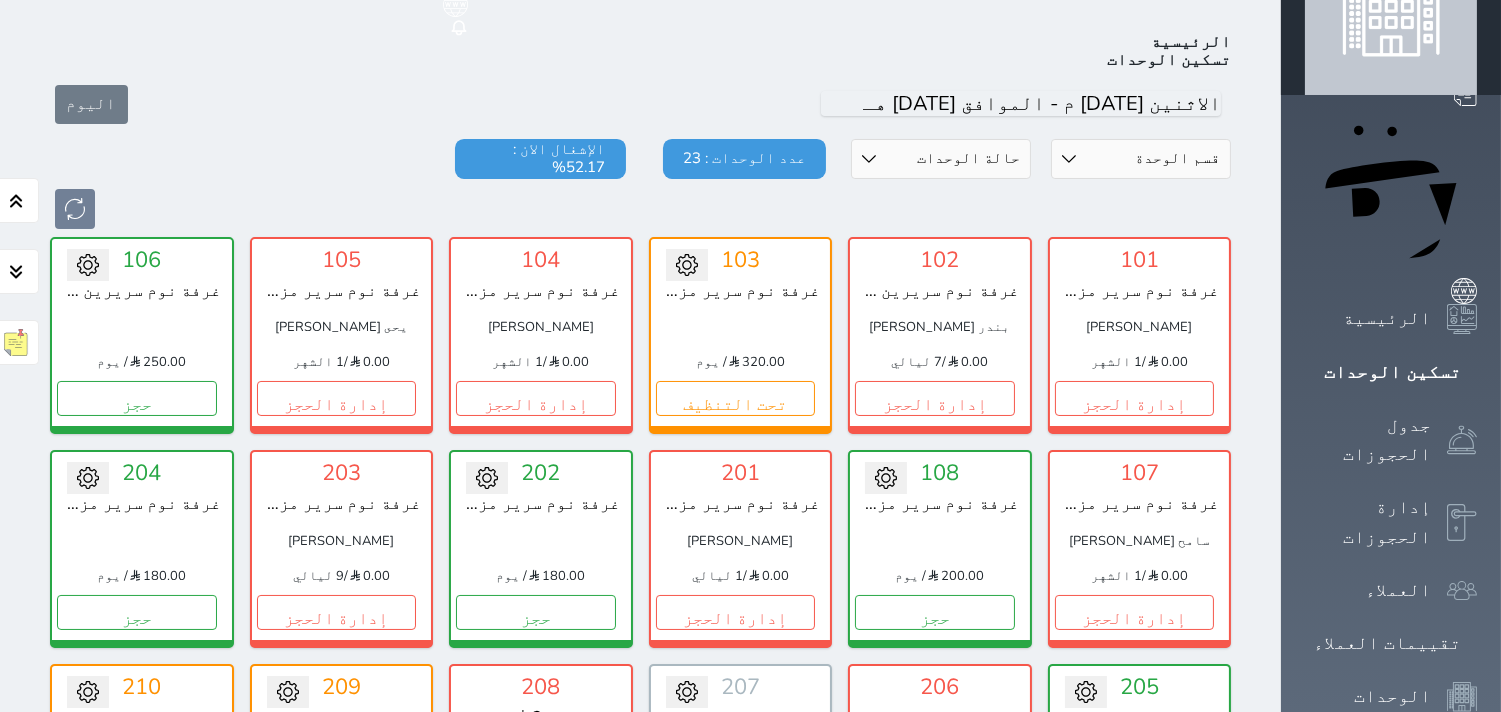 click 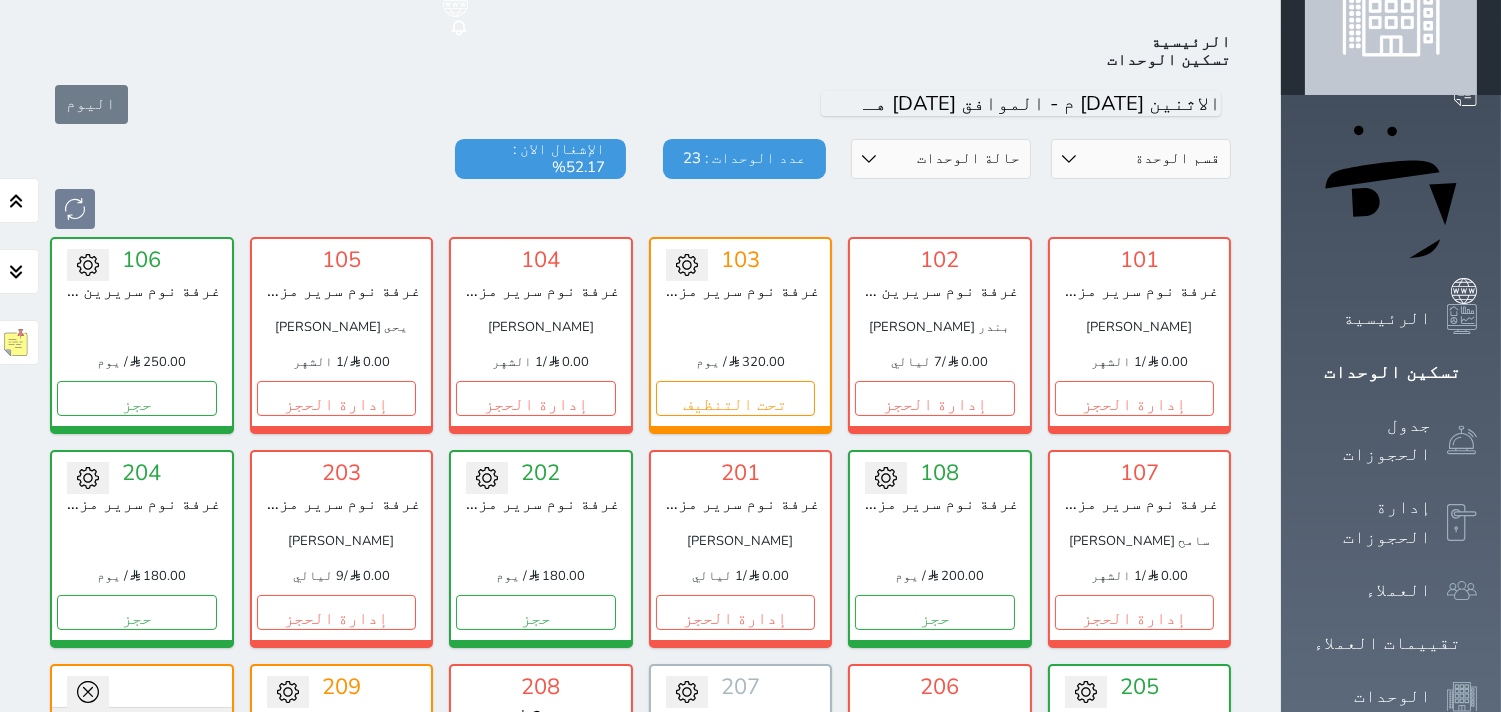 click on "تحويل لمتاح" at bounding box center (142, 725) 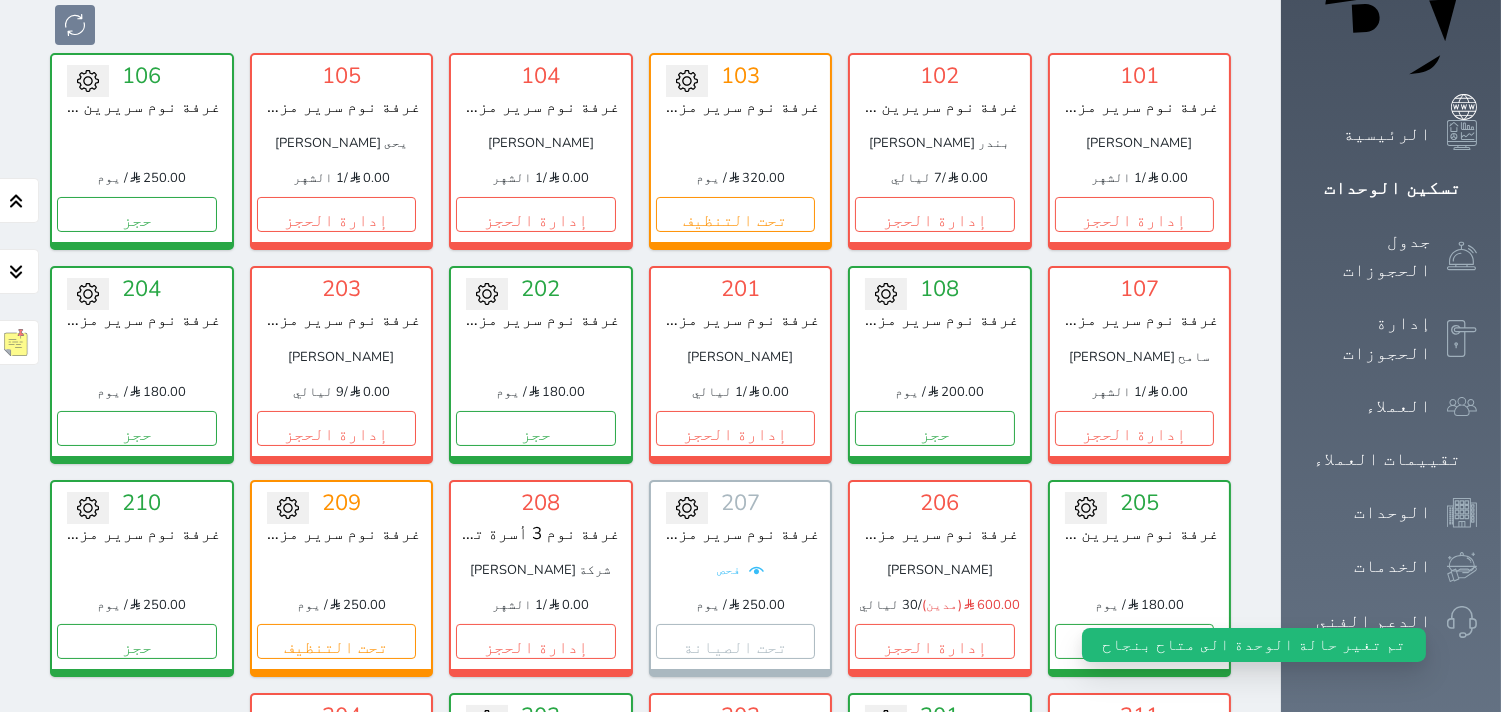 scroll, scrollTop: 300, scrollLeft: 0, axis: vertical 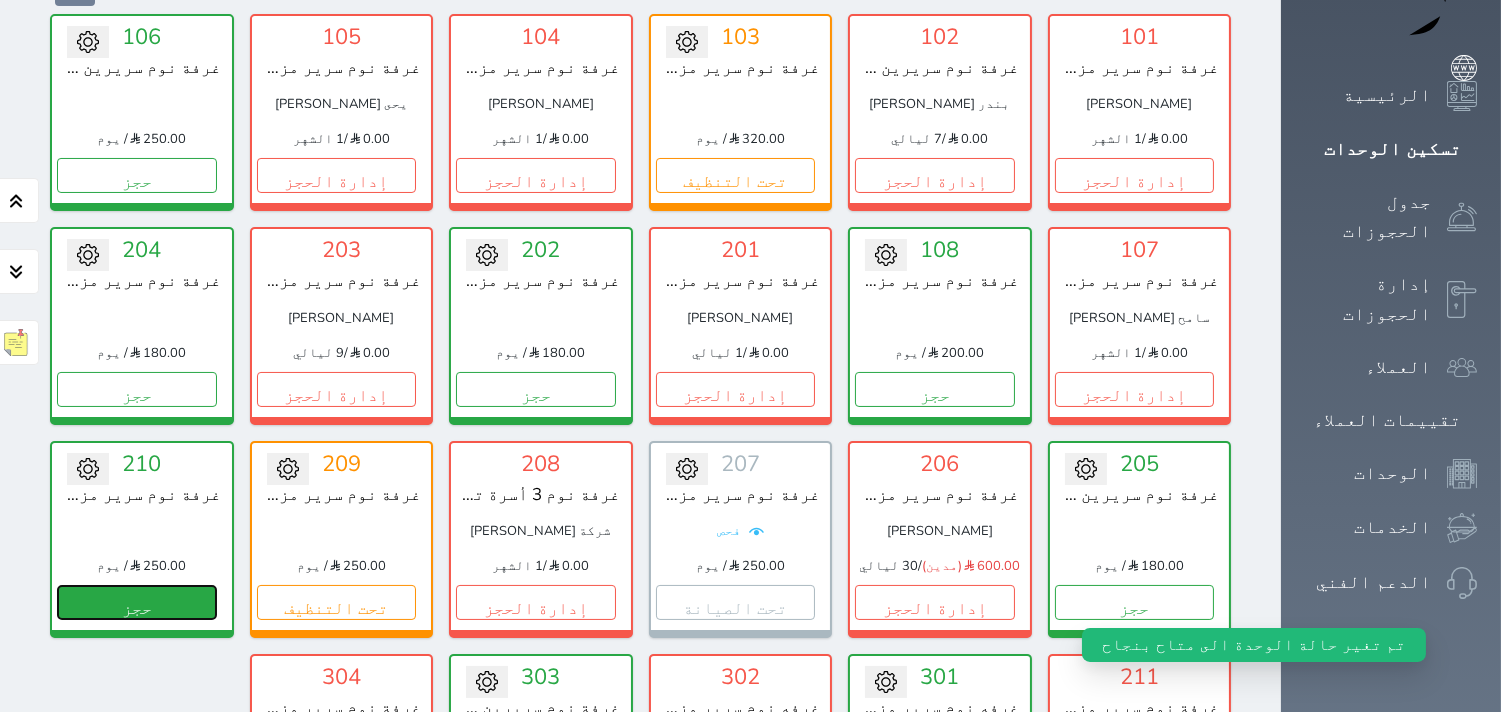 click on "حجز" at bounding box center (137, 602) 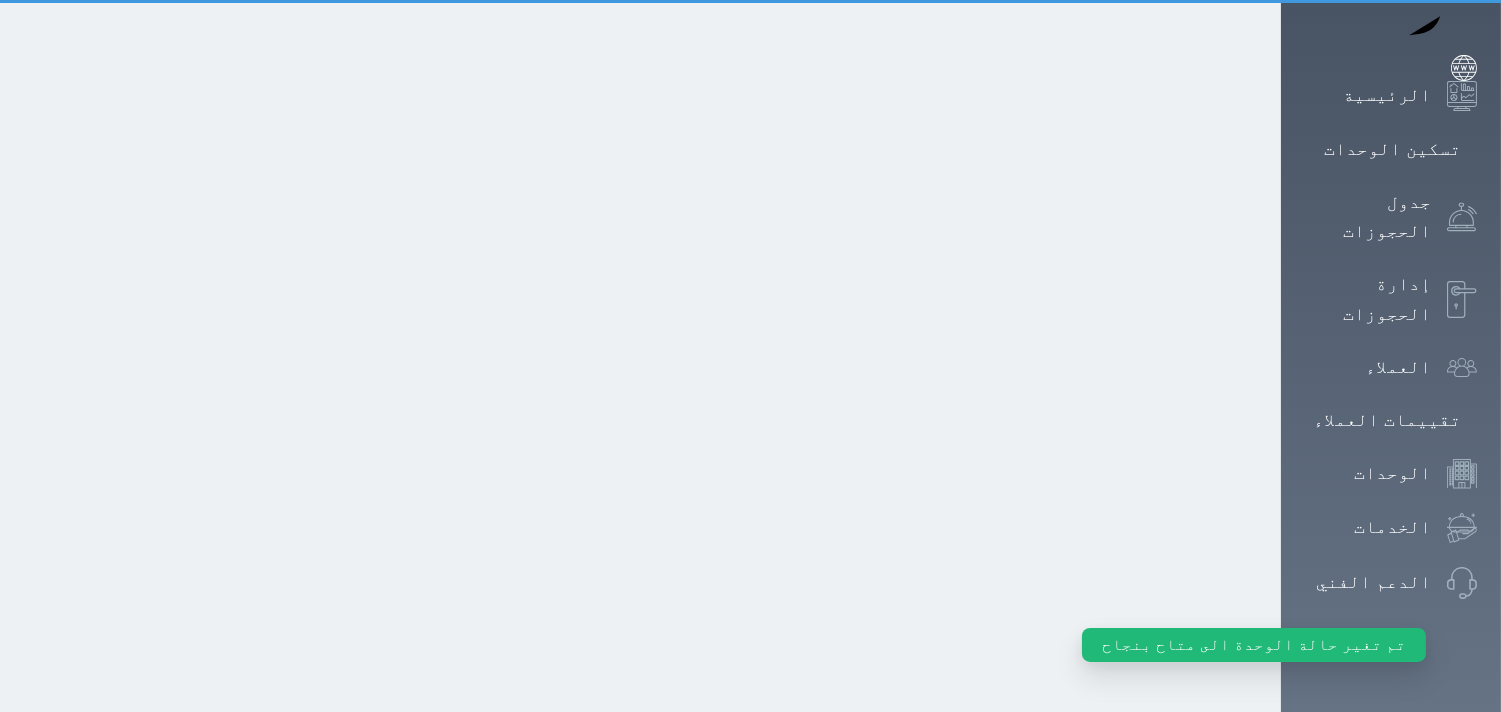 scroll, scrollTop: 0, scrollLeft: 0, axis: both 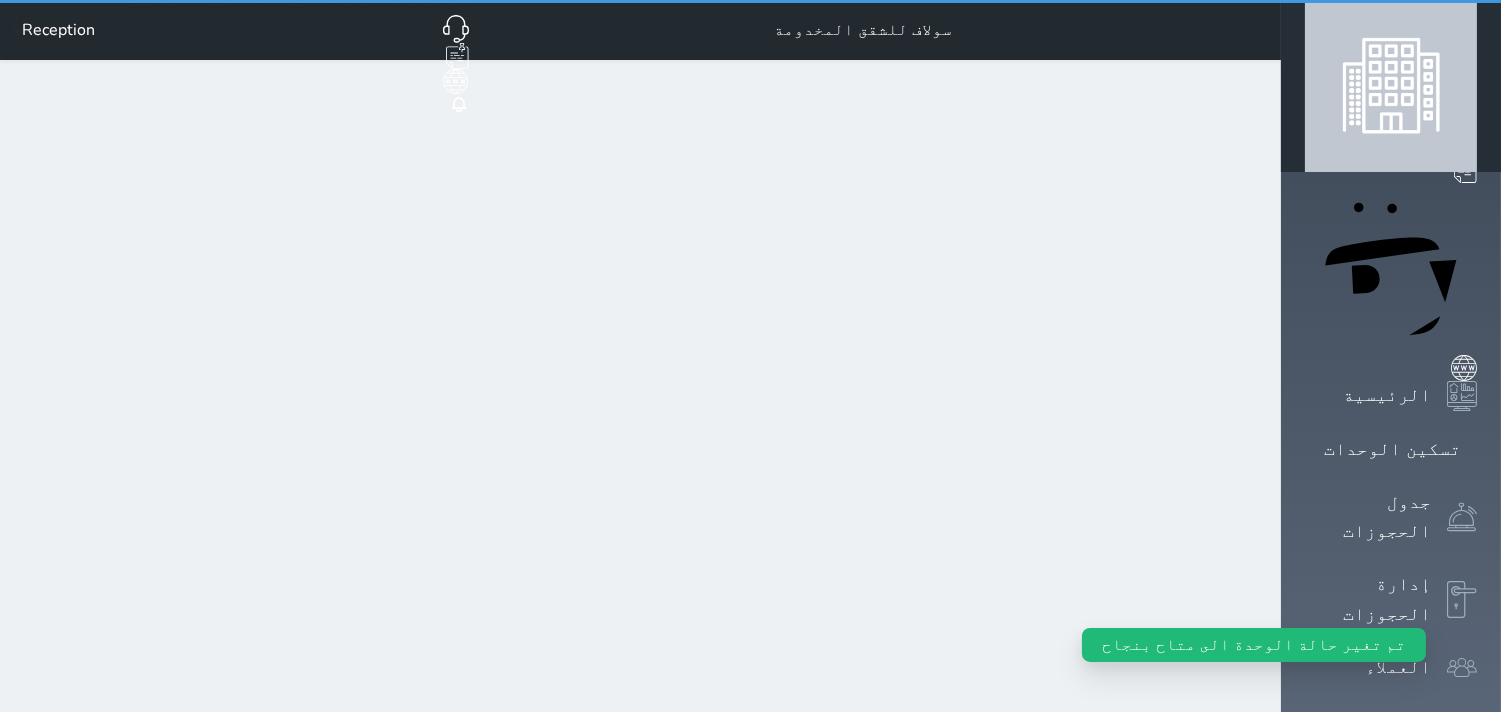 select on "1" 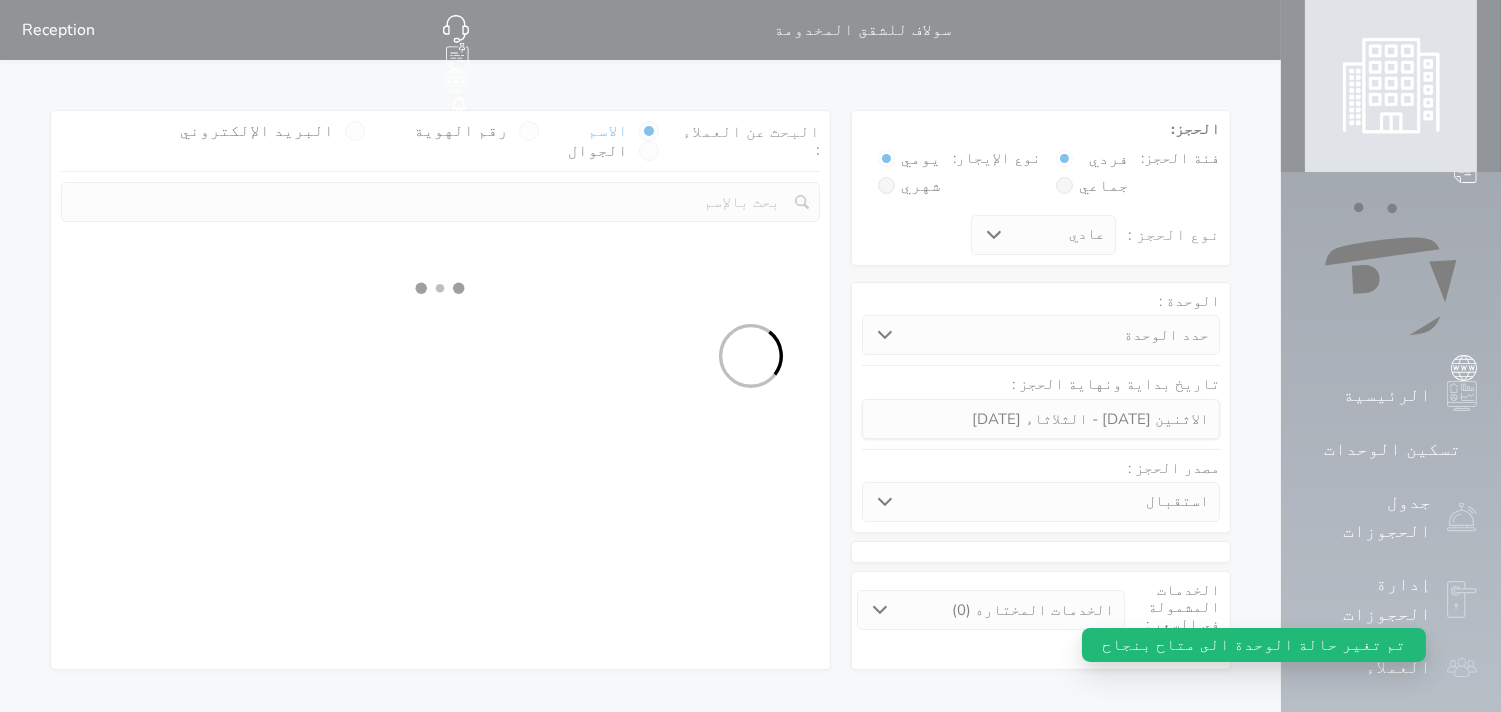 select 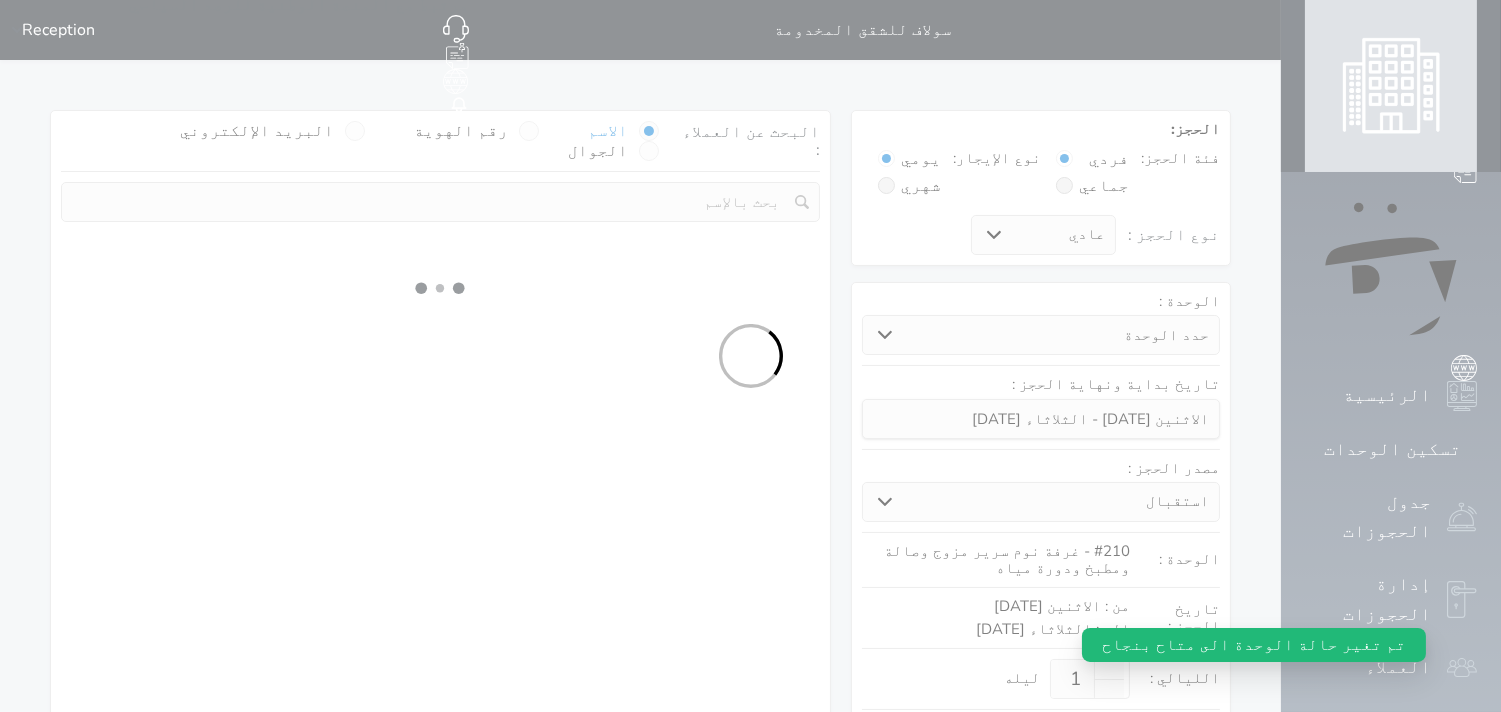 select on "1" 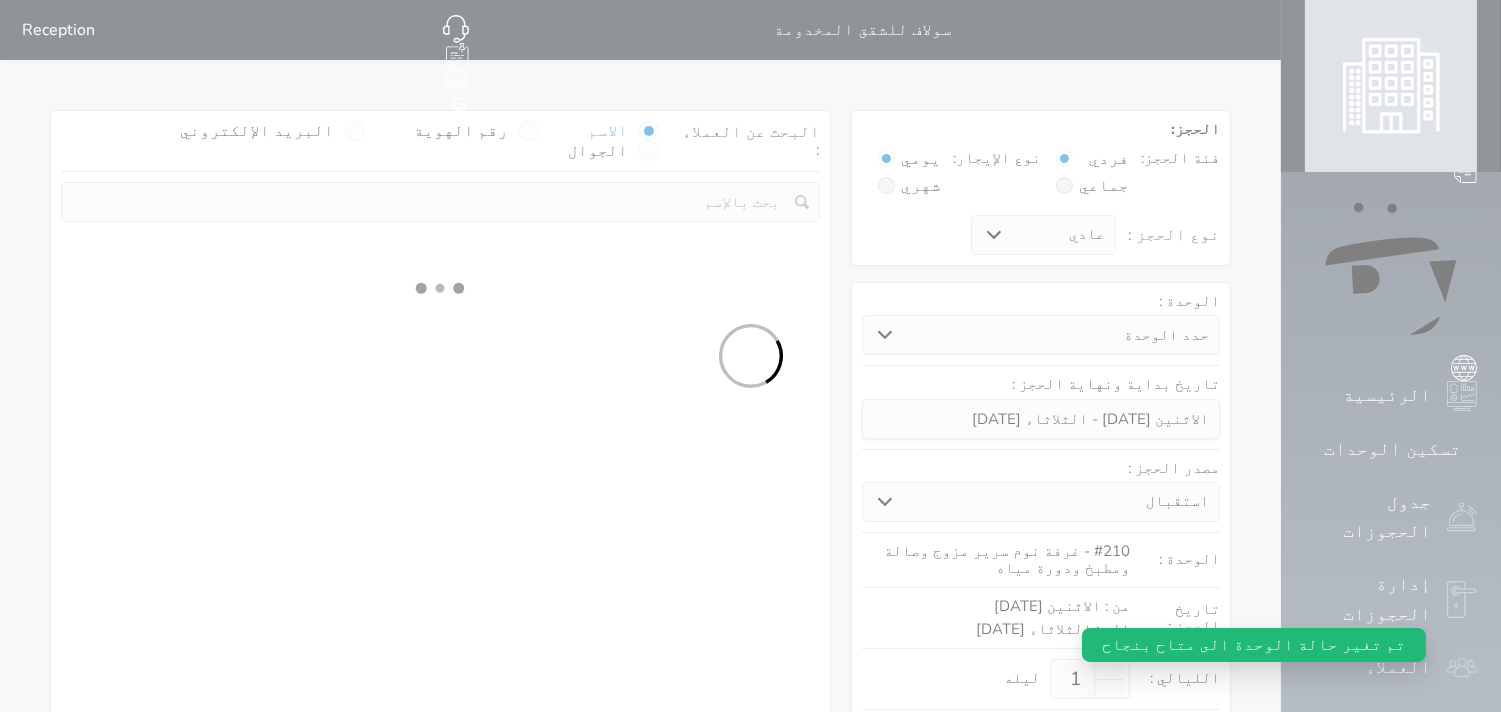 select on "113" 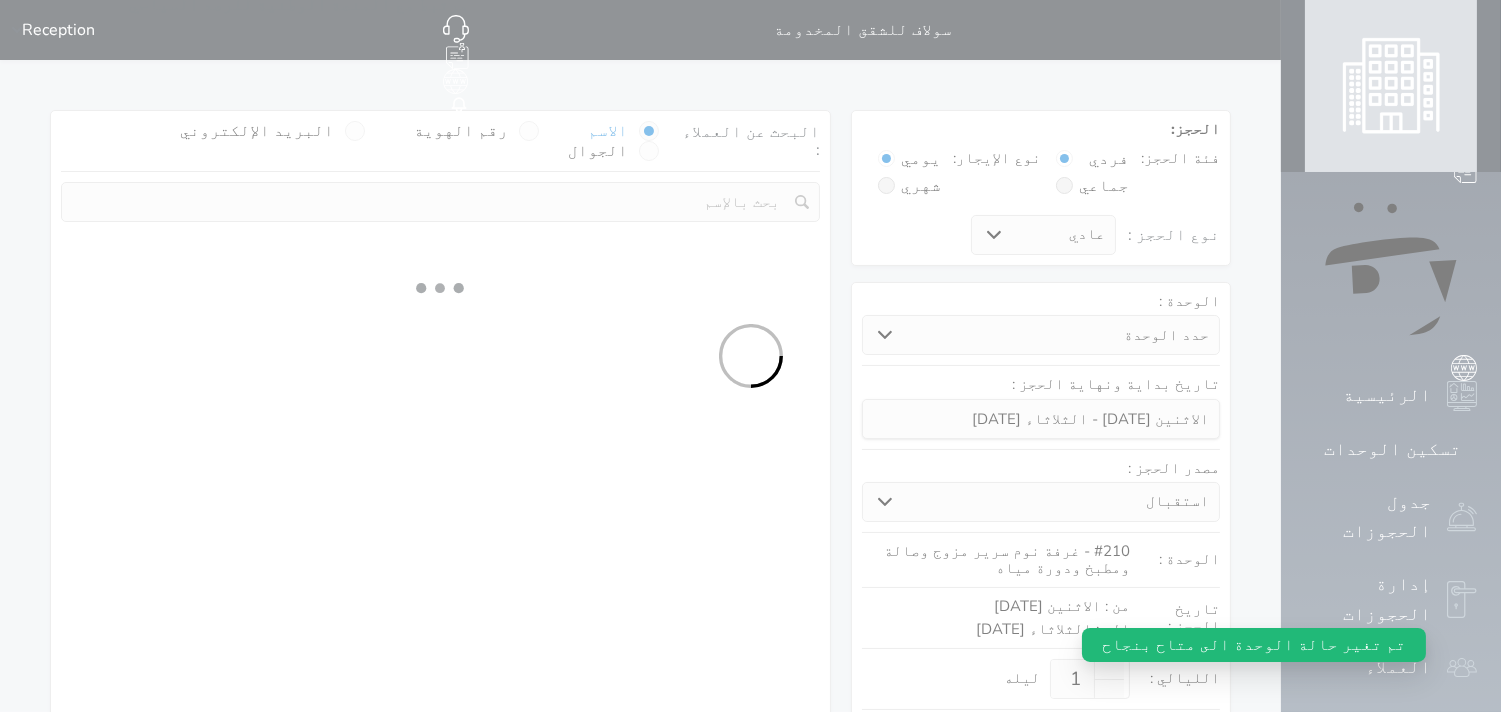 select on "1" 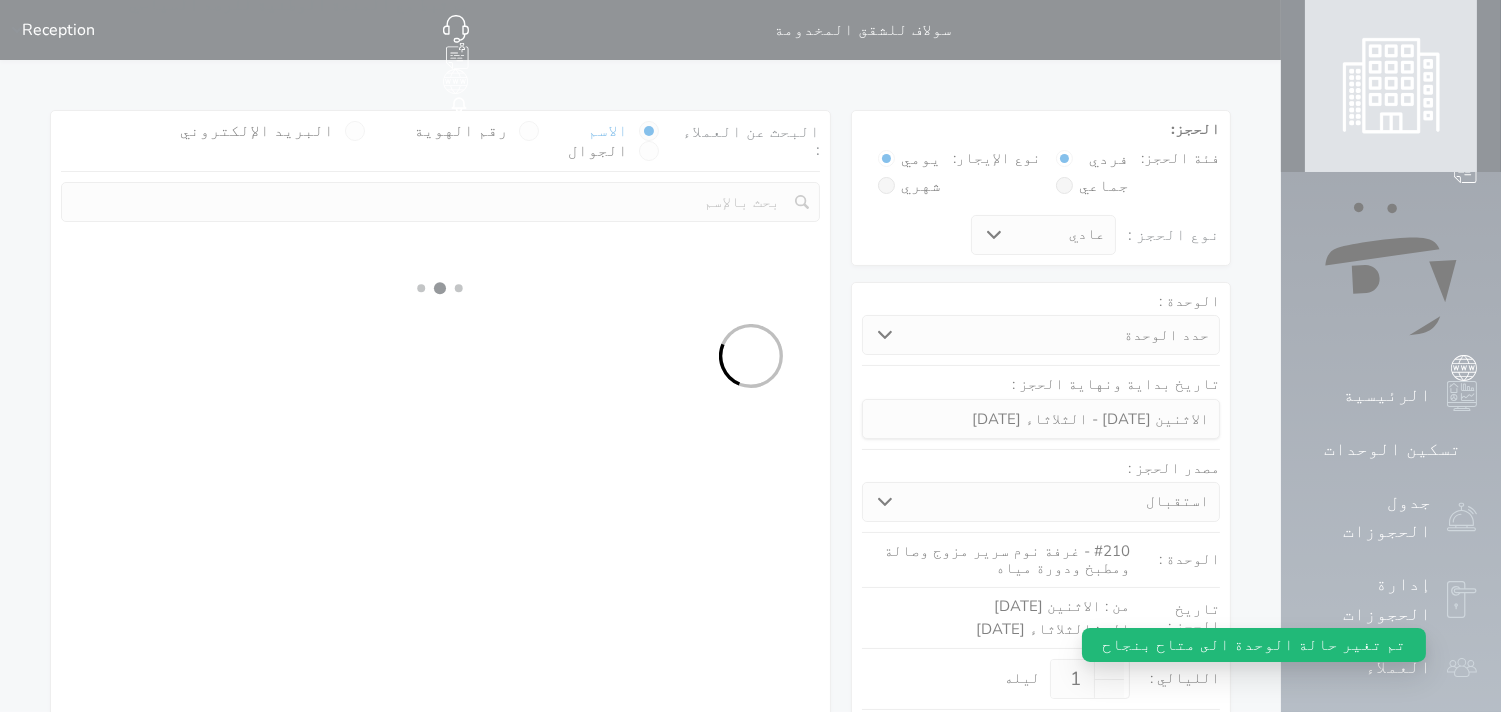 select 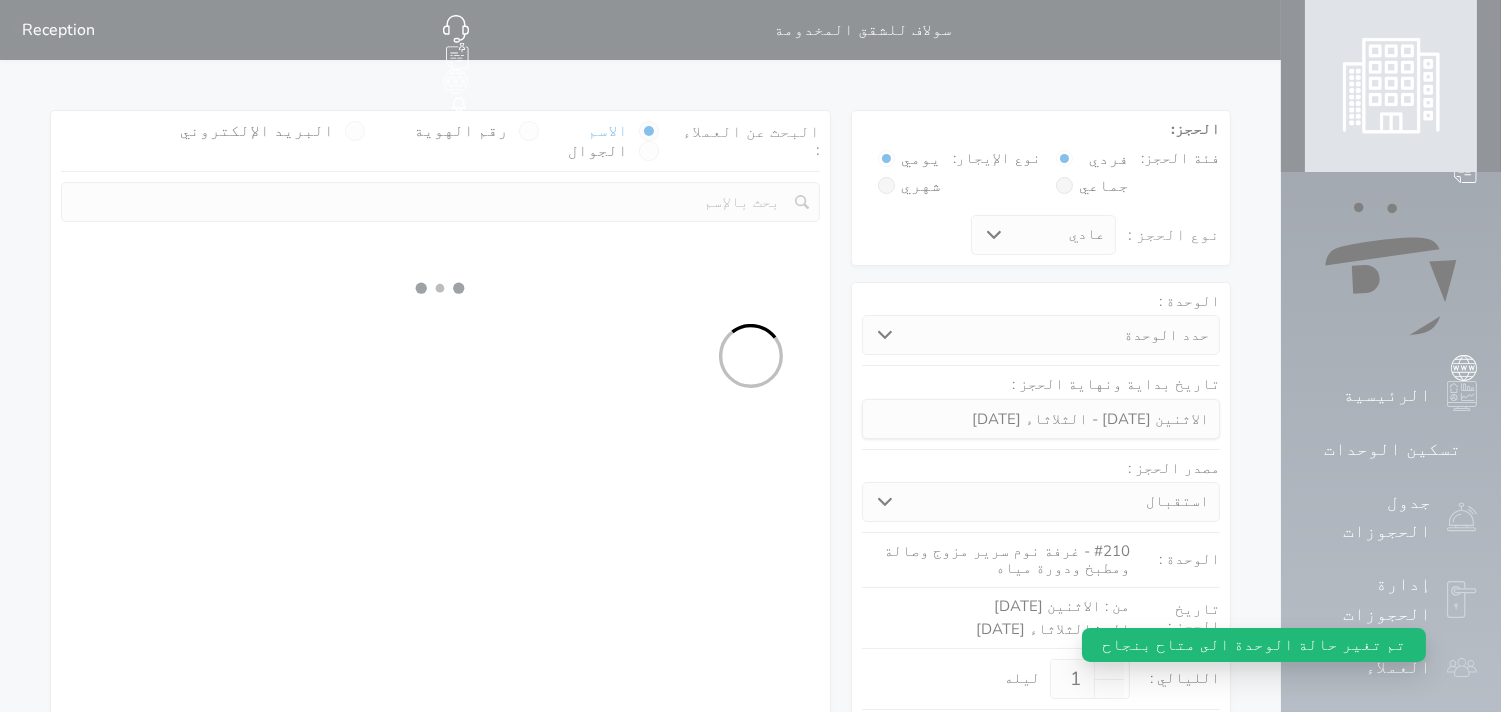select on "7" 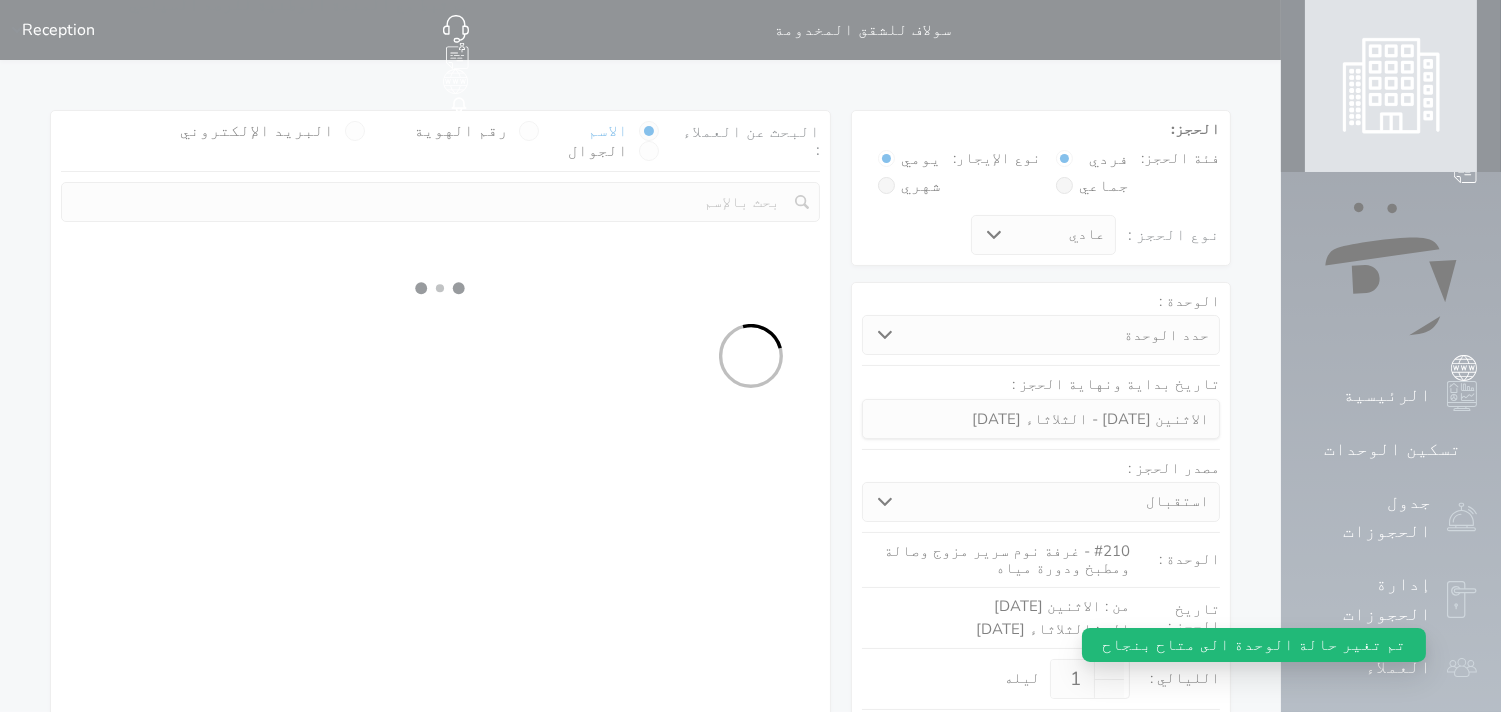 select 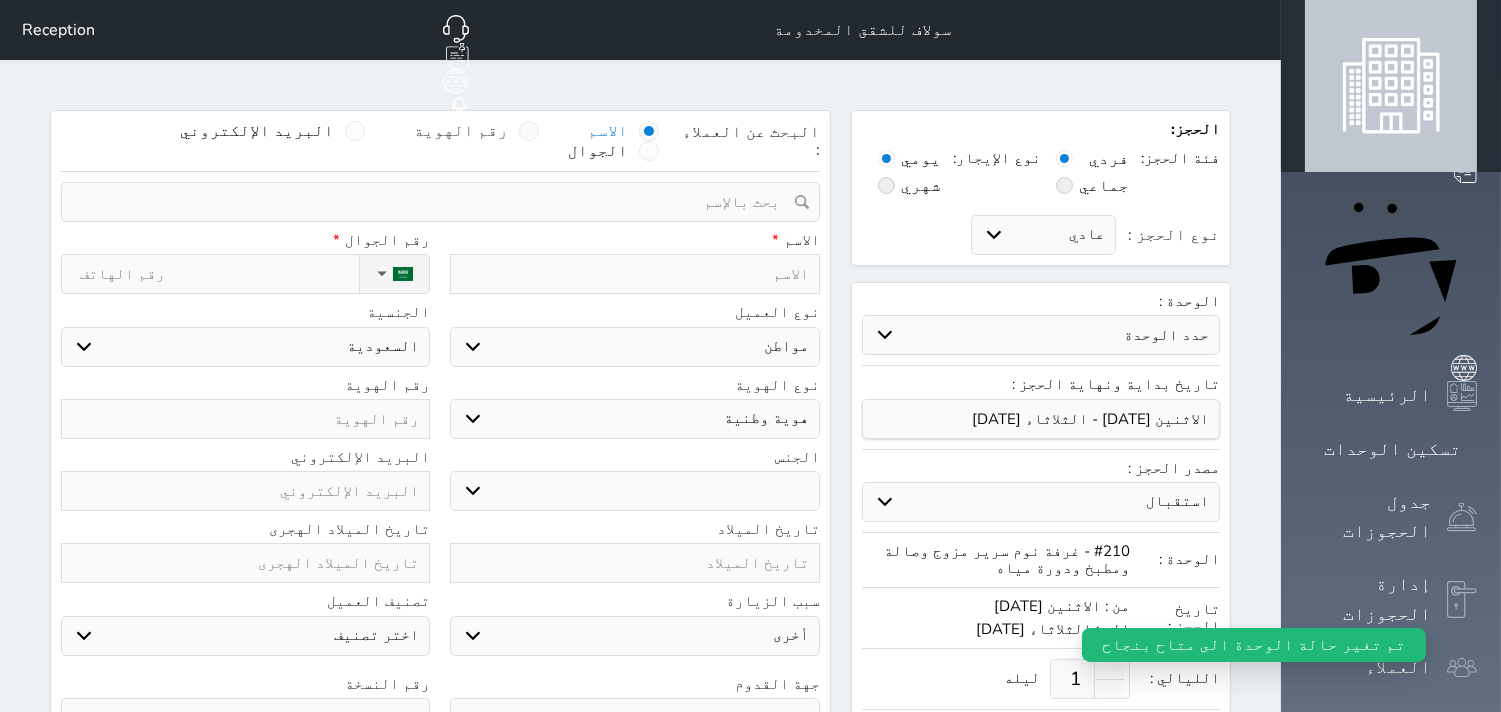 select 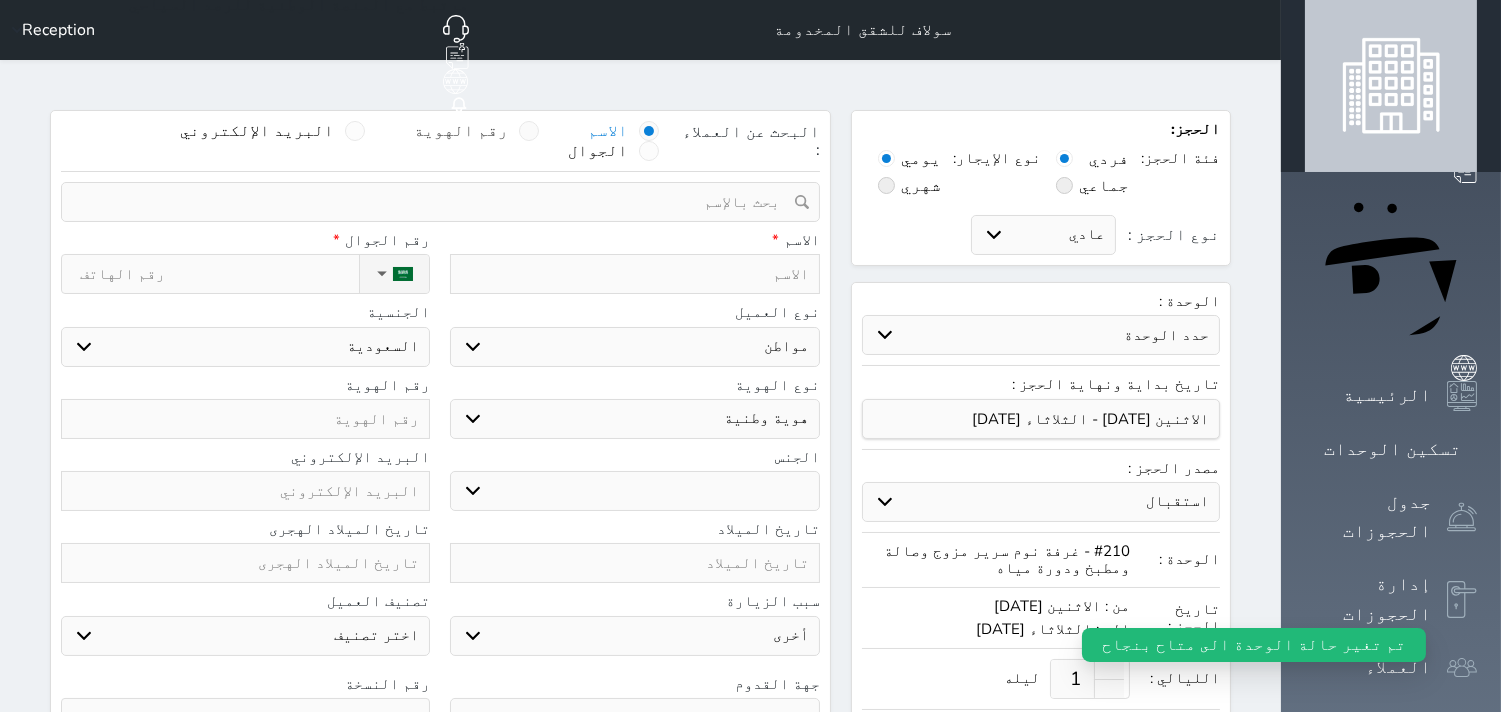 select 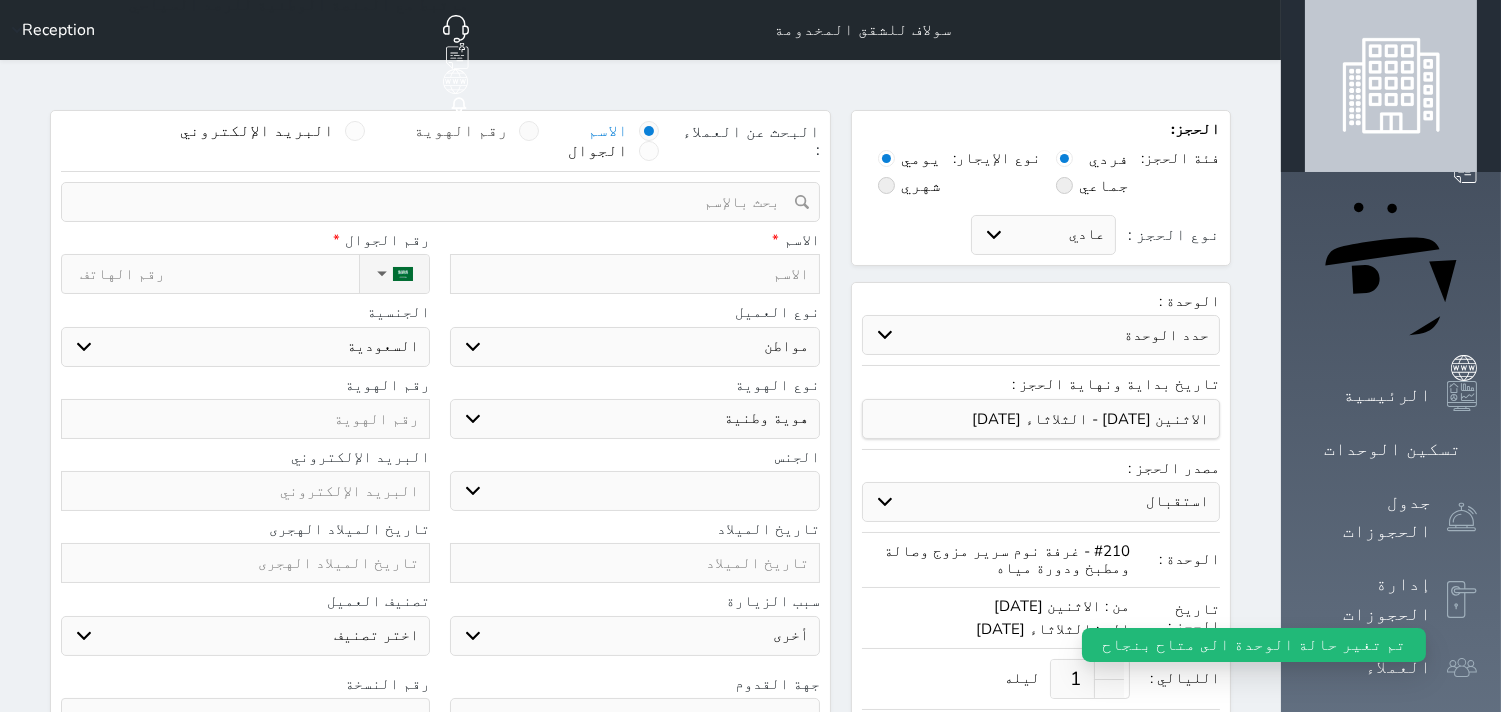 select 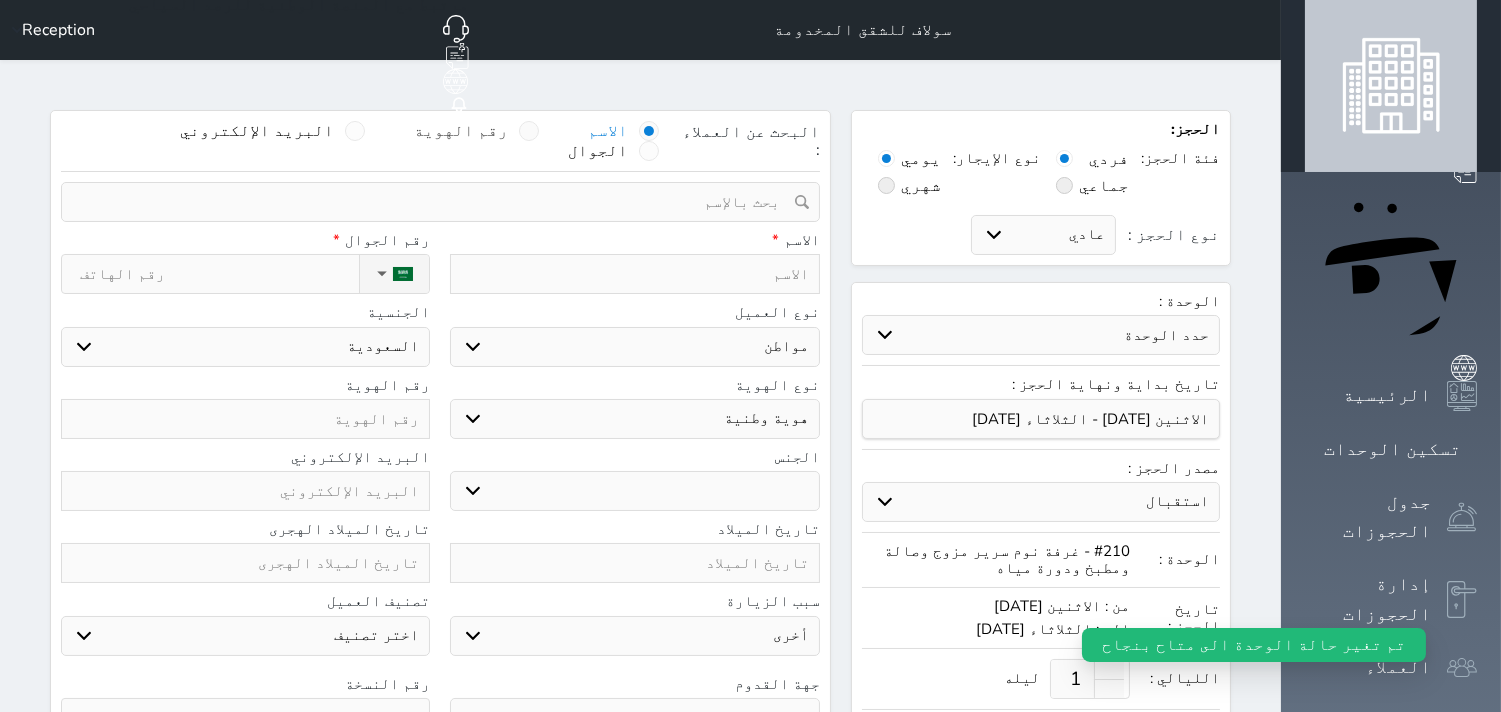 select 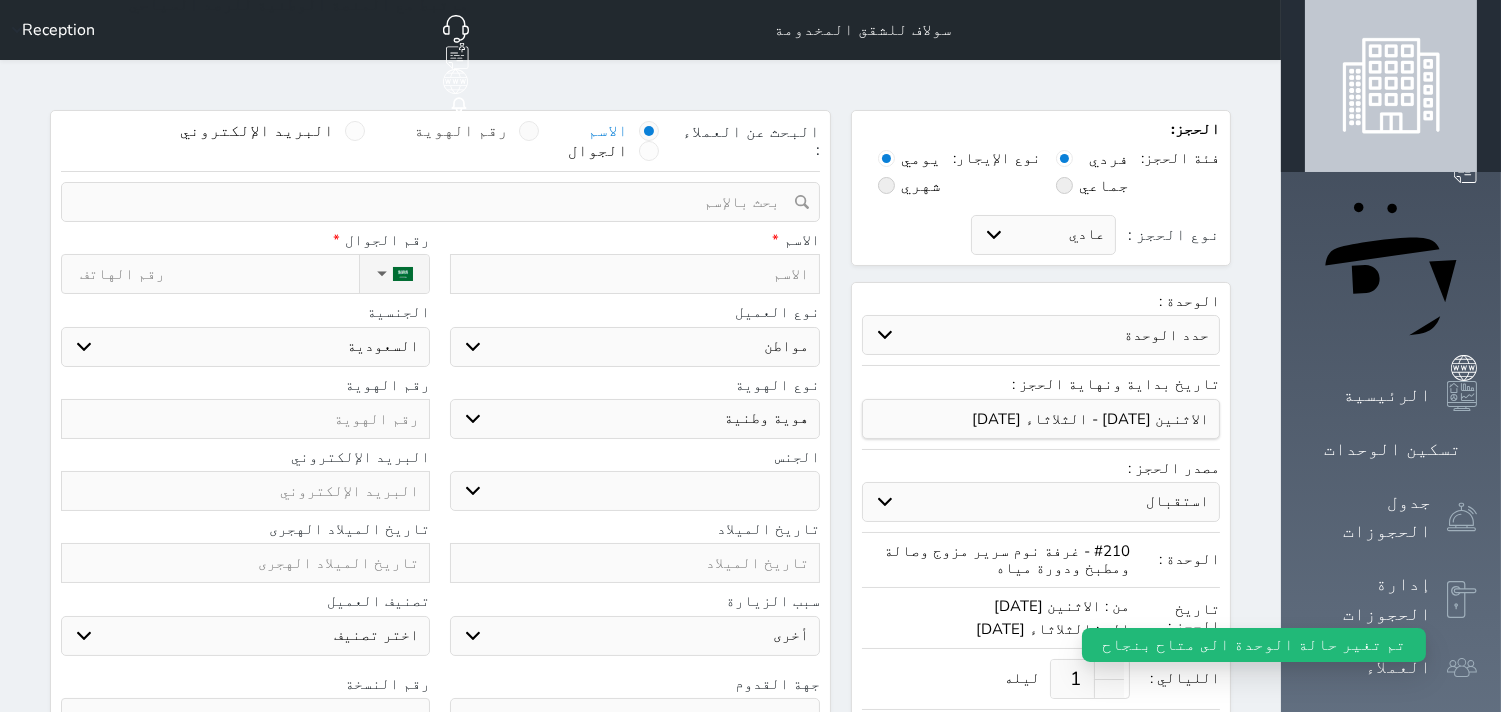 click at bounding box center (529, 131) 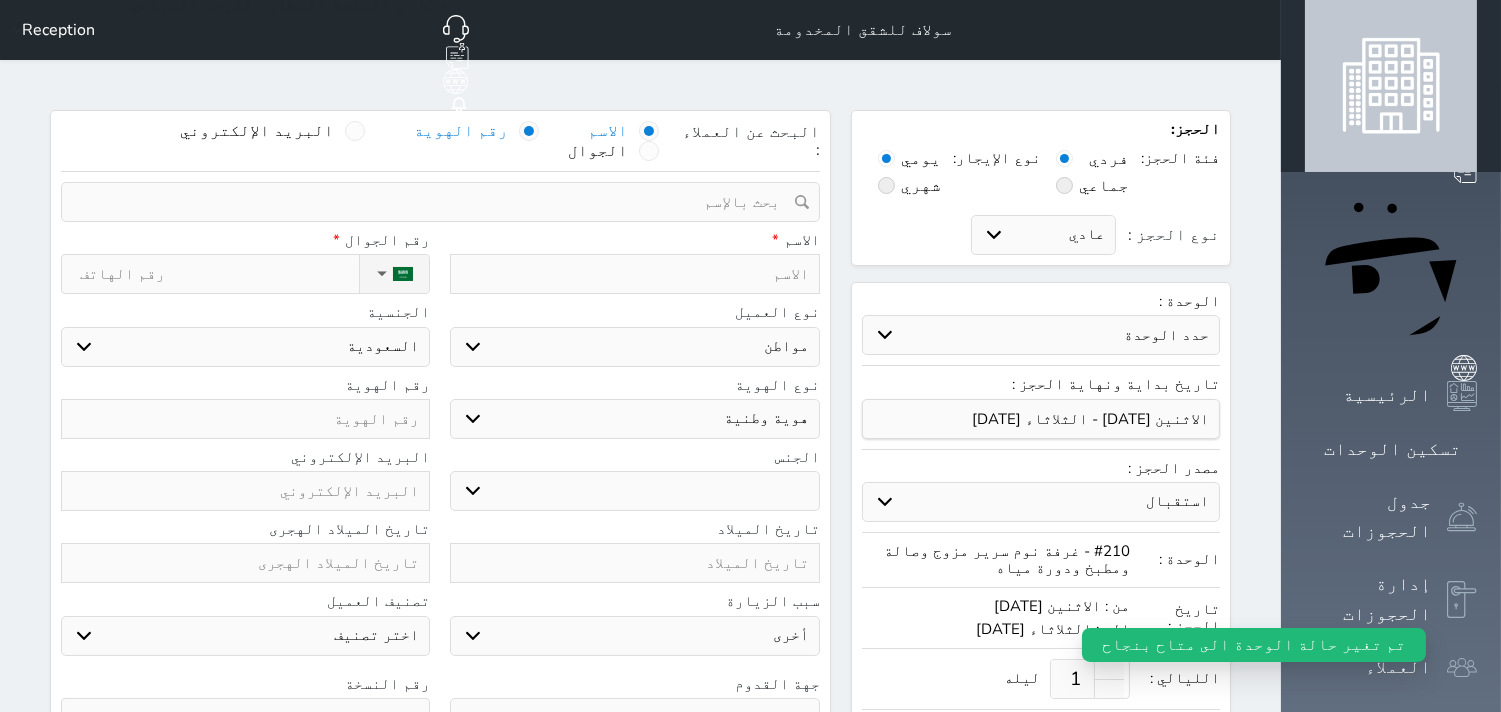 select 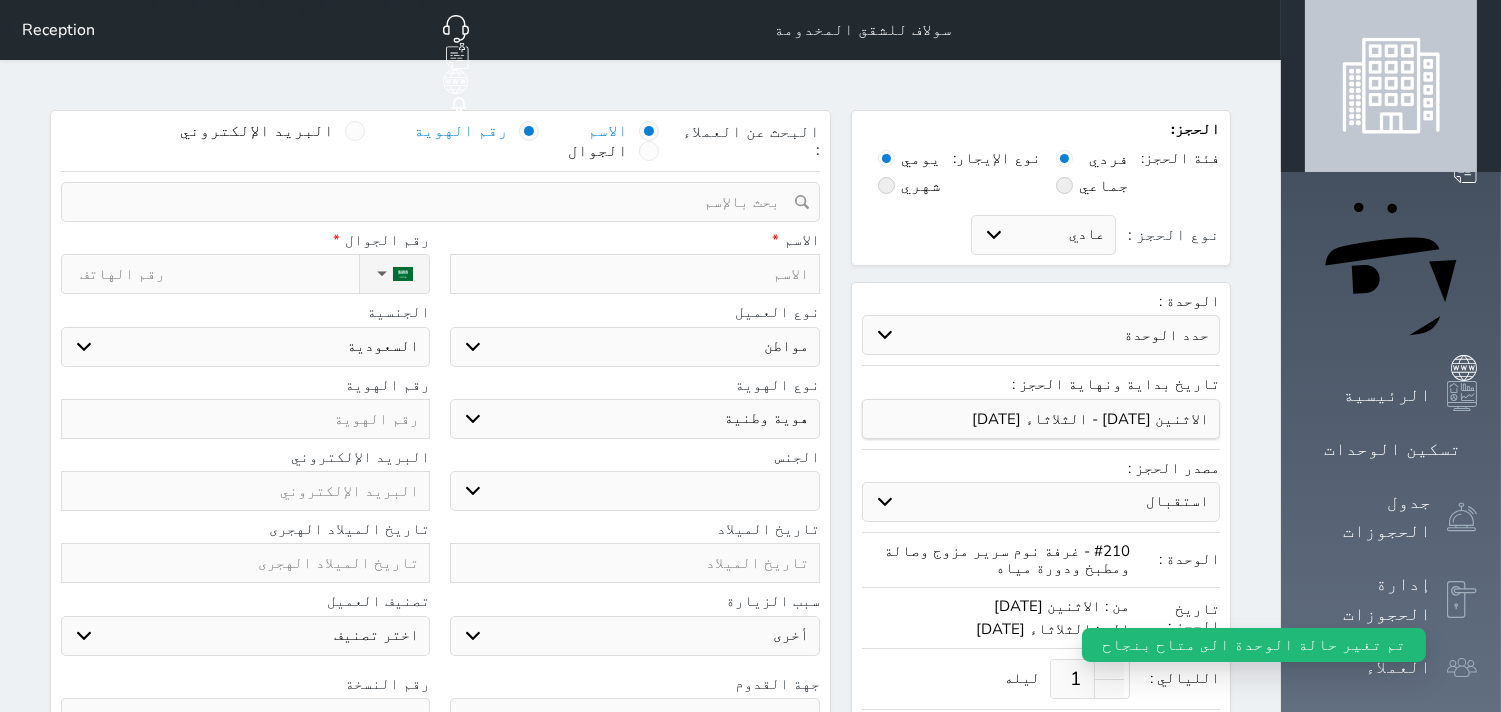 select 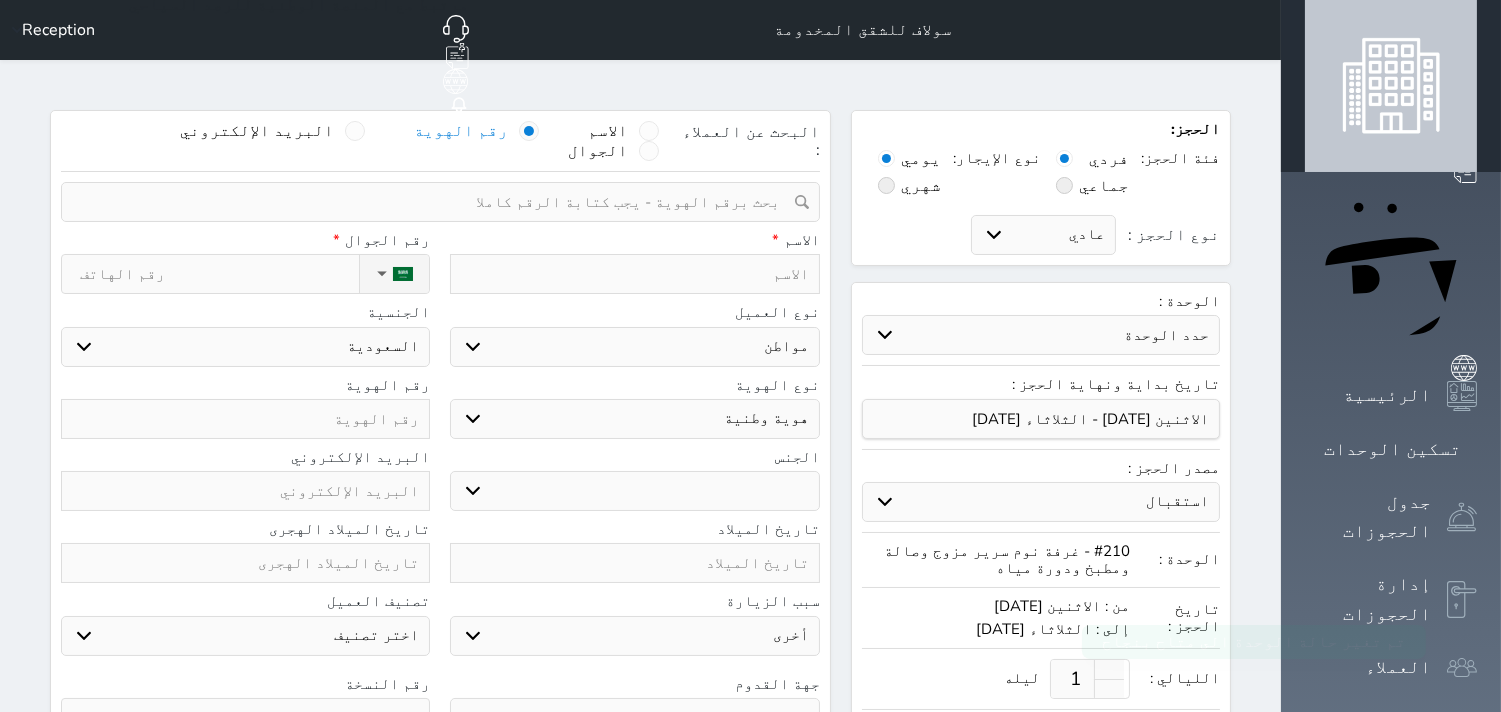 drag, startPoint x: 620, startPoint y: 158, endPoint x: 613, endPoint y: 186, distance: 28.86174 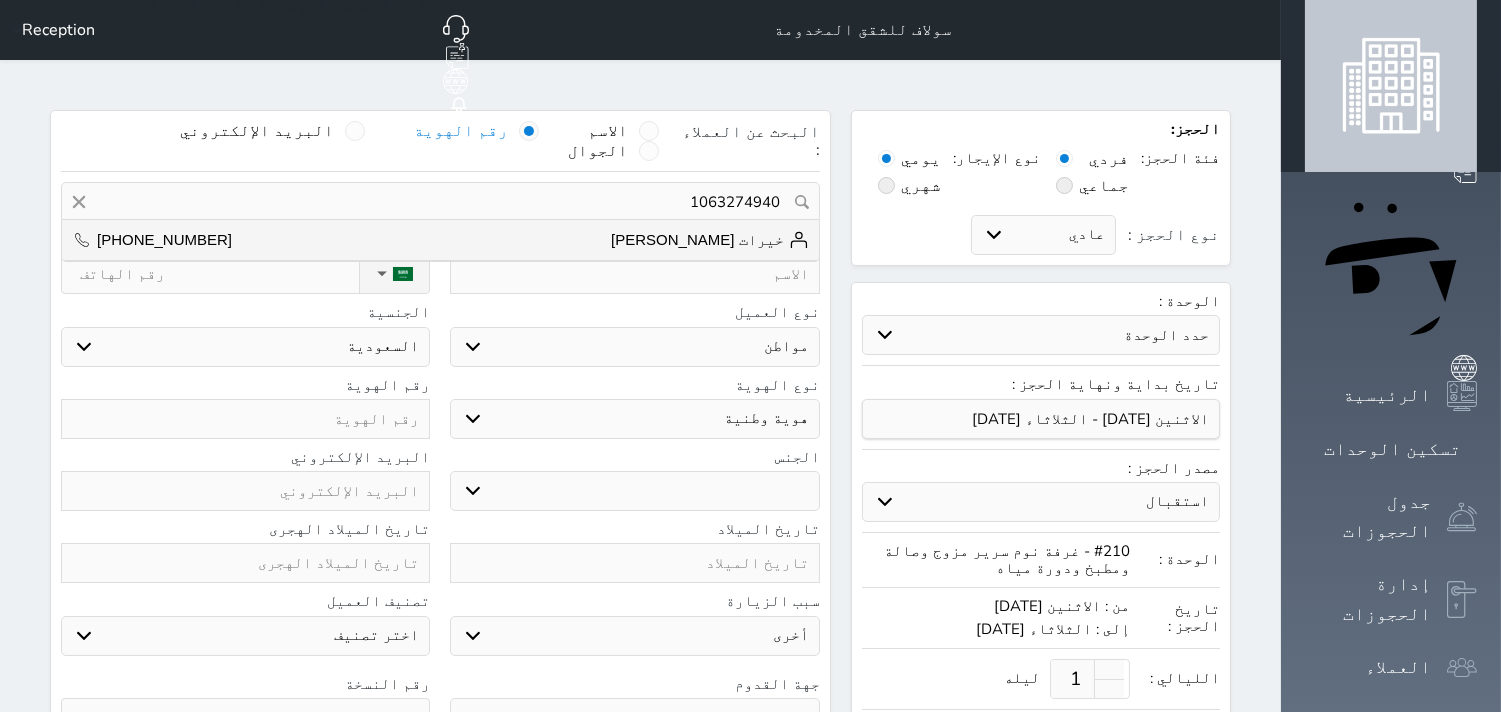 click on "خيرات محمد جعفري   +966550538111" at bounding box center [440, 240] 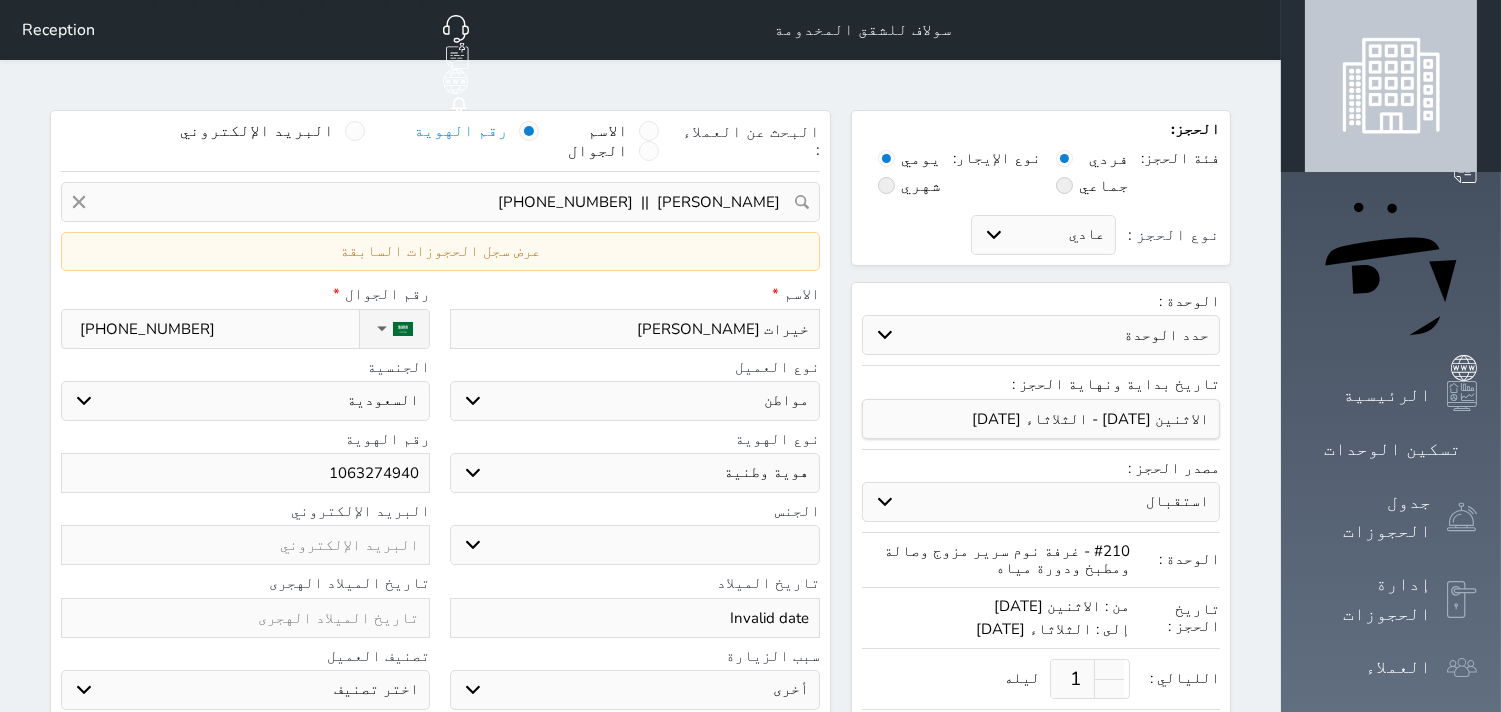 click at bounding box center (886, 185) 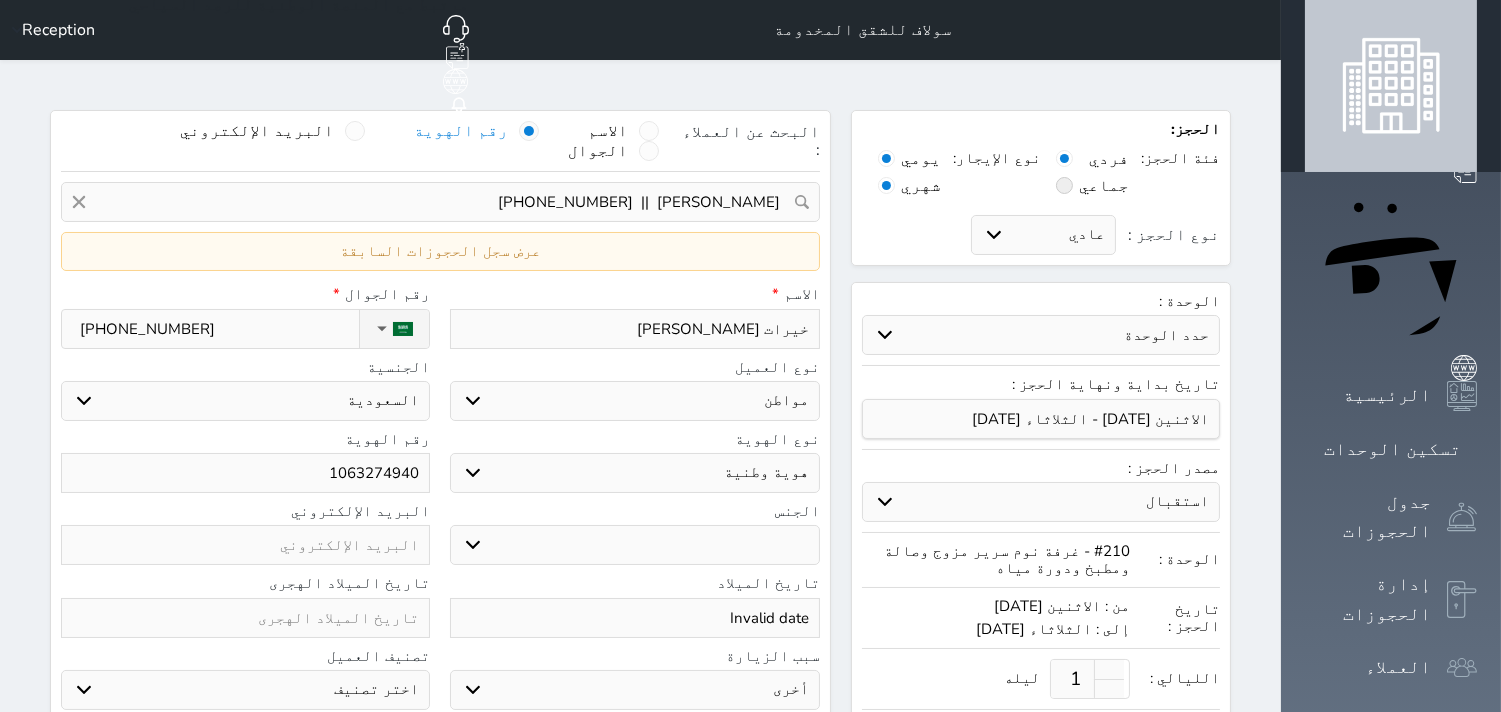 radio on "false" 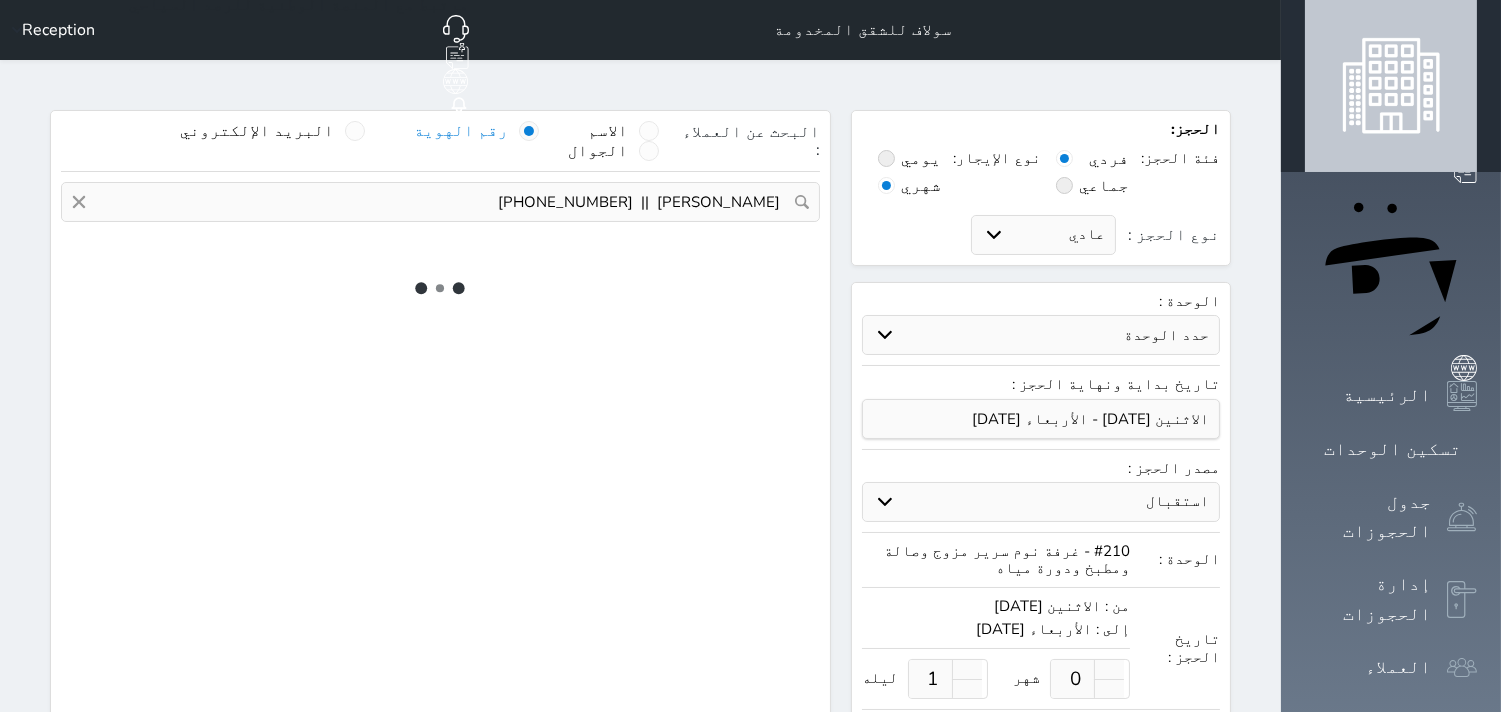 type on "1" 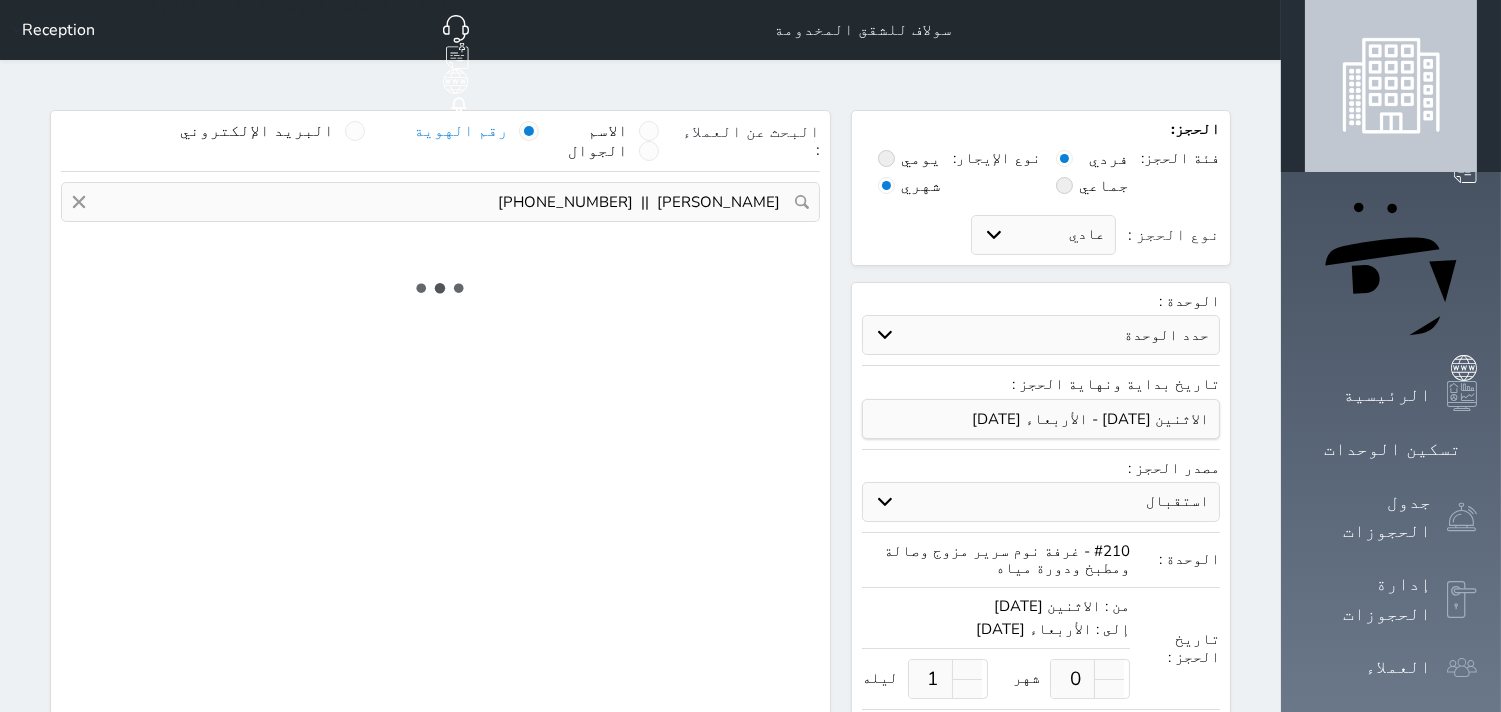 type on "0" 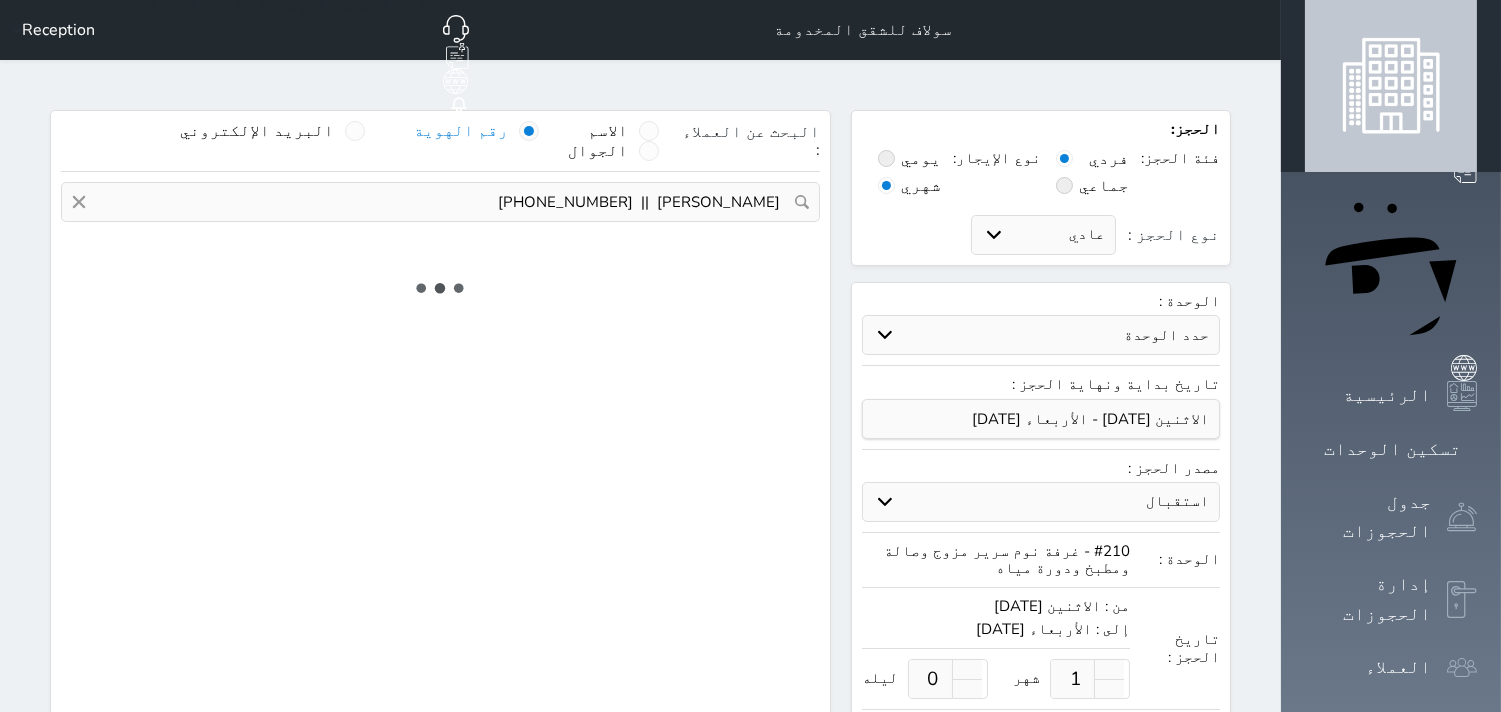 select on "1" 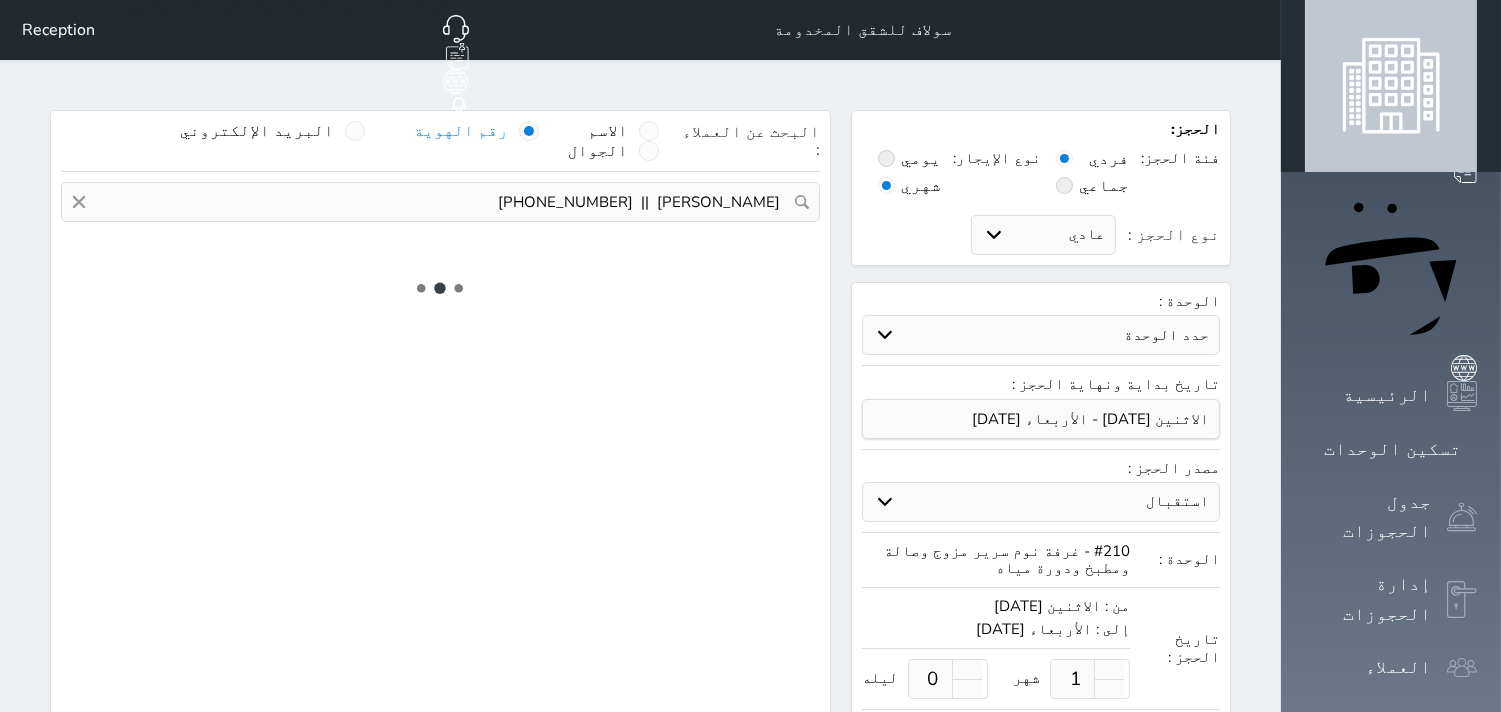select on "113" 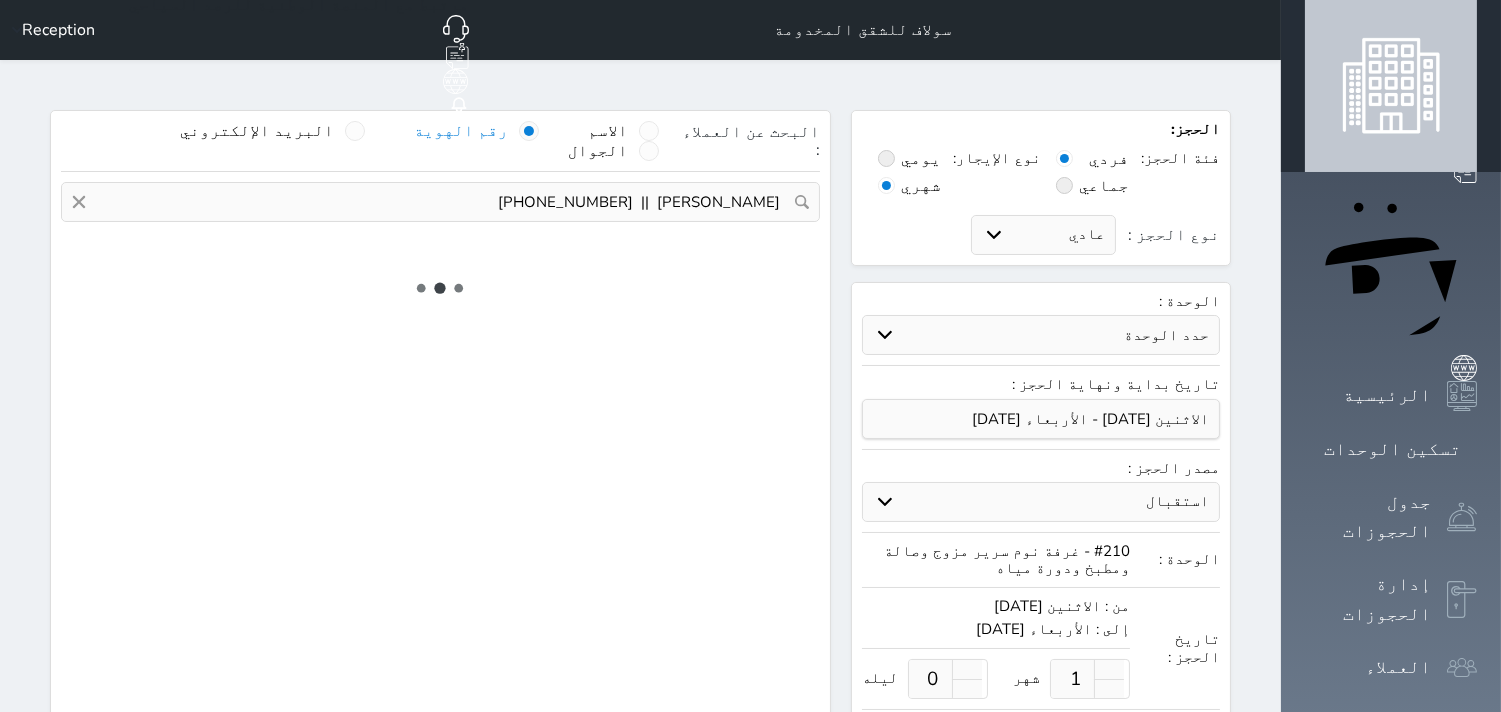 select on "1" 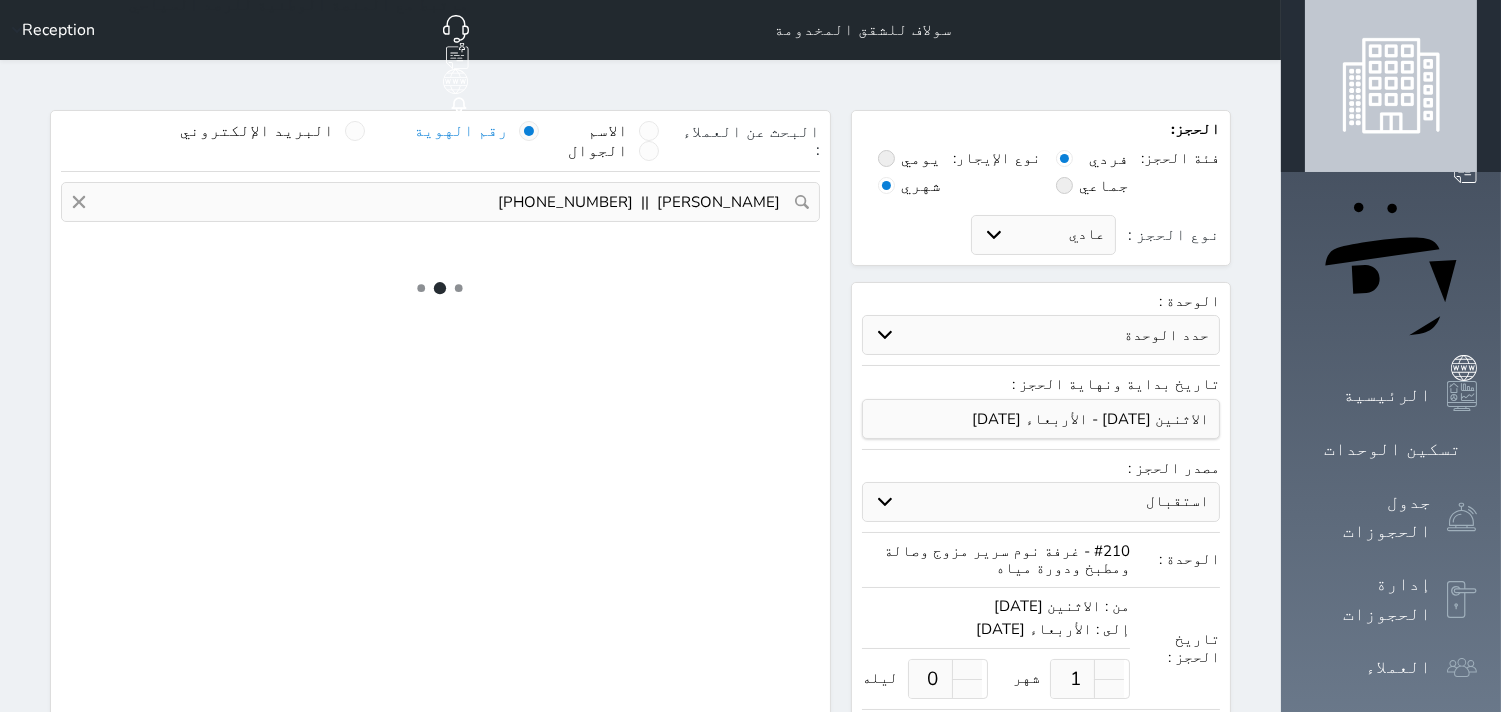 select on "7" 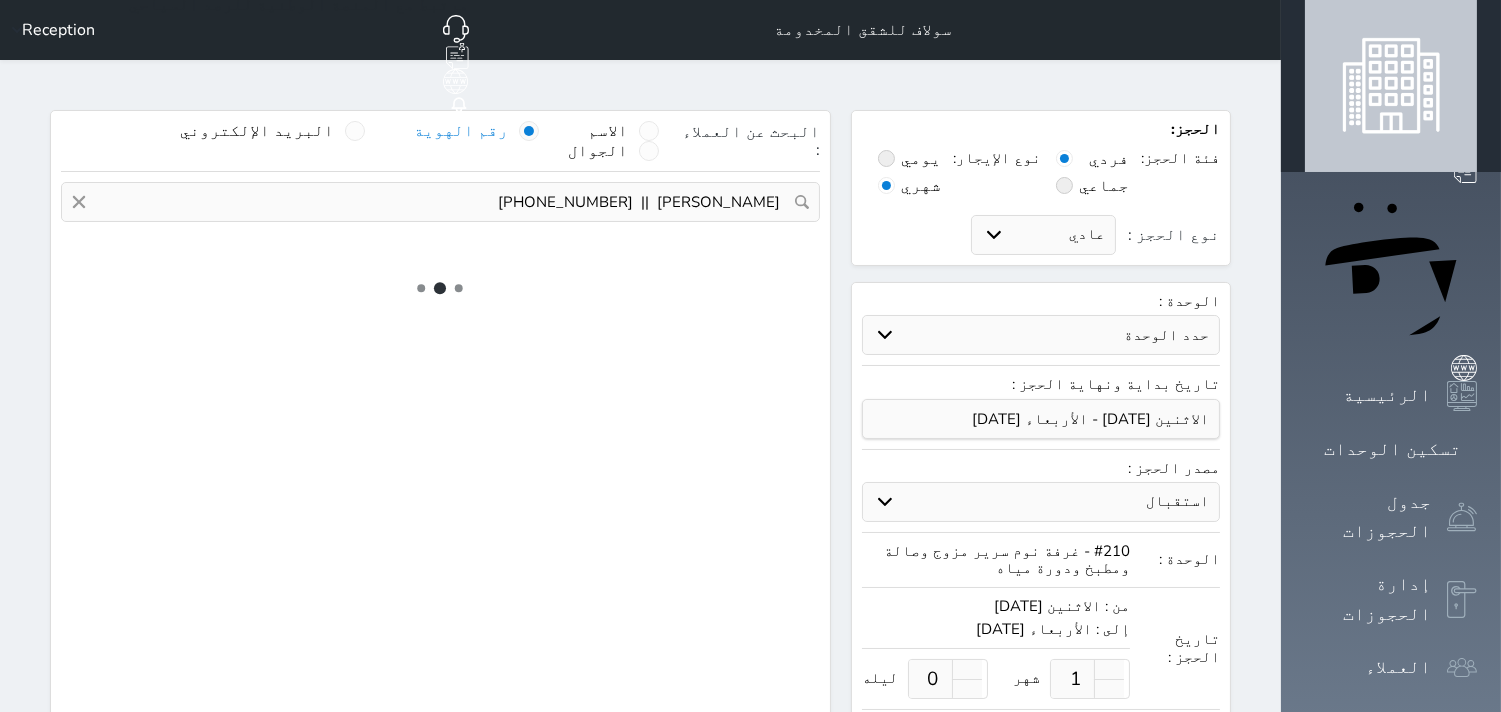 select on "9" 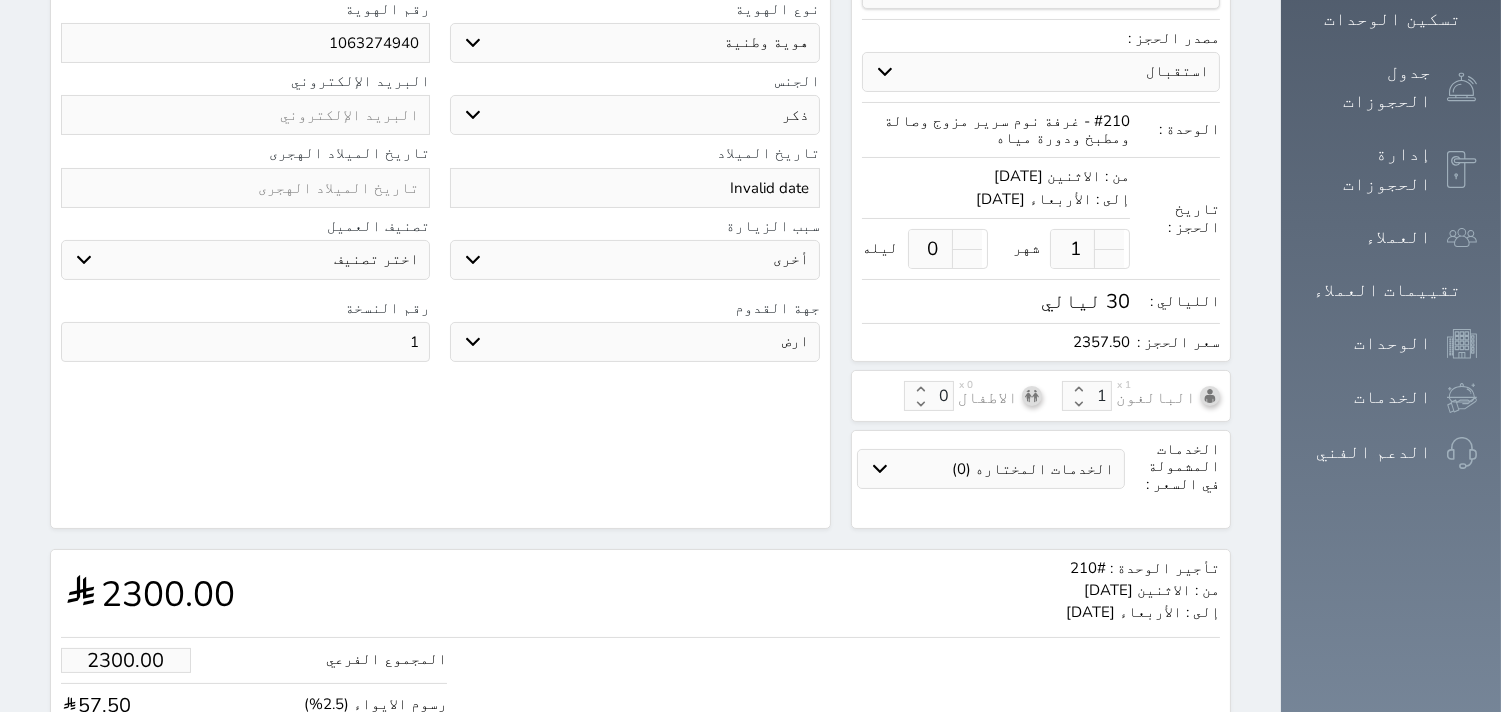 scroll, scrollTop: 517, scrollLeft: 0, axis: vertical 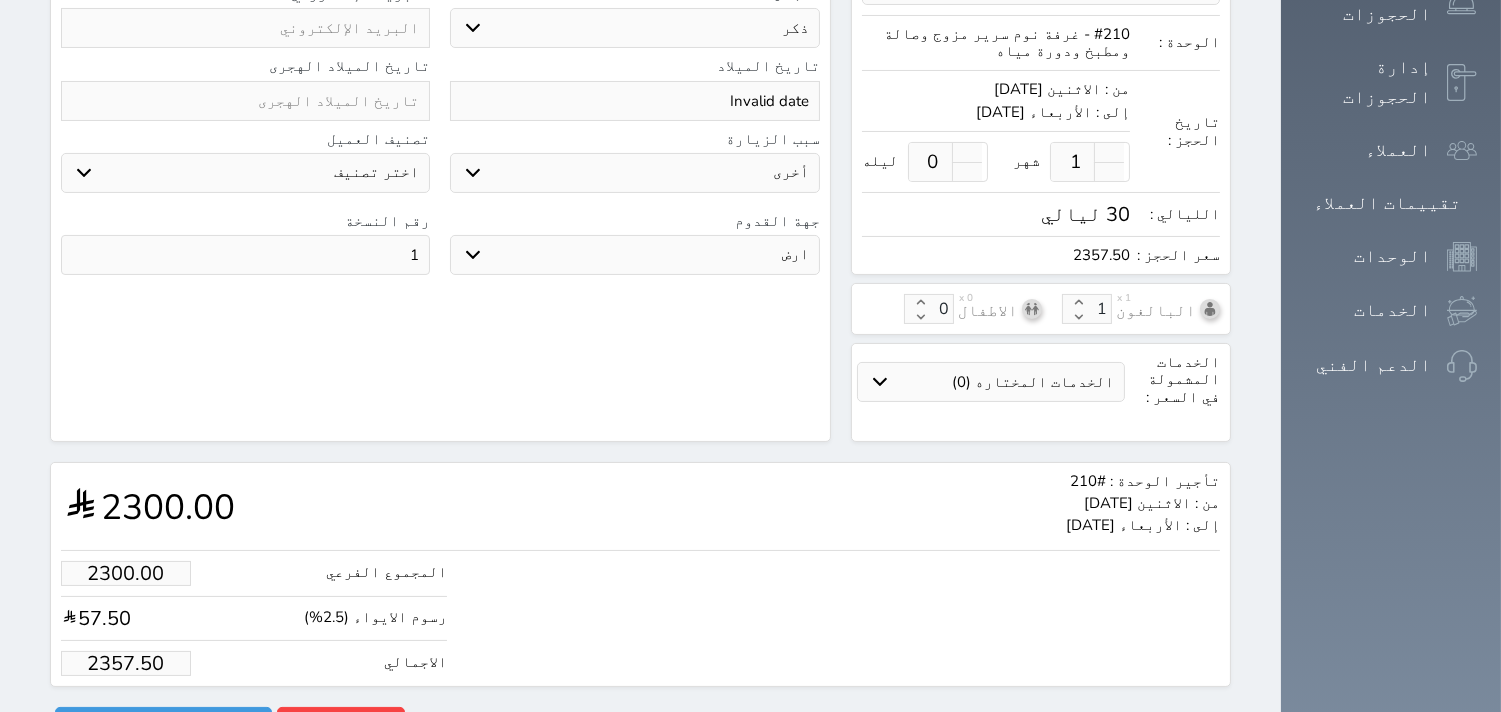 click on "2357.50" at bounding box center (126, 663) 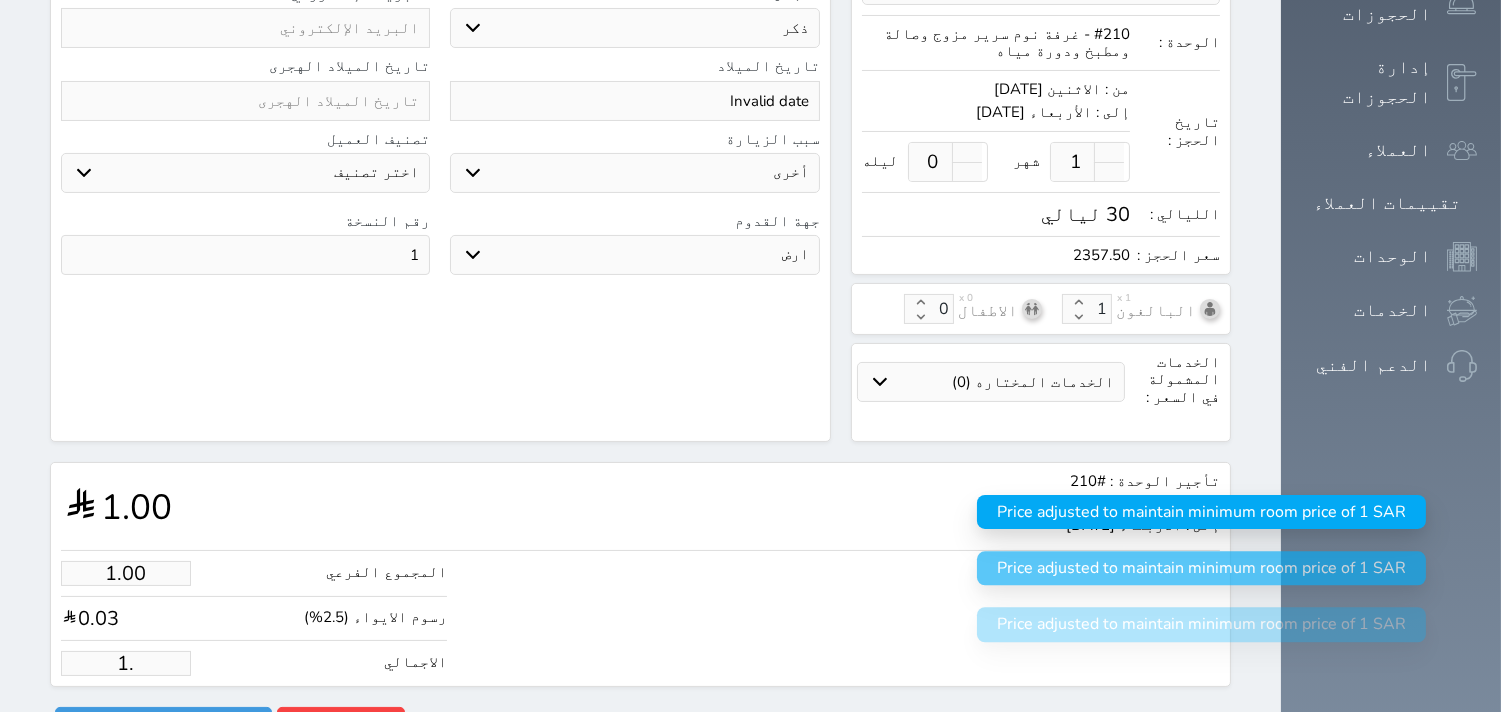 type on "1" 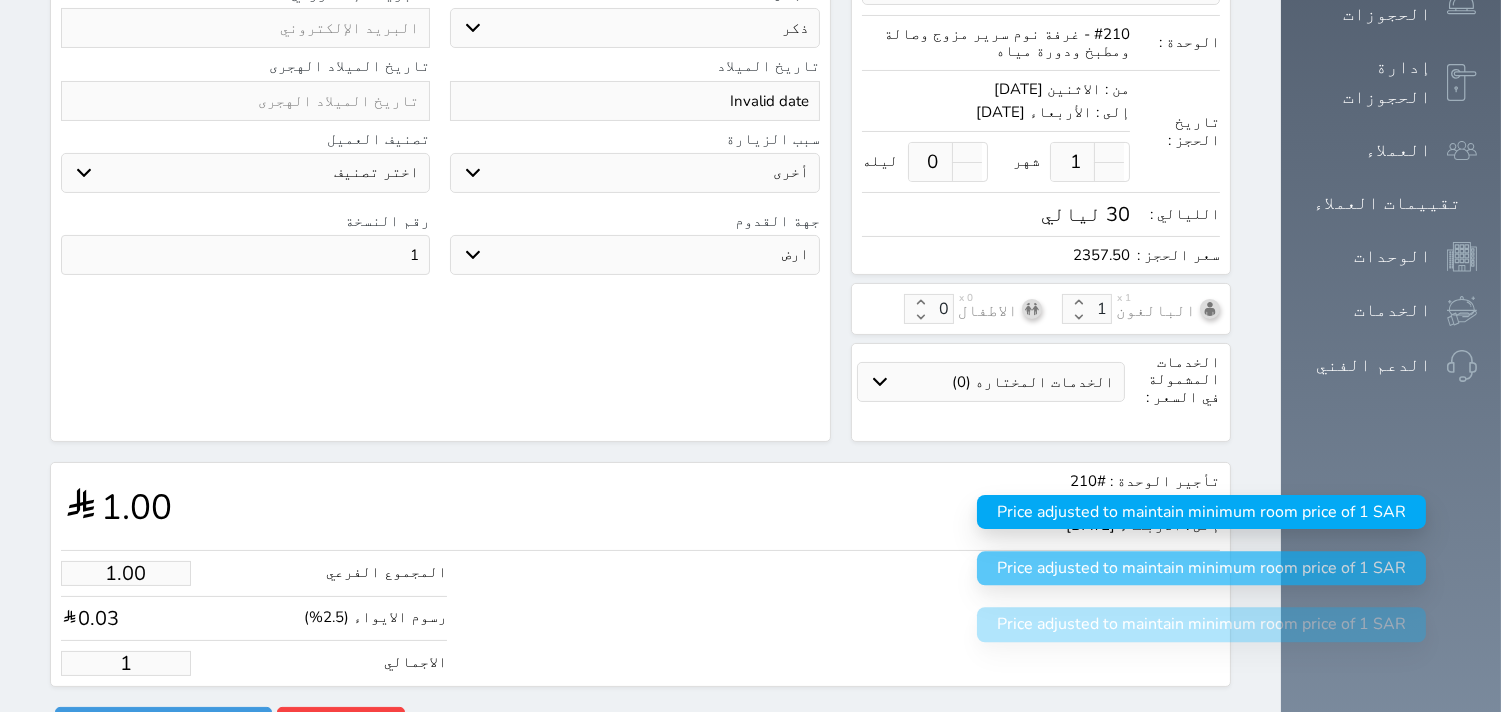 type 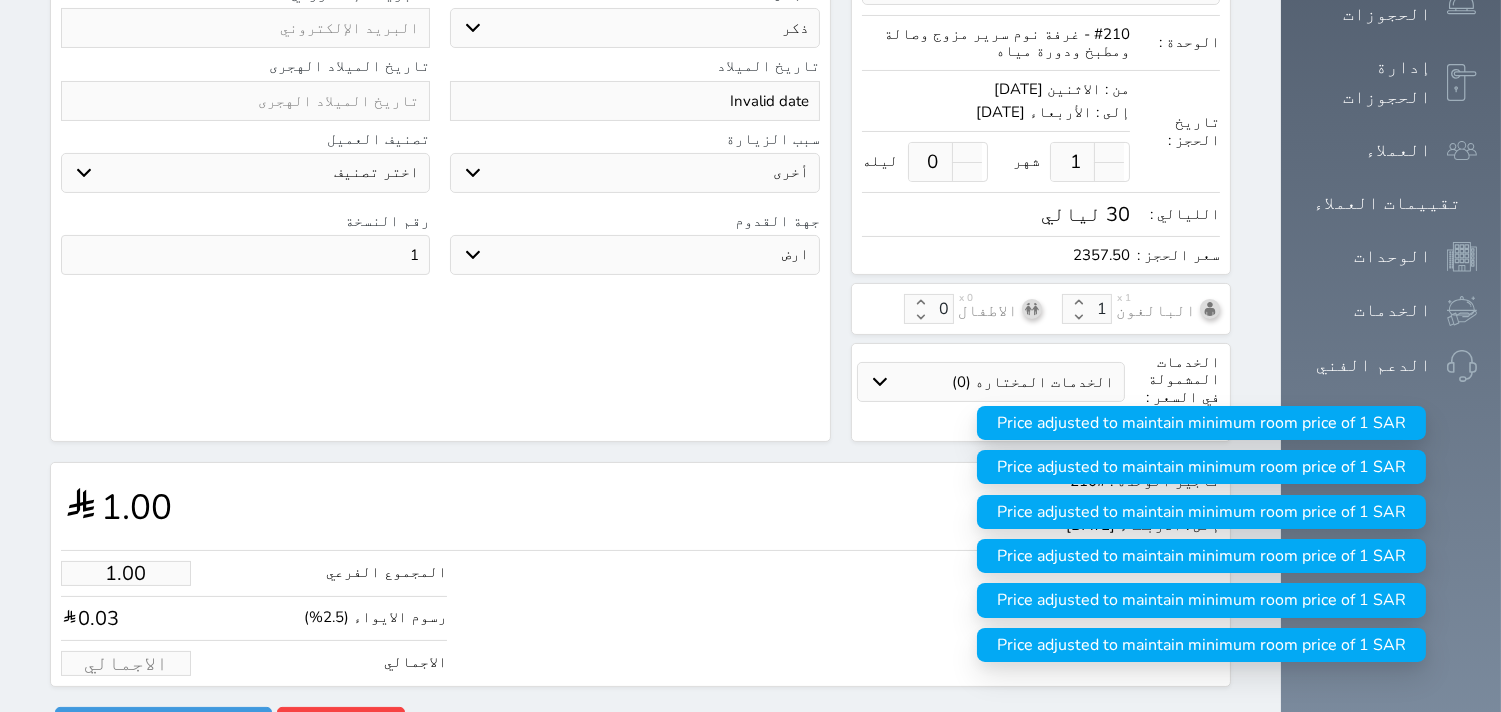 type on "1.95" 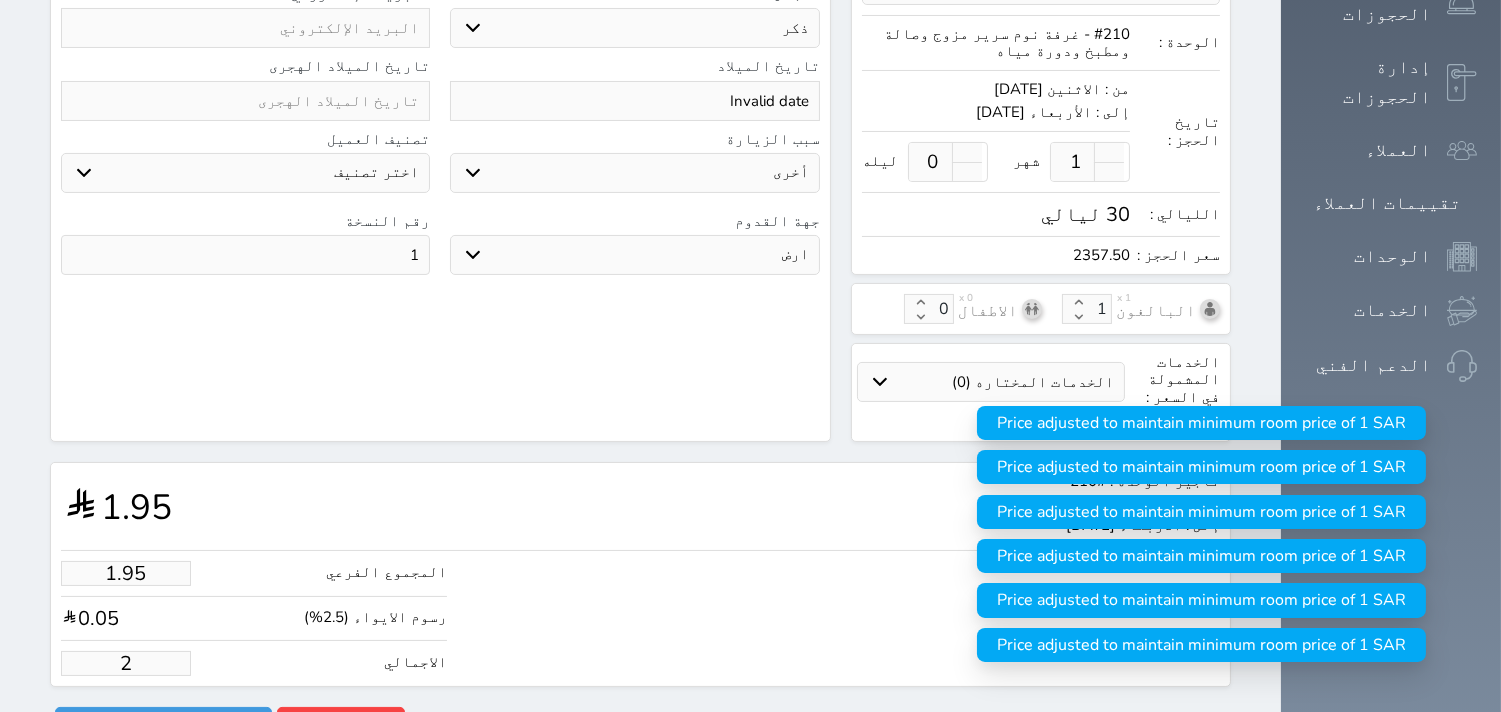 type on "19.51" 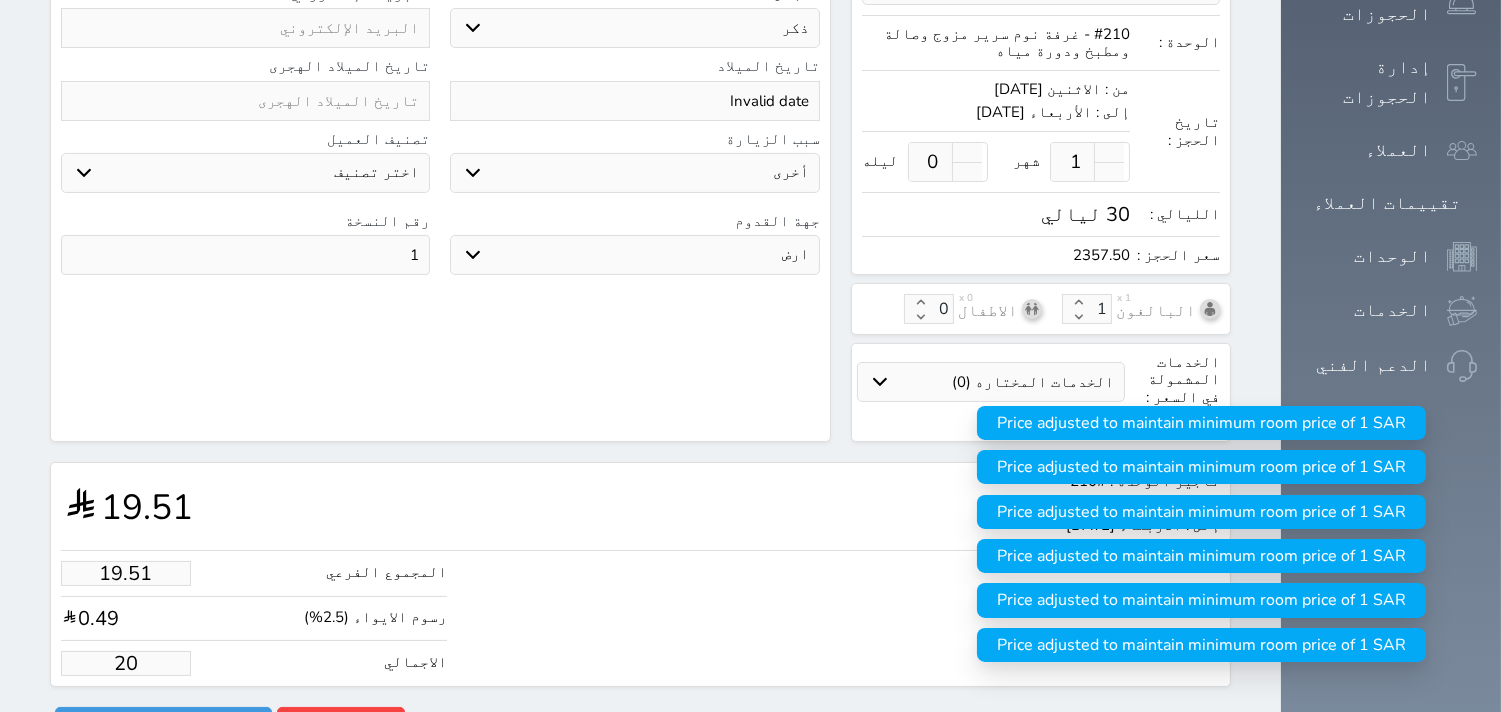 type on "195.12" 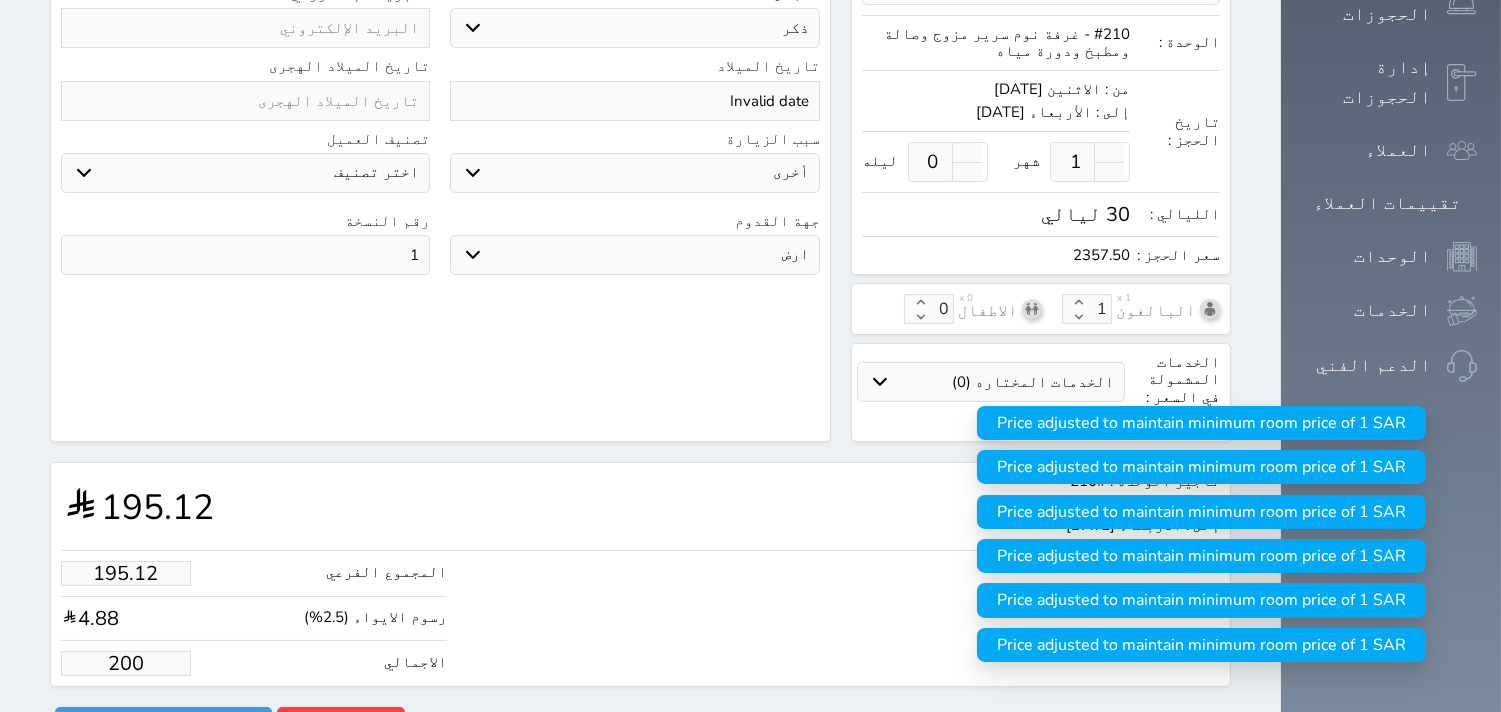 type on "1951.22" 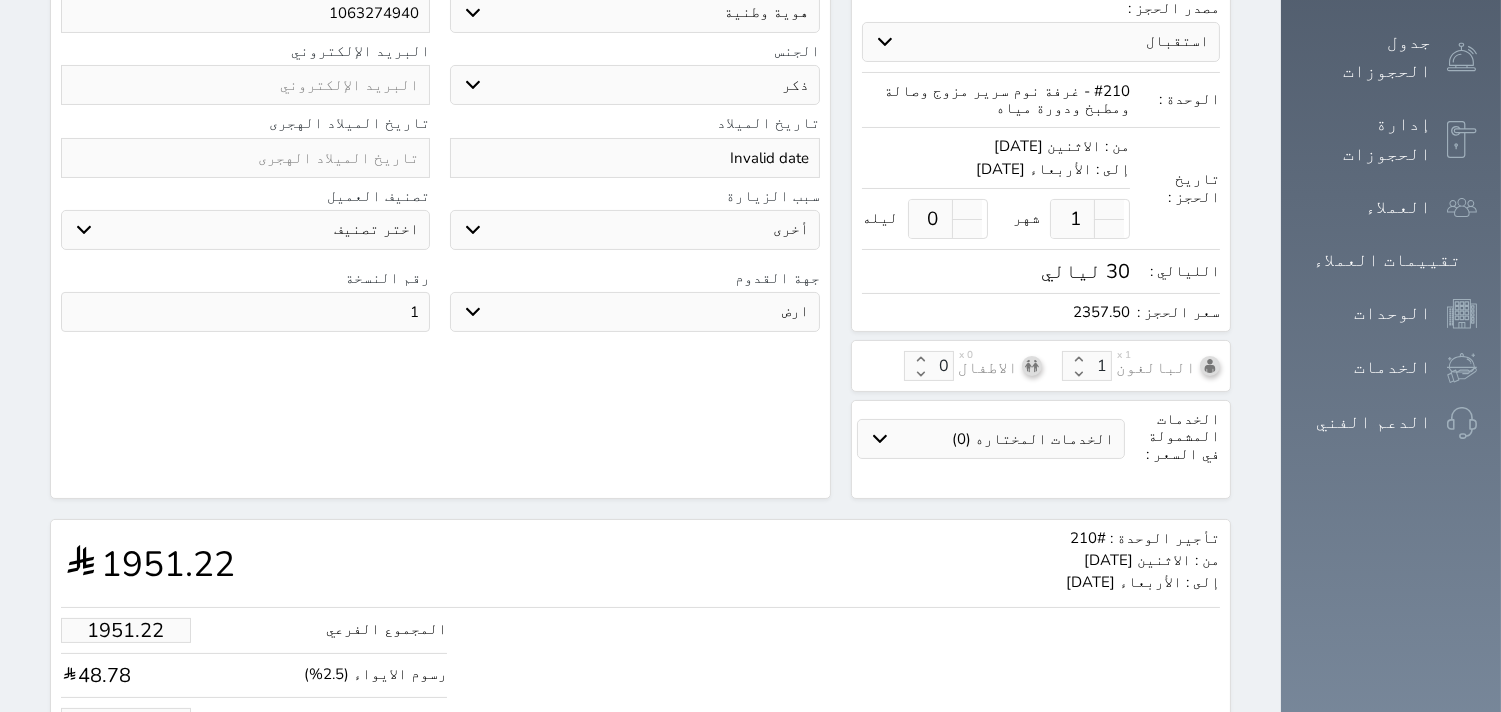scroll, scrollTop: 517, scrollLeft: 0, axis: vertical 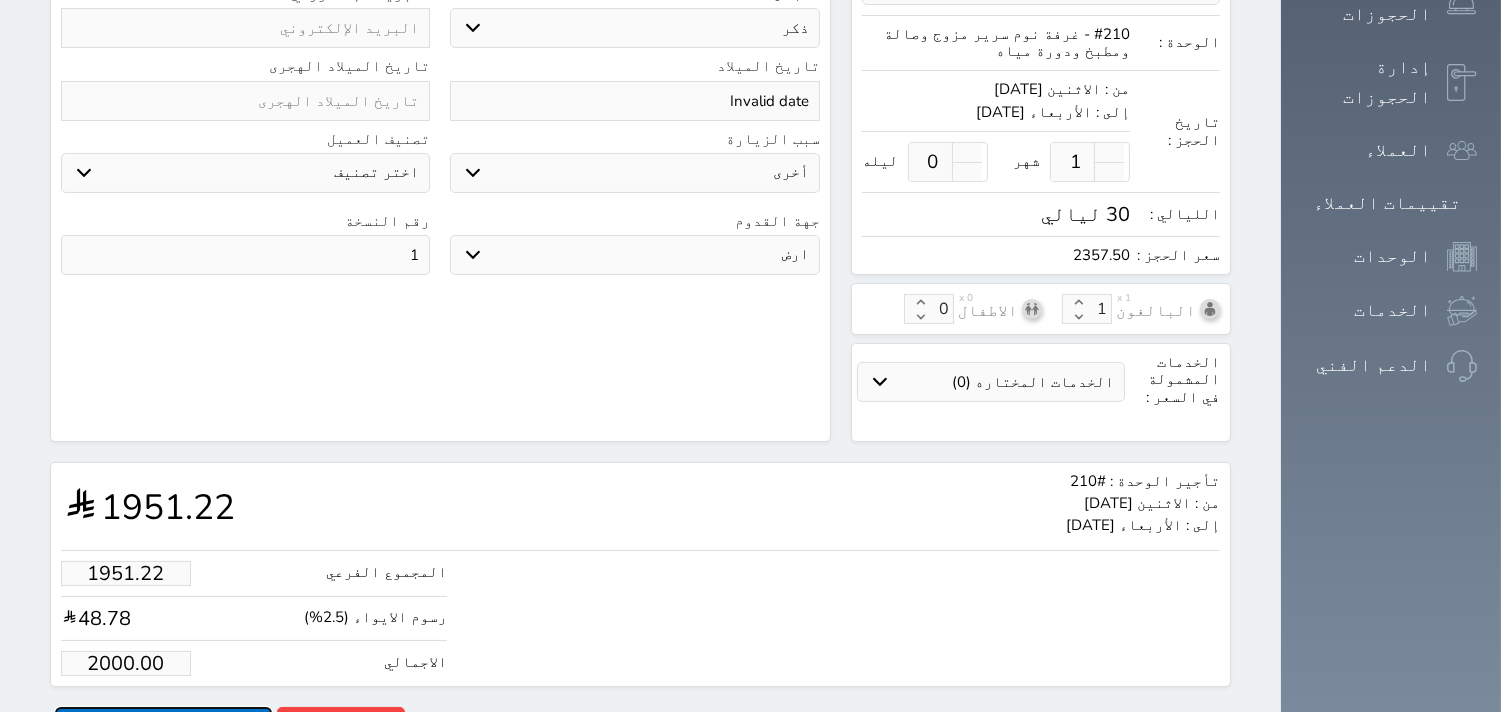 click on "حجز" at bounding box center (163, 724) 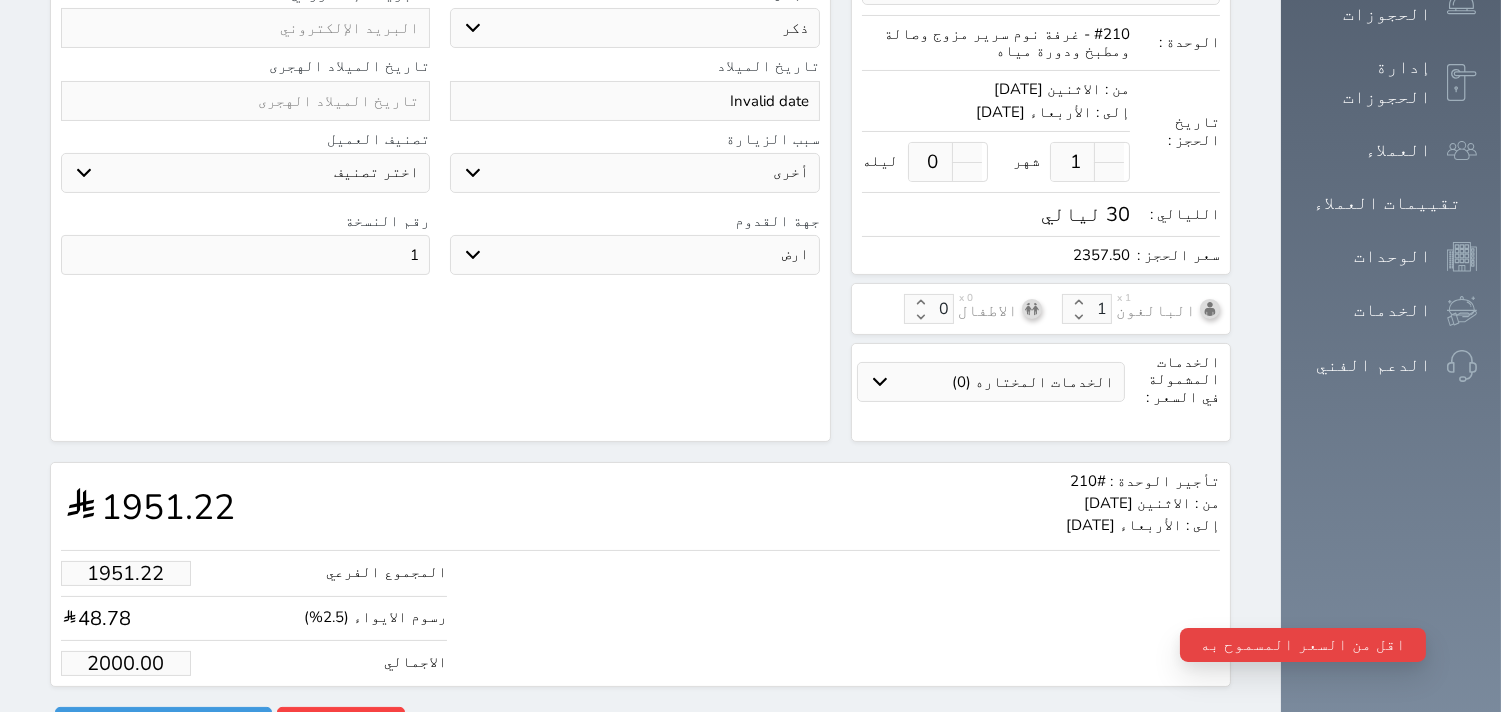 type on "2000" 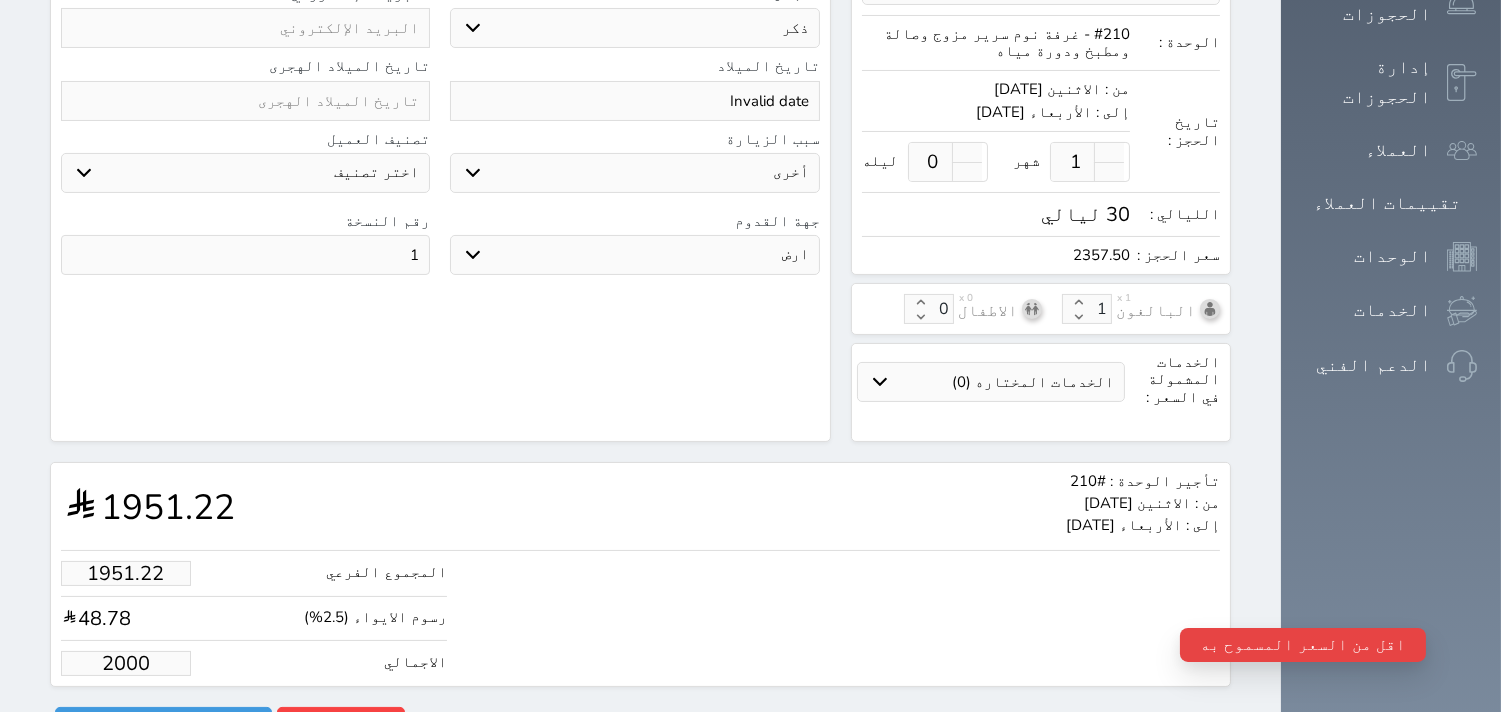 click on "2000" at bounding box center (126, 663) 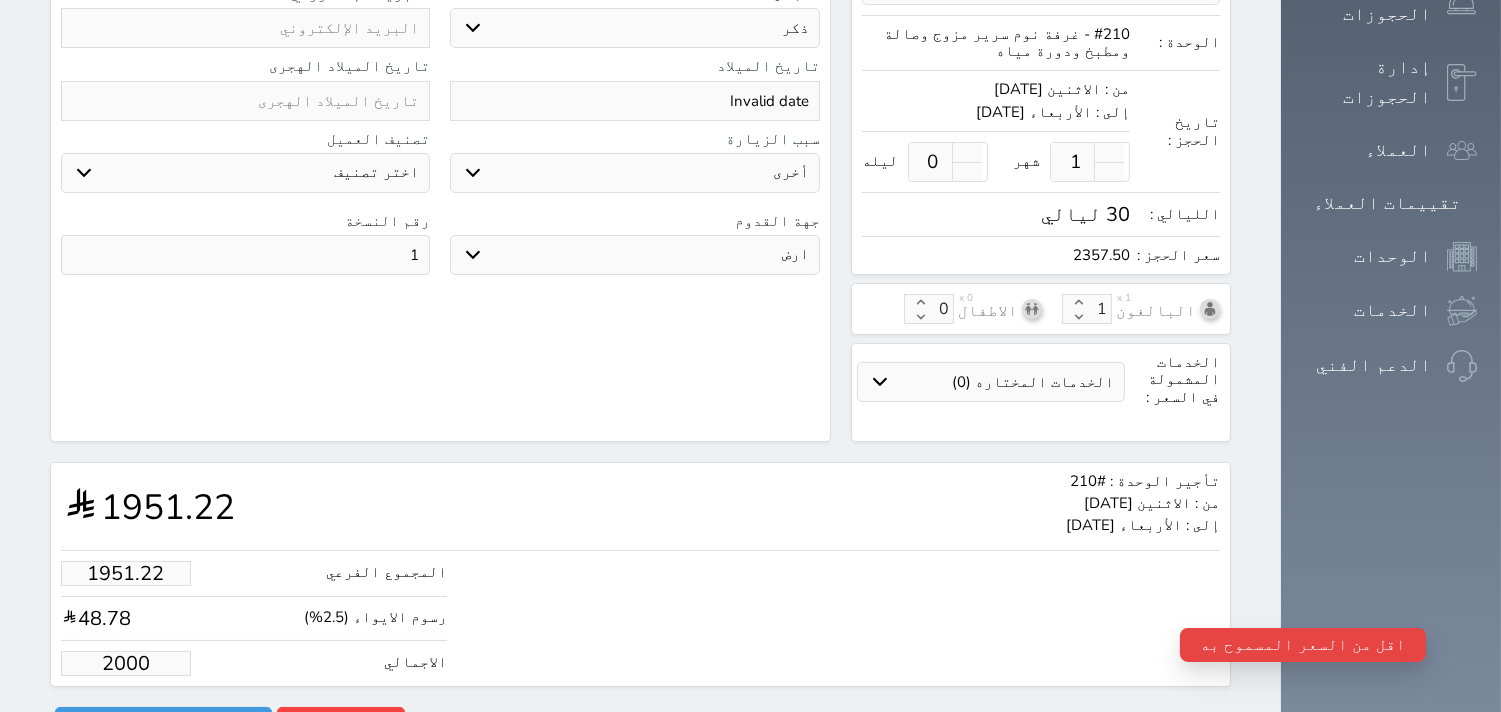 type on "1.00" 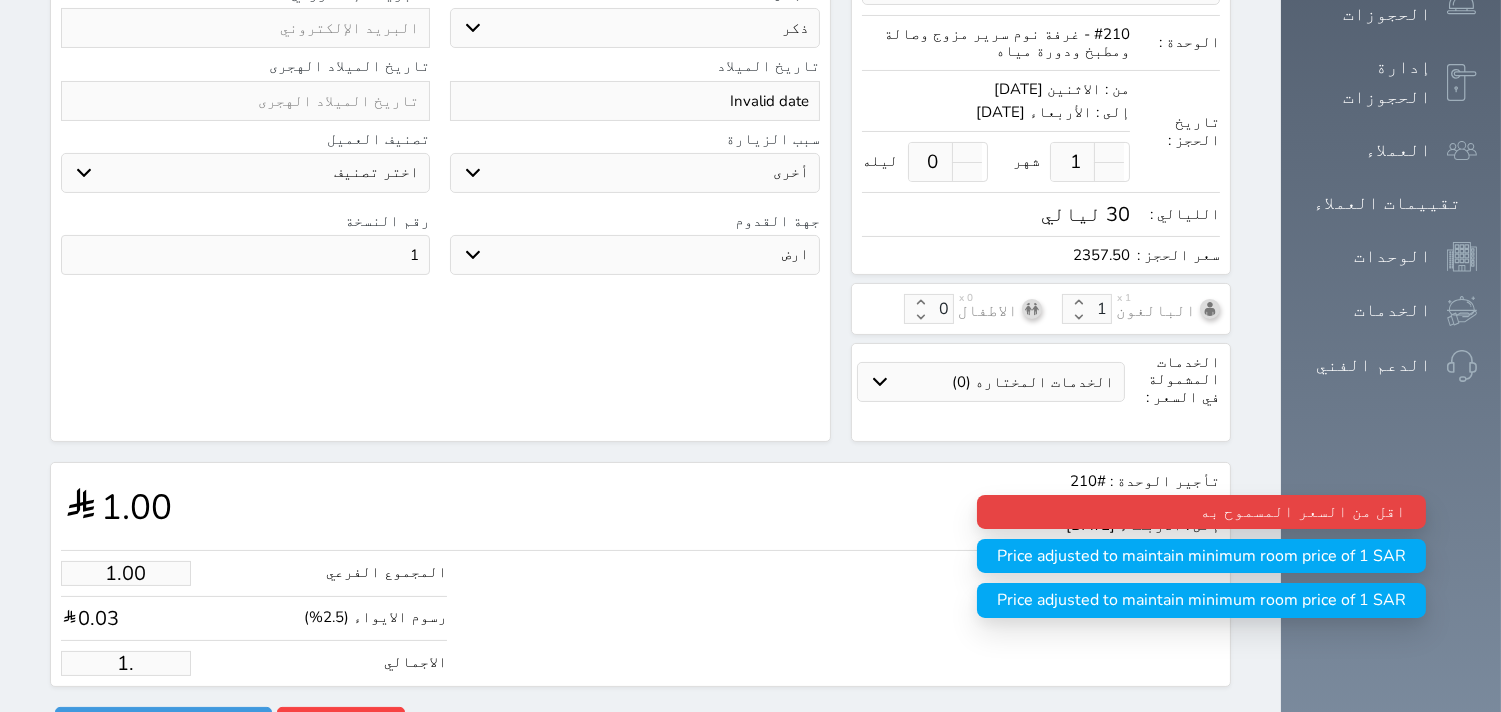 type on "1" 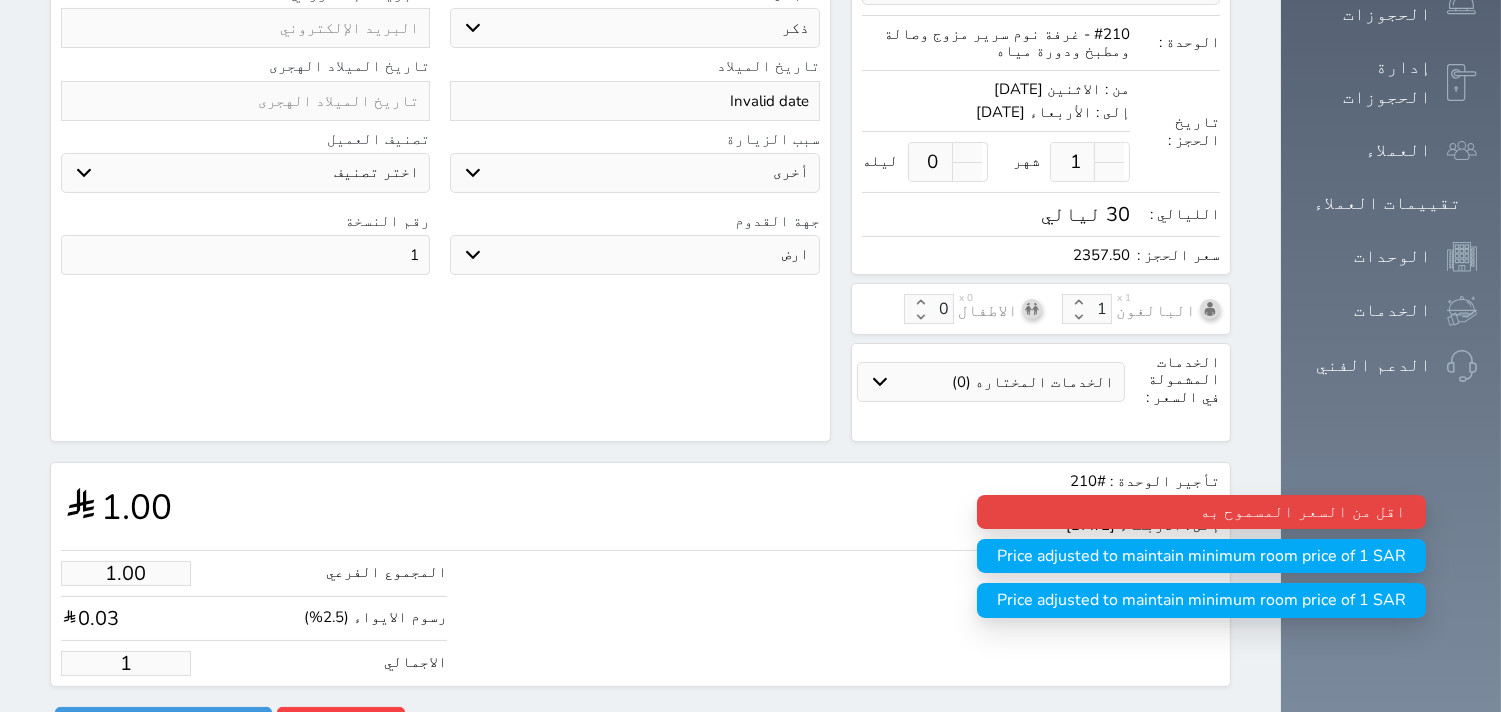 type 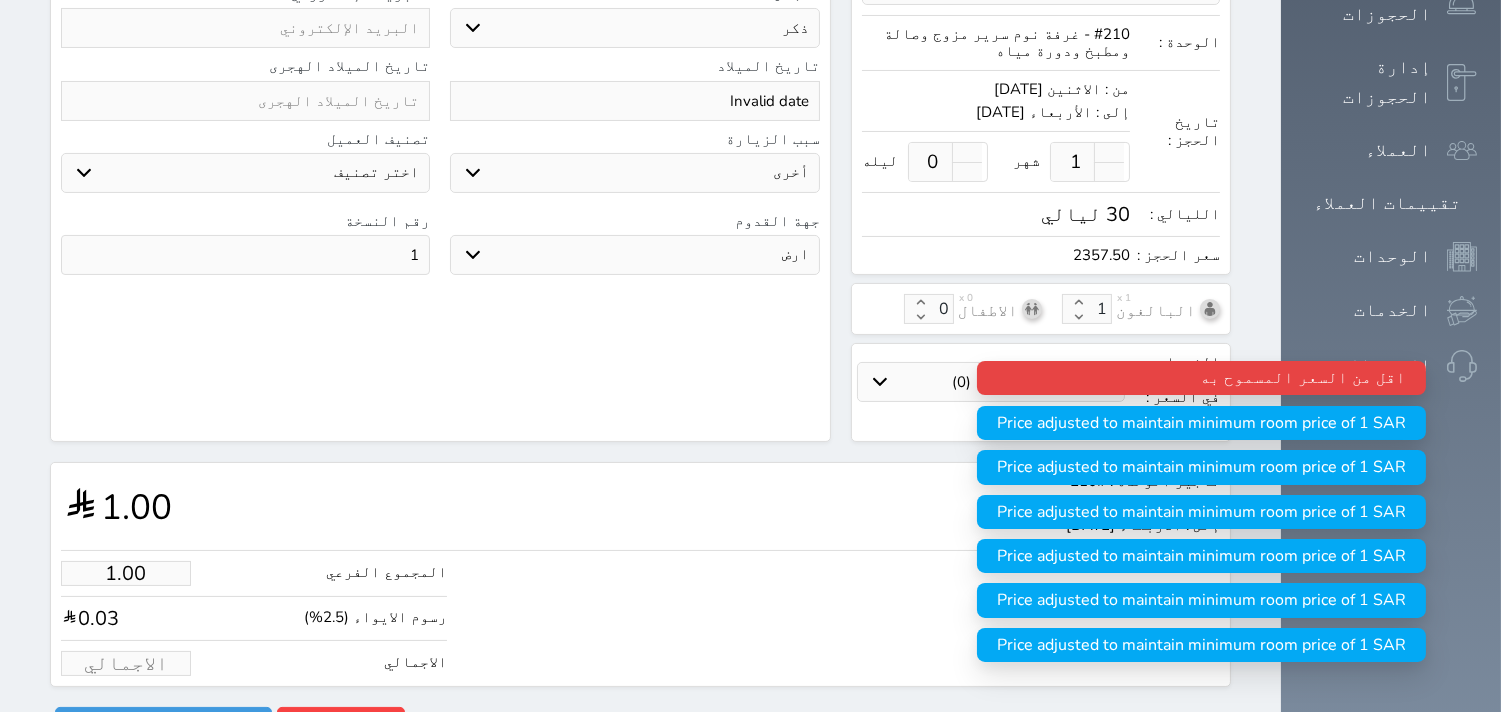 type on "1.95" 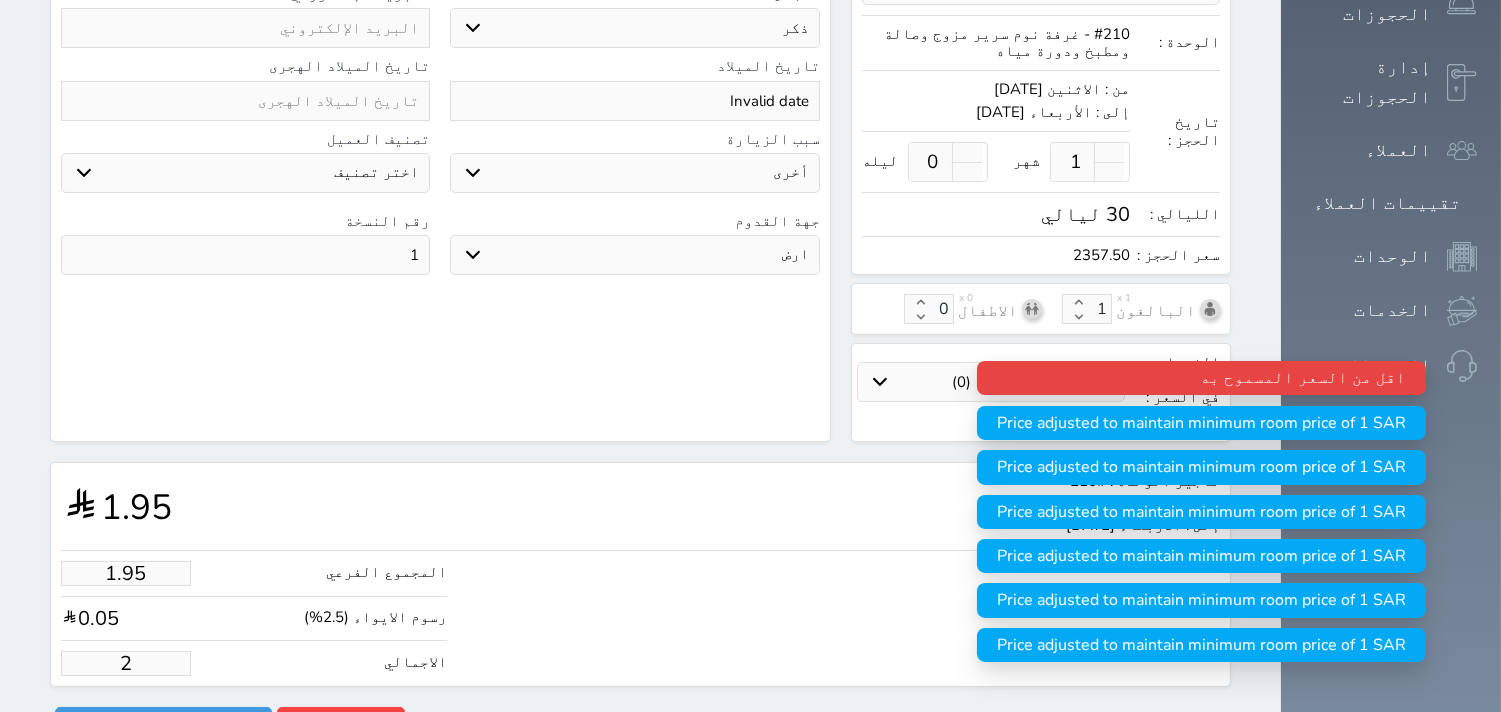 type on "21.46" 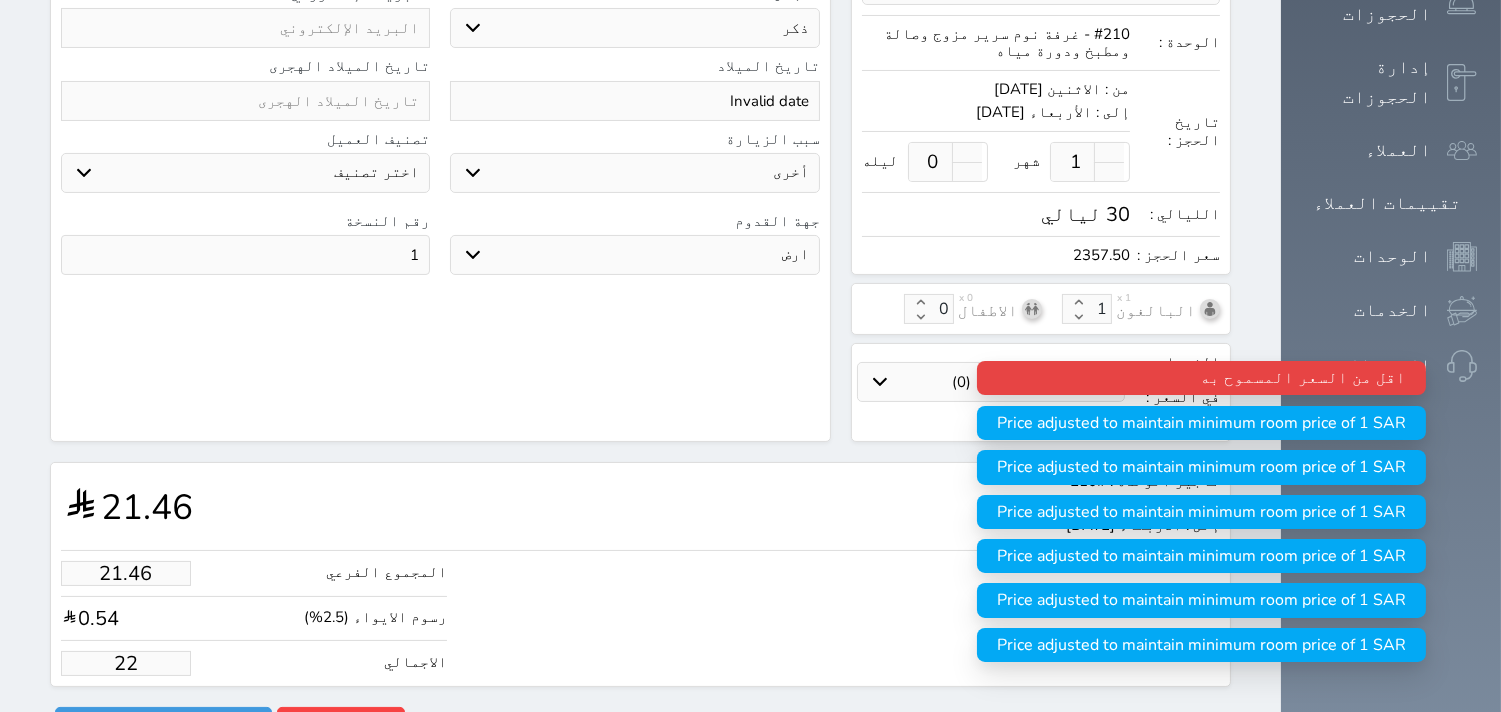 type on "214.63" 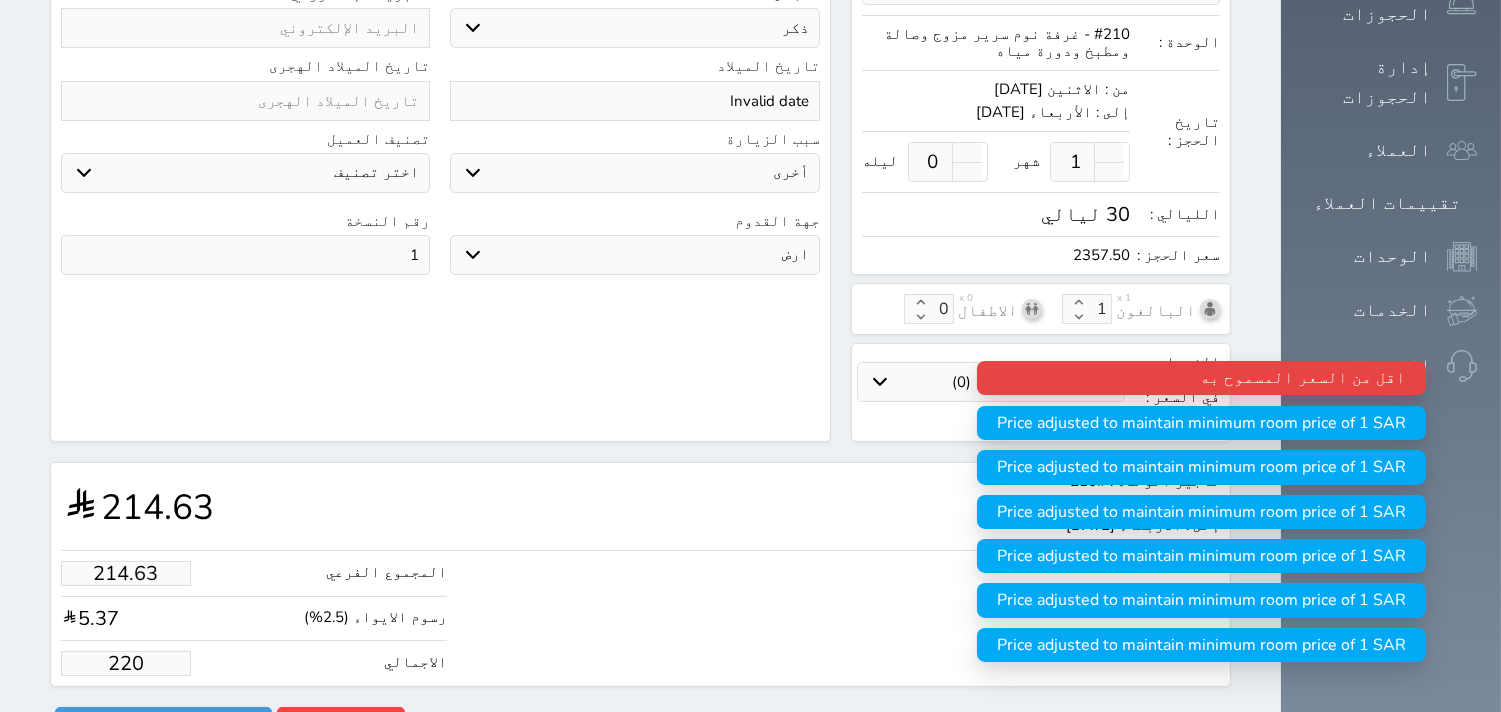 type on "2146.34" 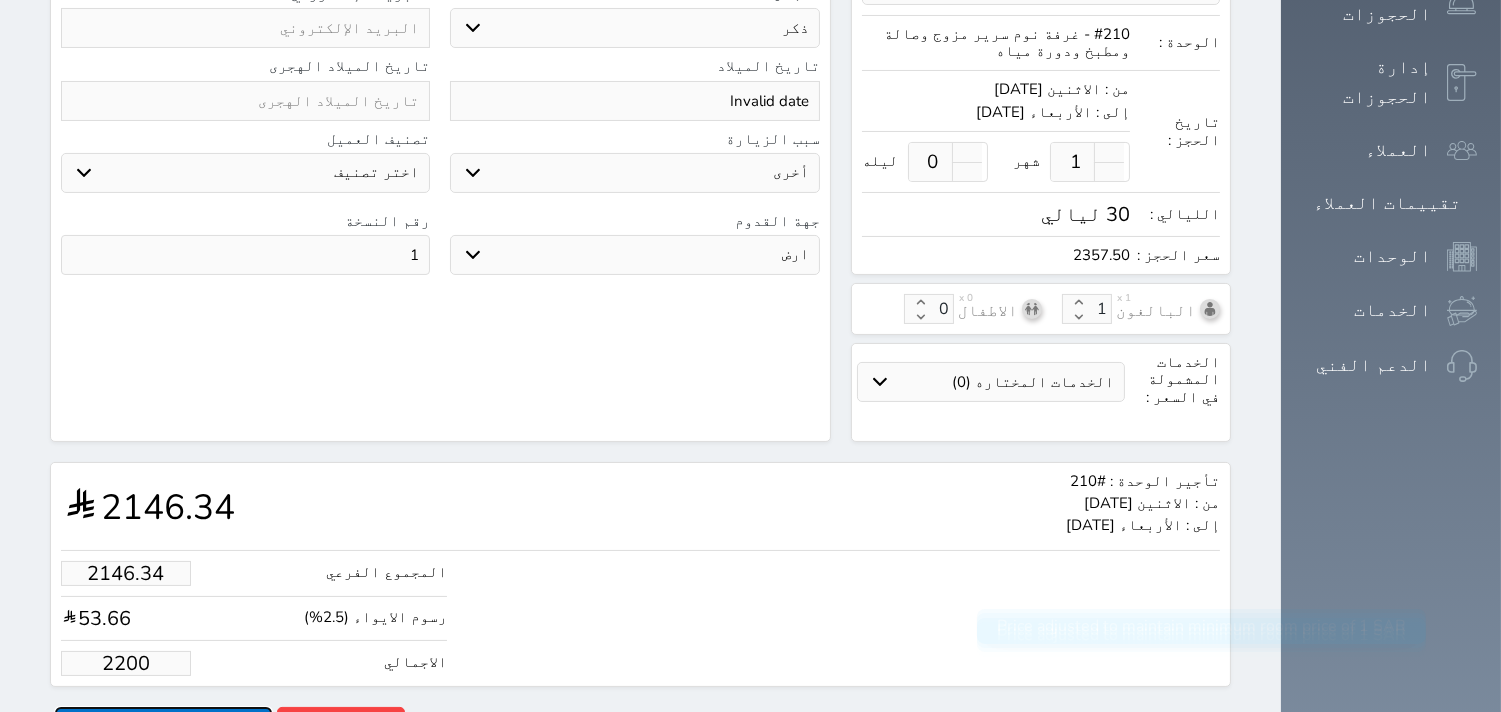 type on "2200.00" 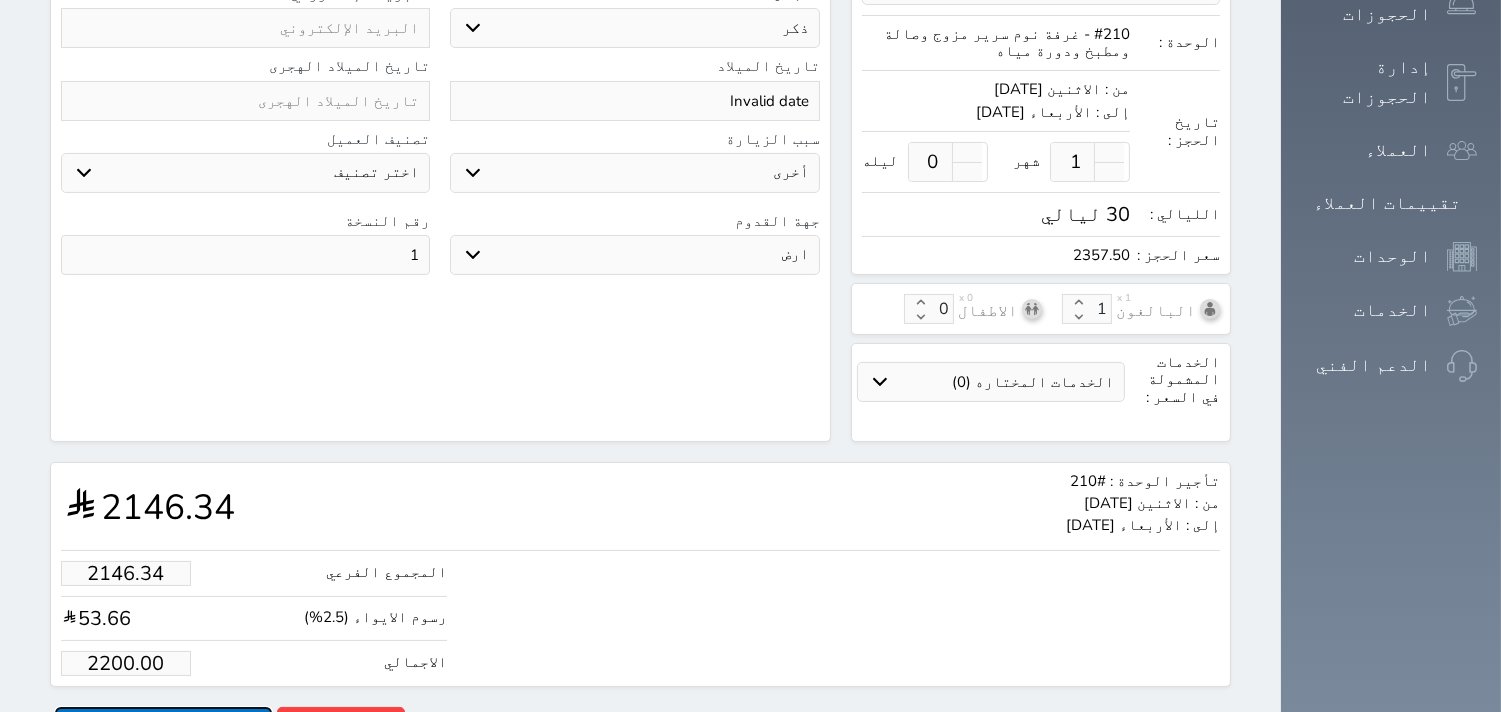 click on "حجز" at bounding box center [163, 724] 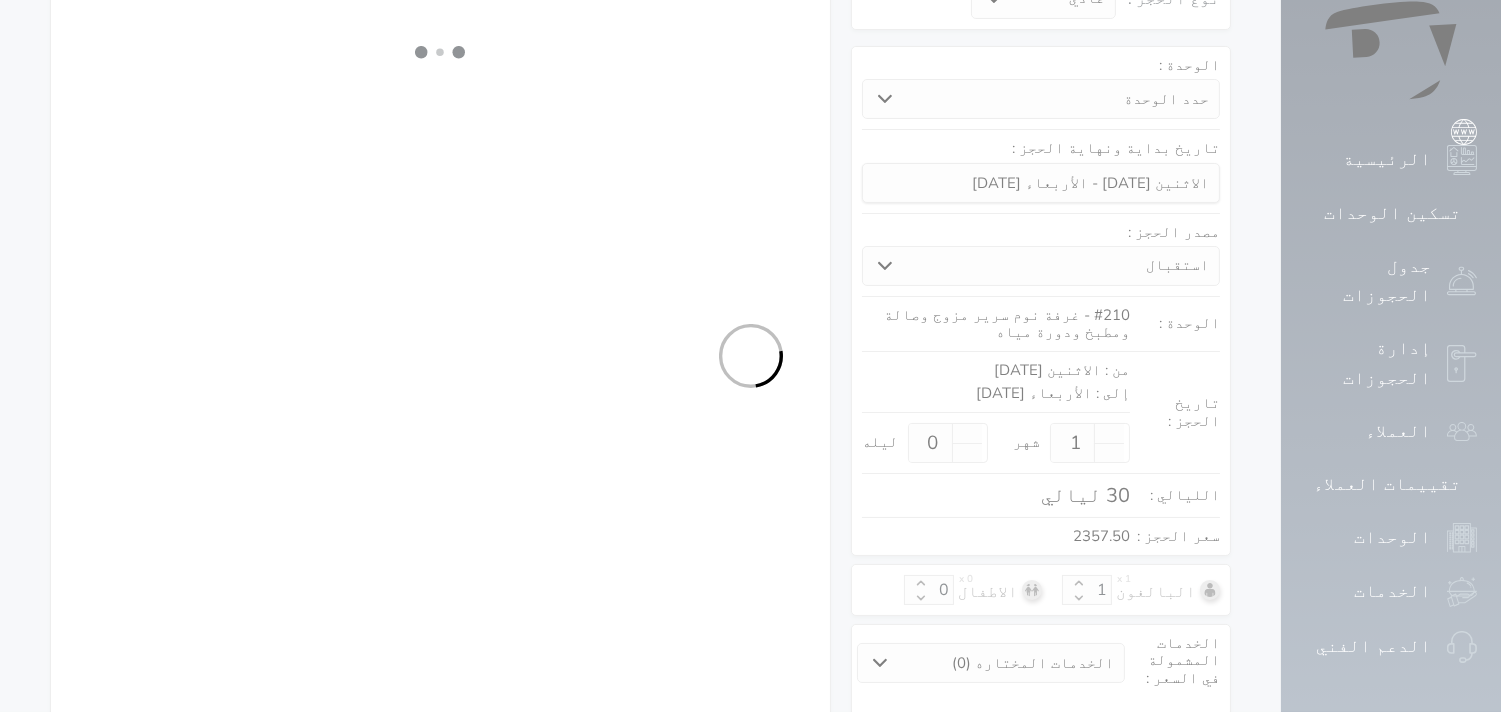 select on "1" 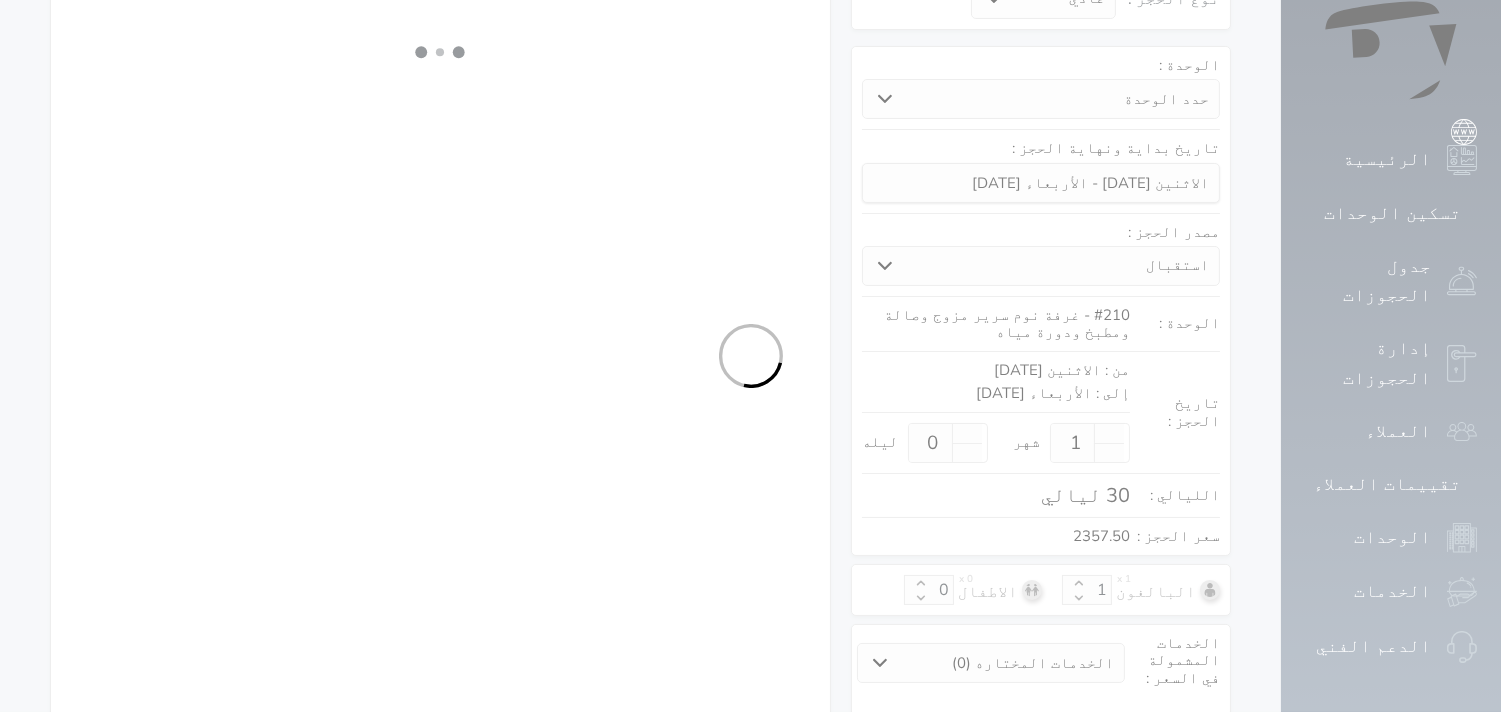 select on "113" 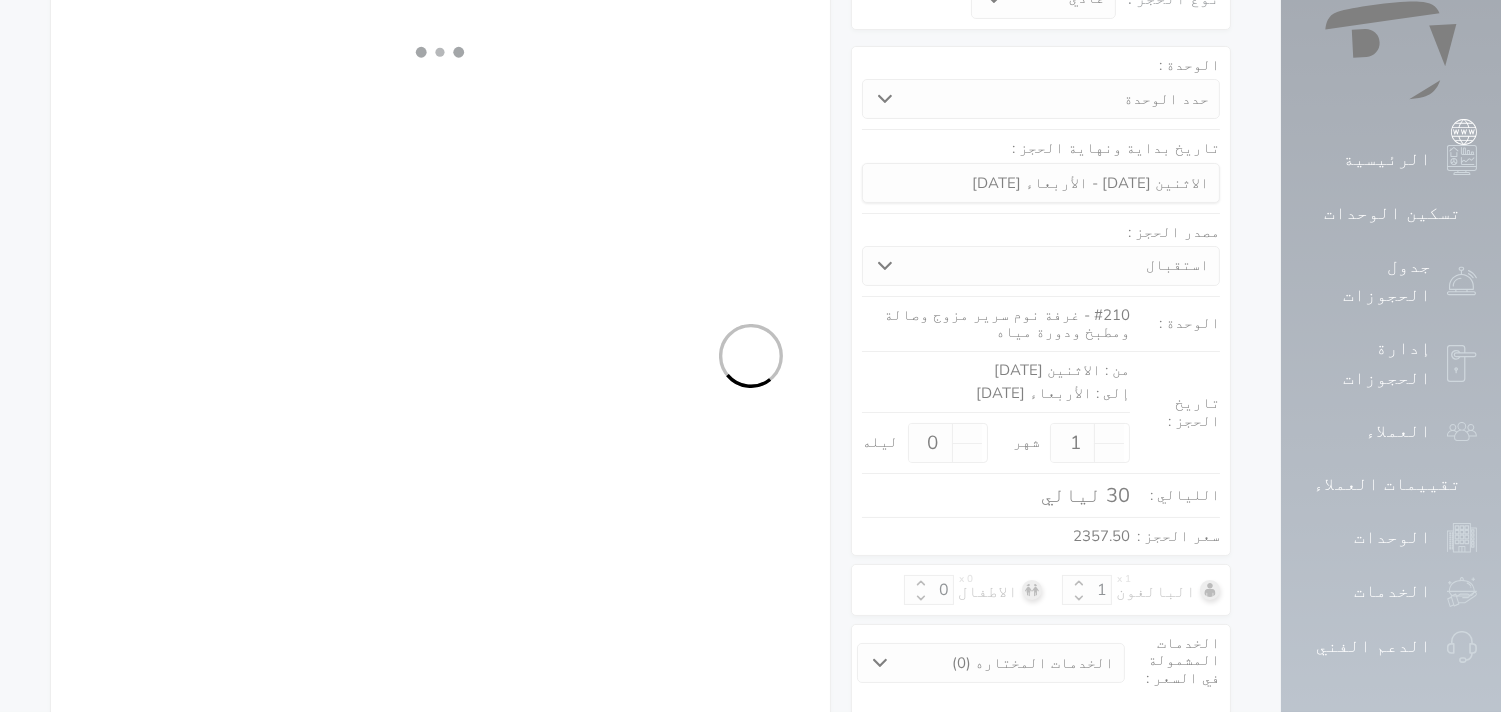 select on "1" 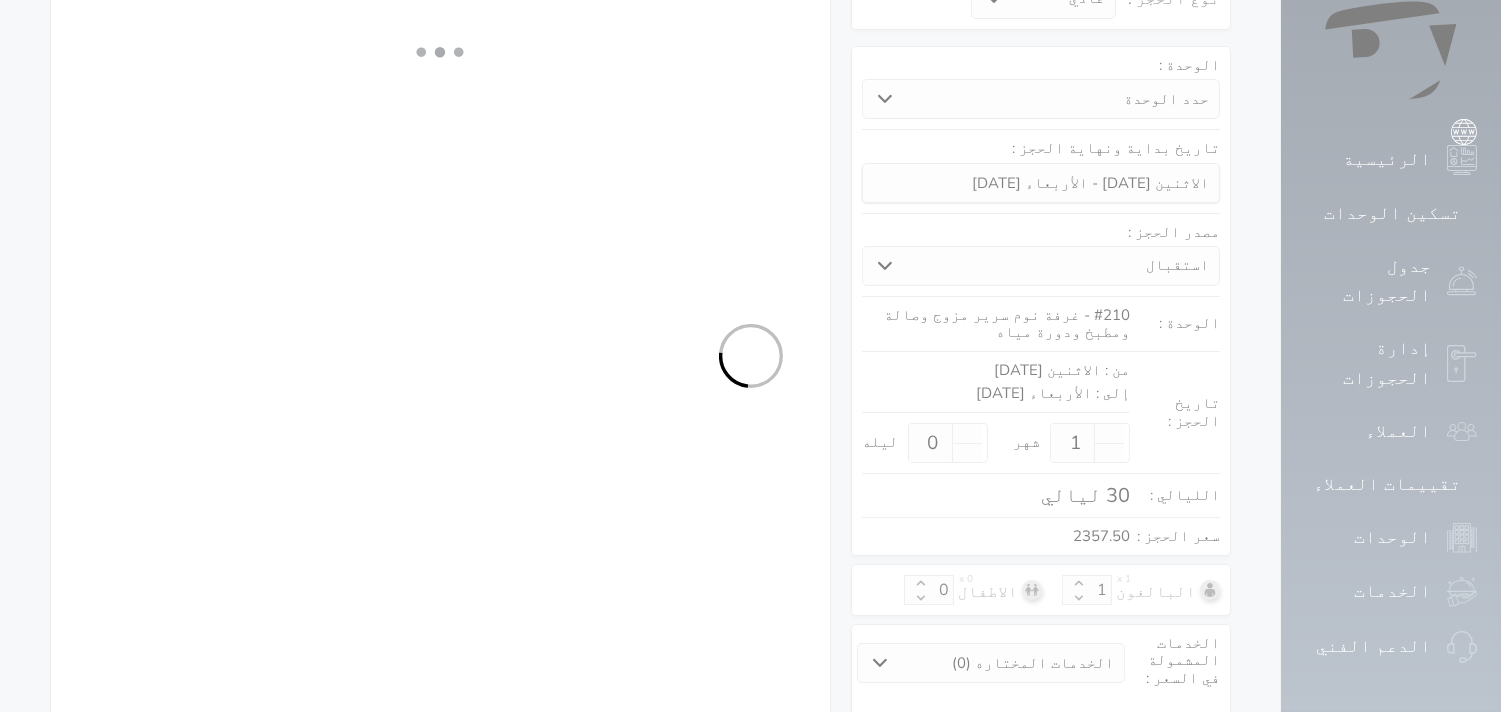 select on "7" 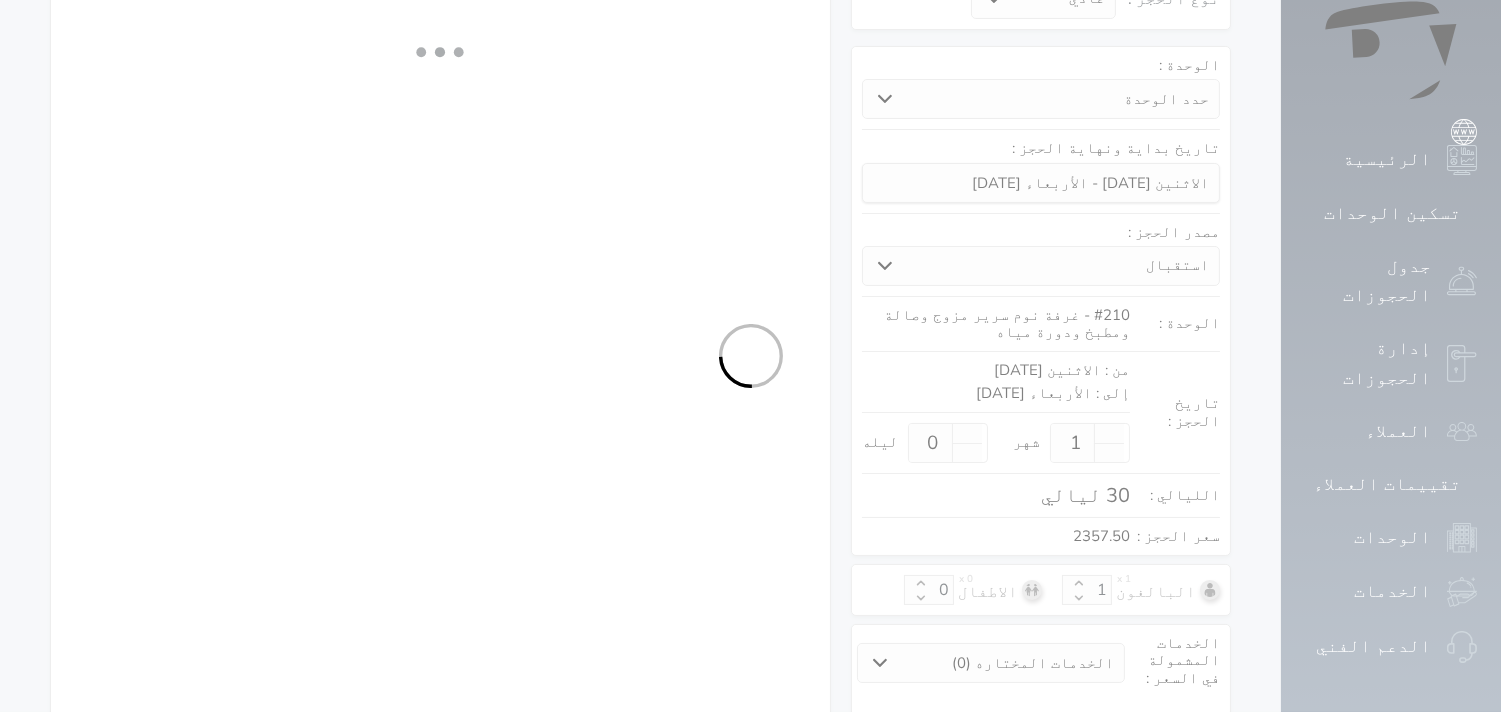 select on "9" 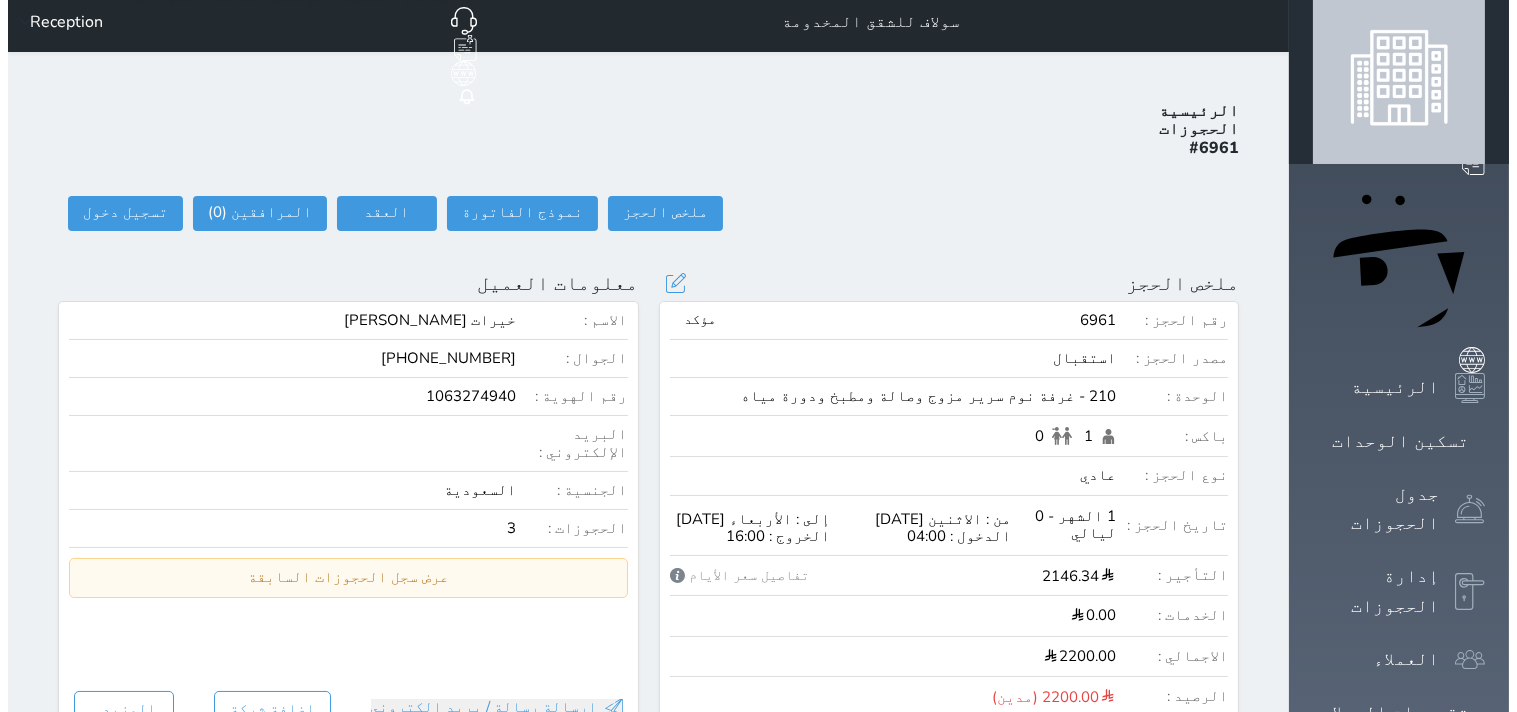 scroll, scrollTop: 0, scrollLeft: 0, axis: both 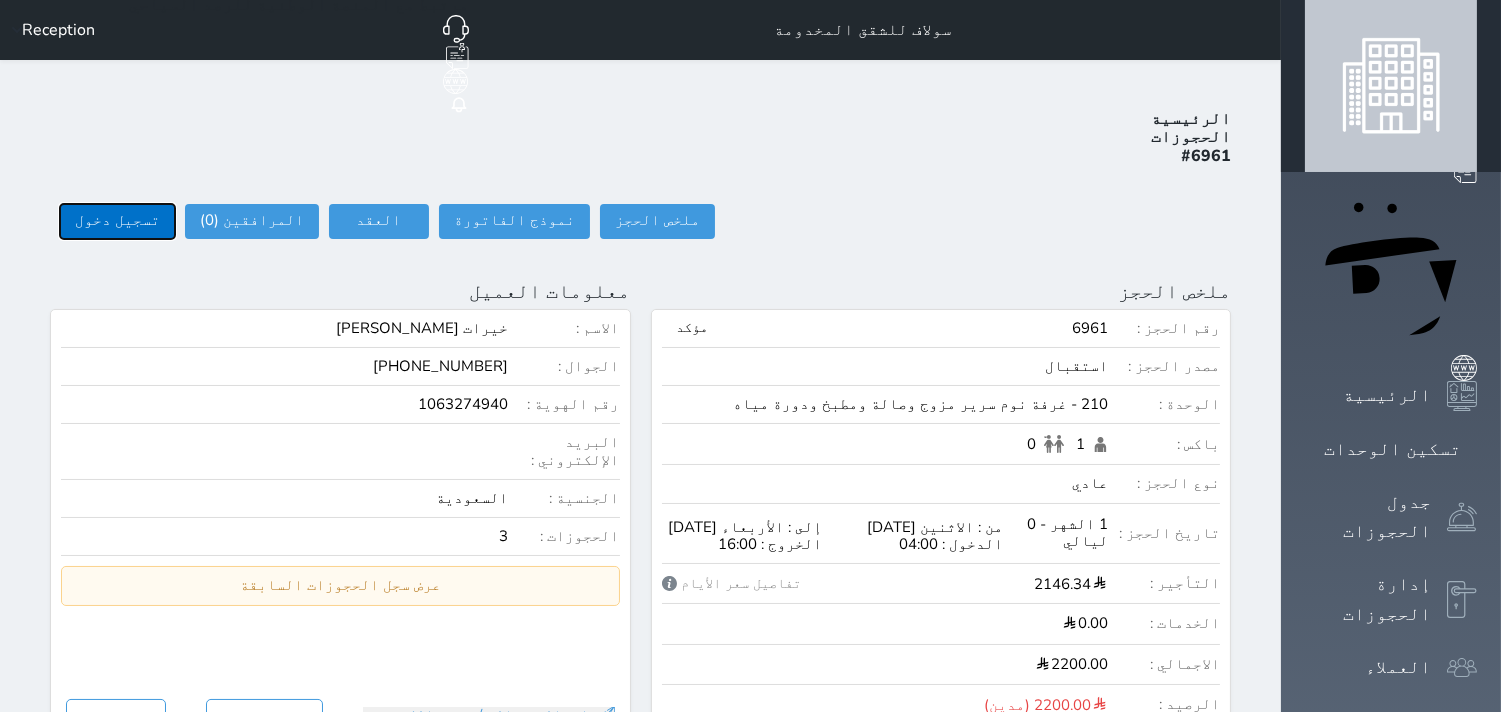 click on "تسجيل دخول" at bounding box center [117, 221] 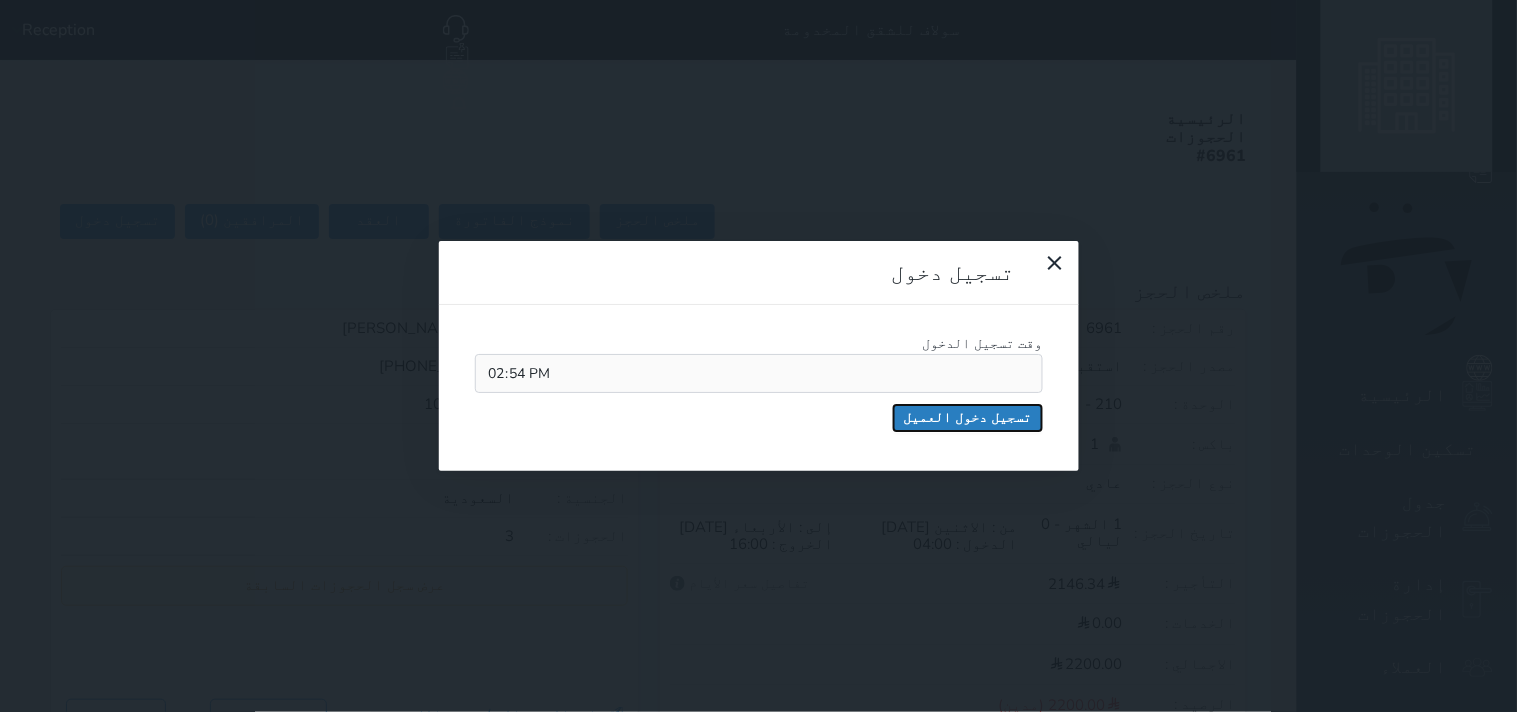click on "تسجيل دخول العميل" at bounding box center [968, 418] 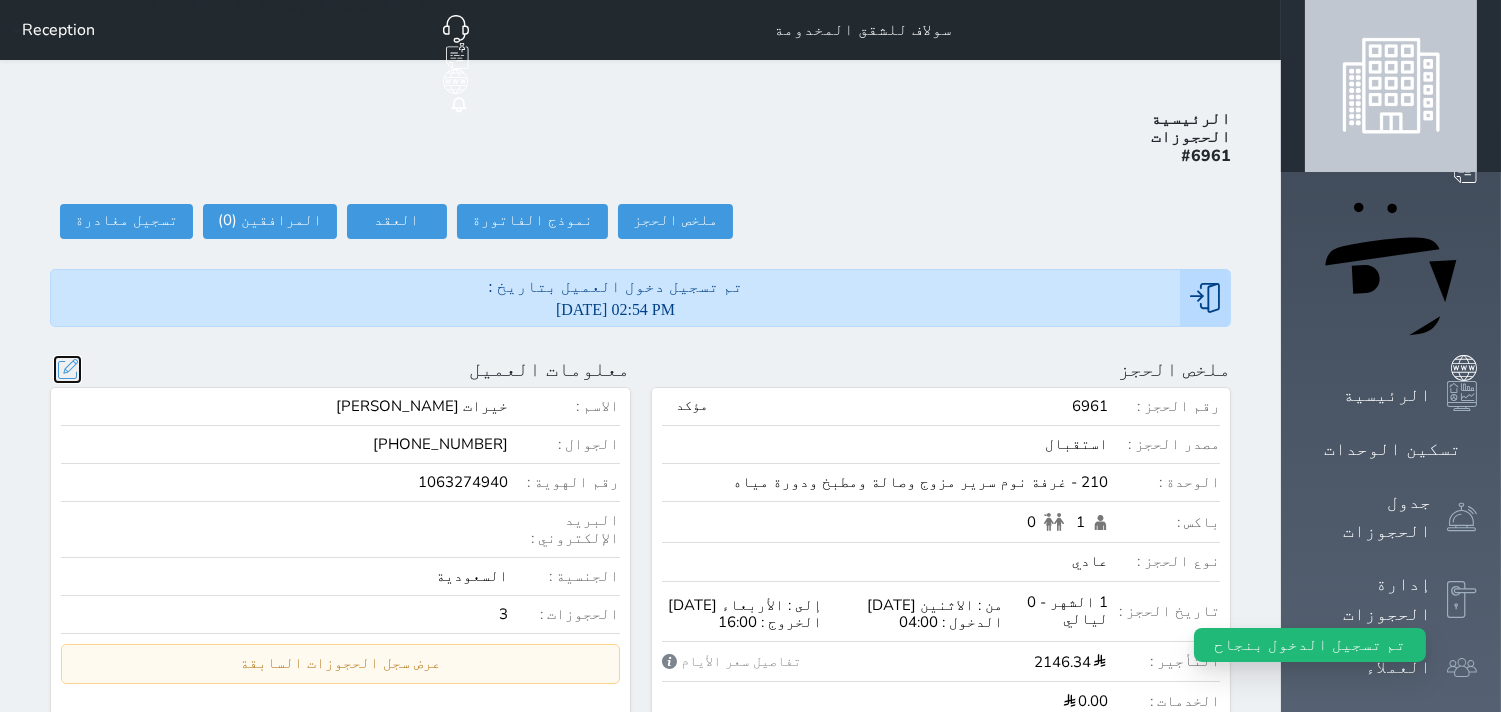 click at bounding box center (67, 369) 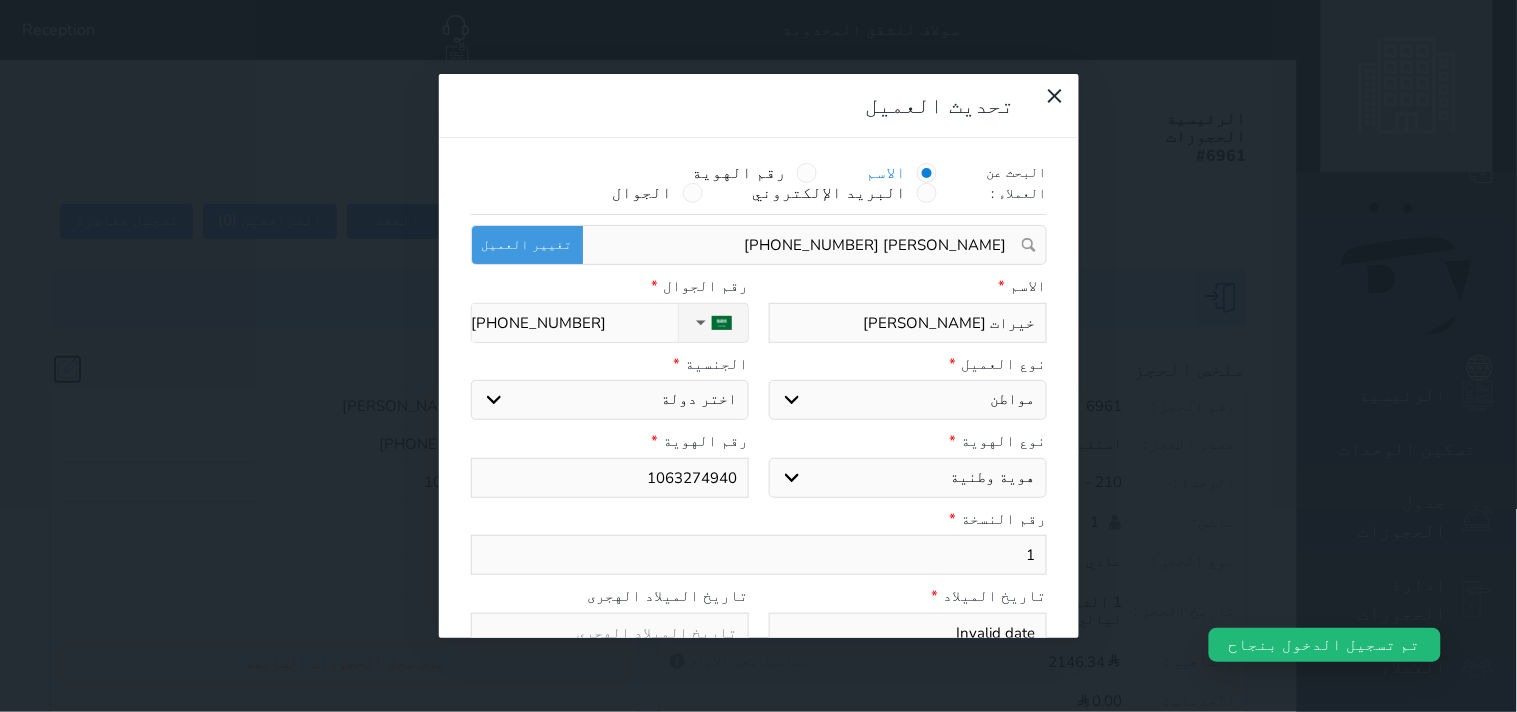 select on "113" 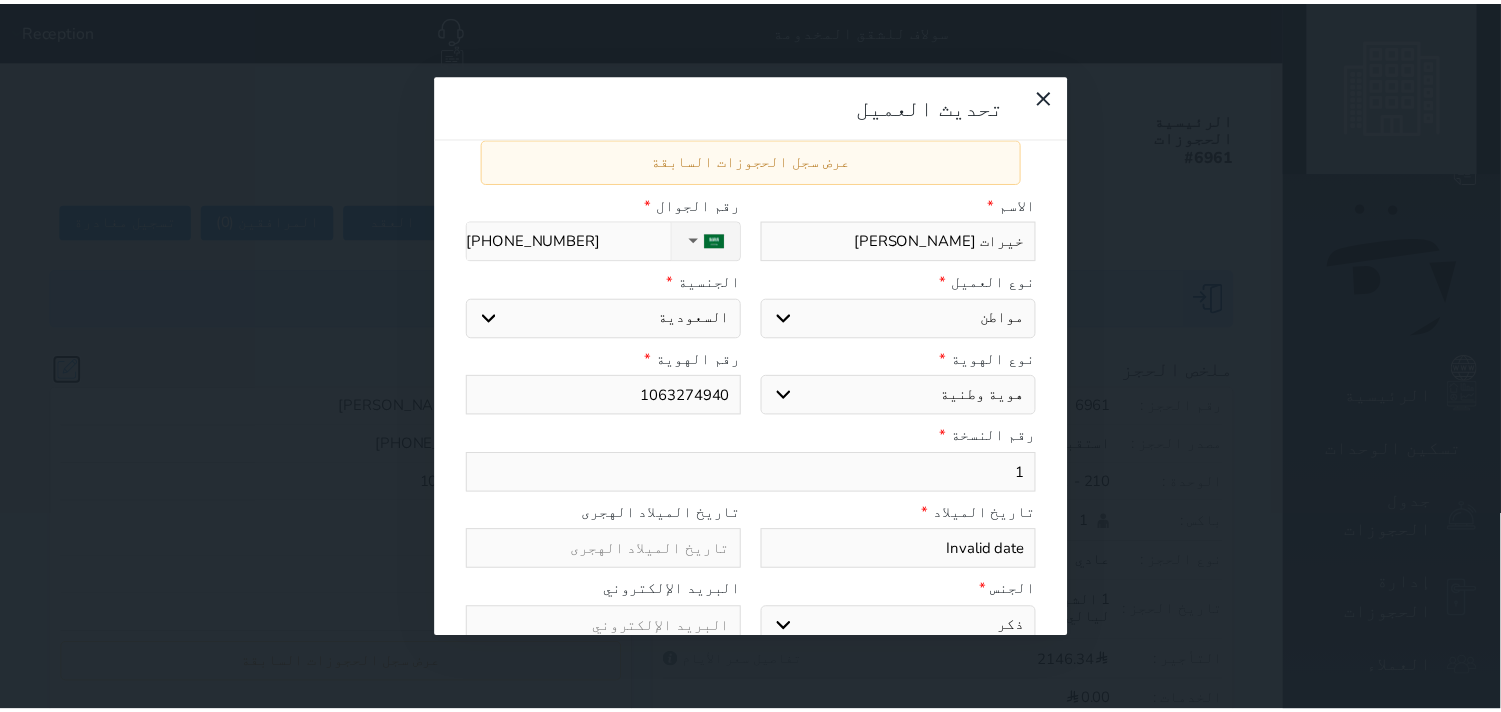 scroll, scrollTop: 32, scrollLeft: 0, axis: vertical 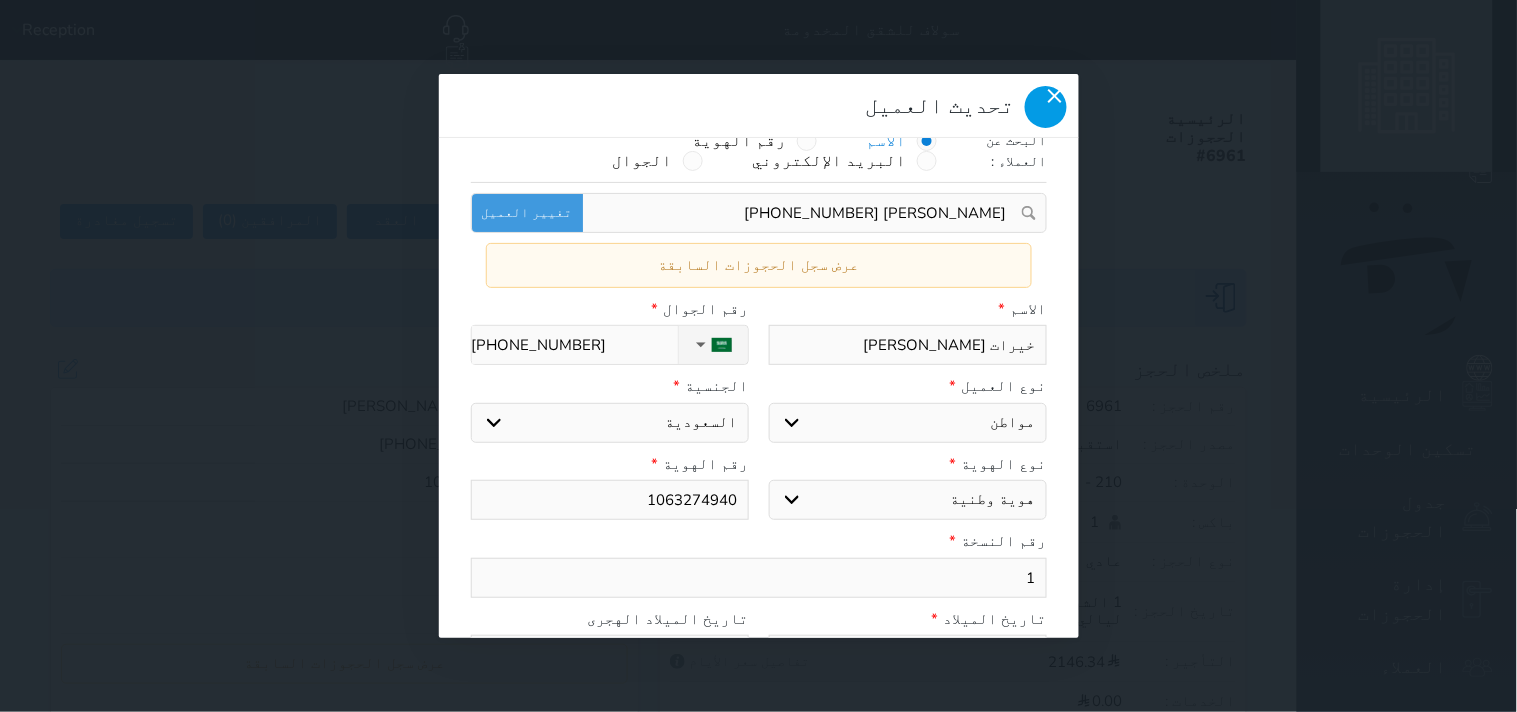 click 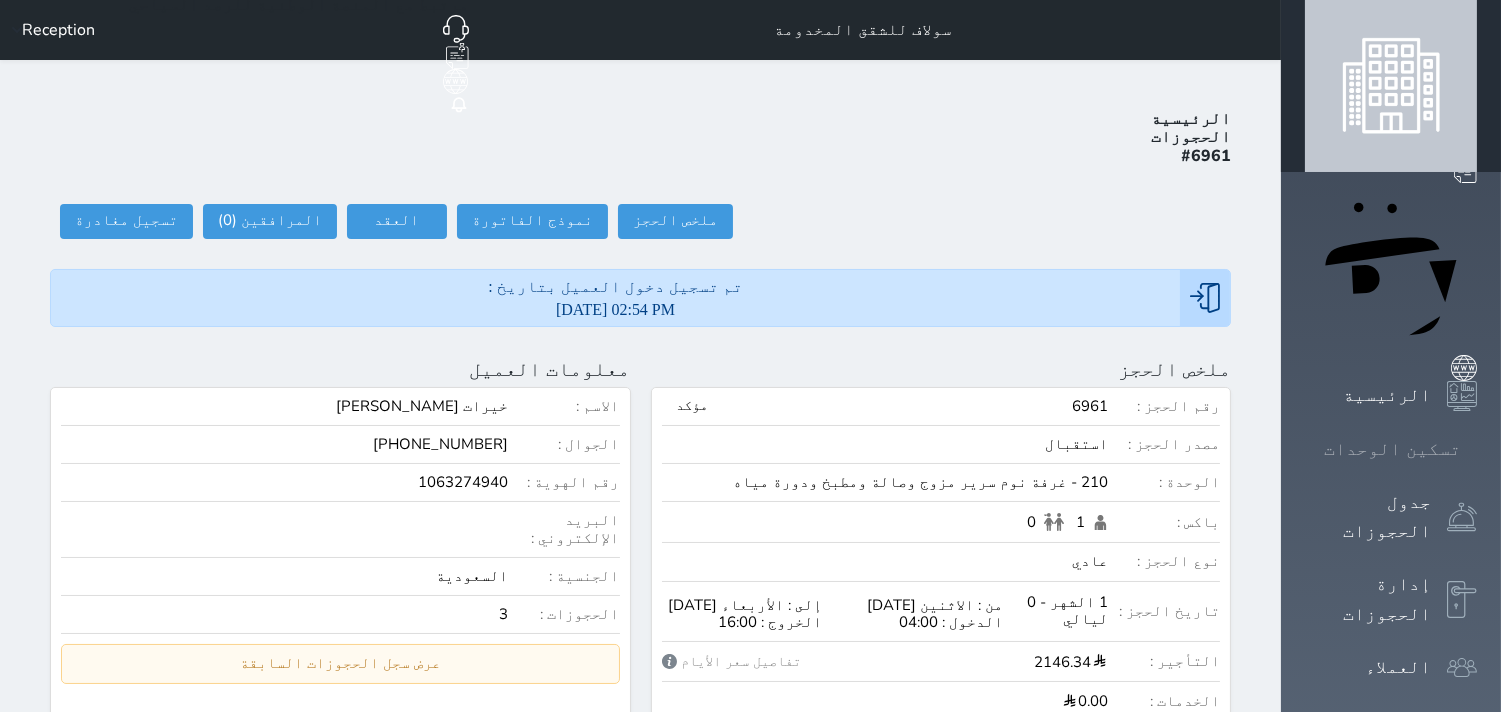 click on "تسكين الوحدات" at bounding box center [1392, 449] 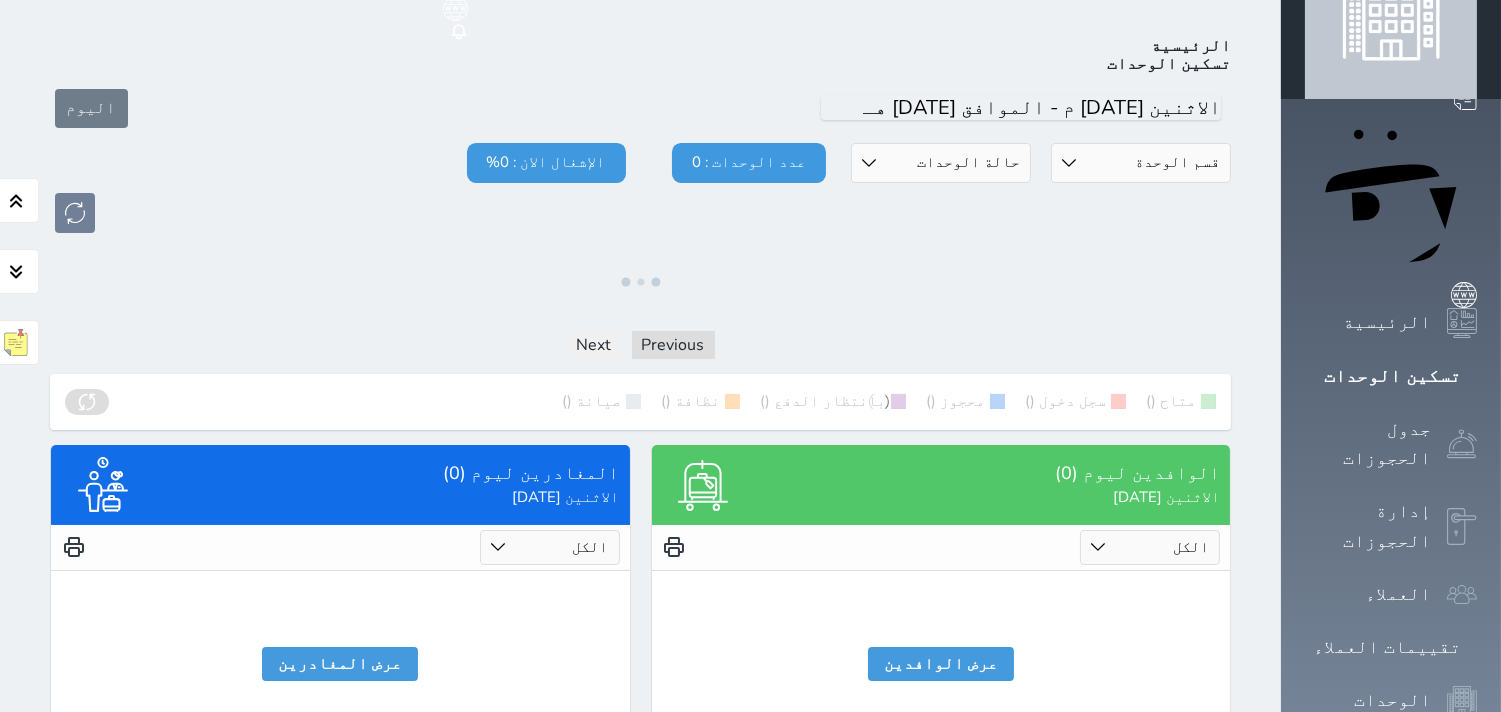 scroll, scrollTop: 146, scrollLeft: 0, axis: vertical 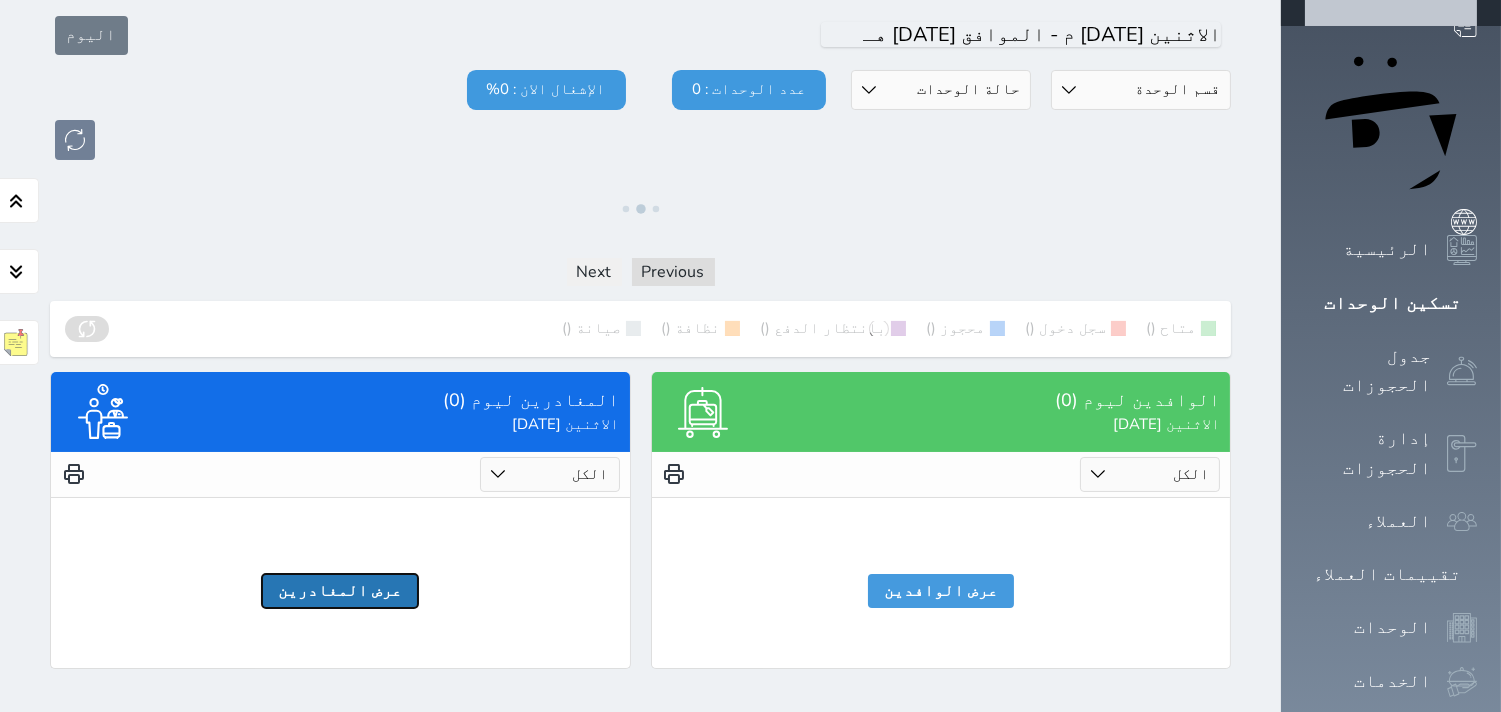 click on "عرض المغادرين" at bounding box center (340, 591) 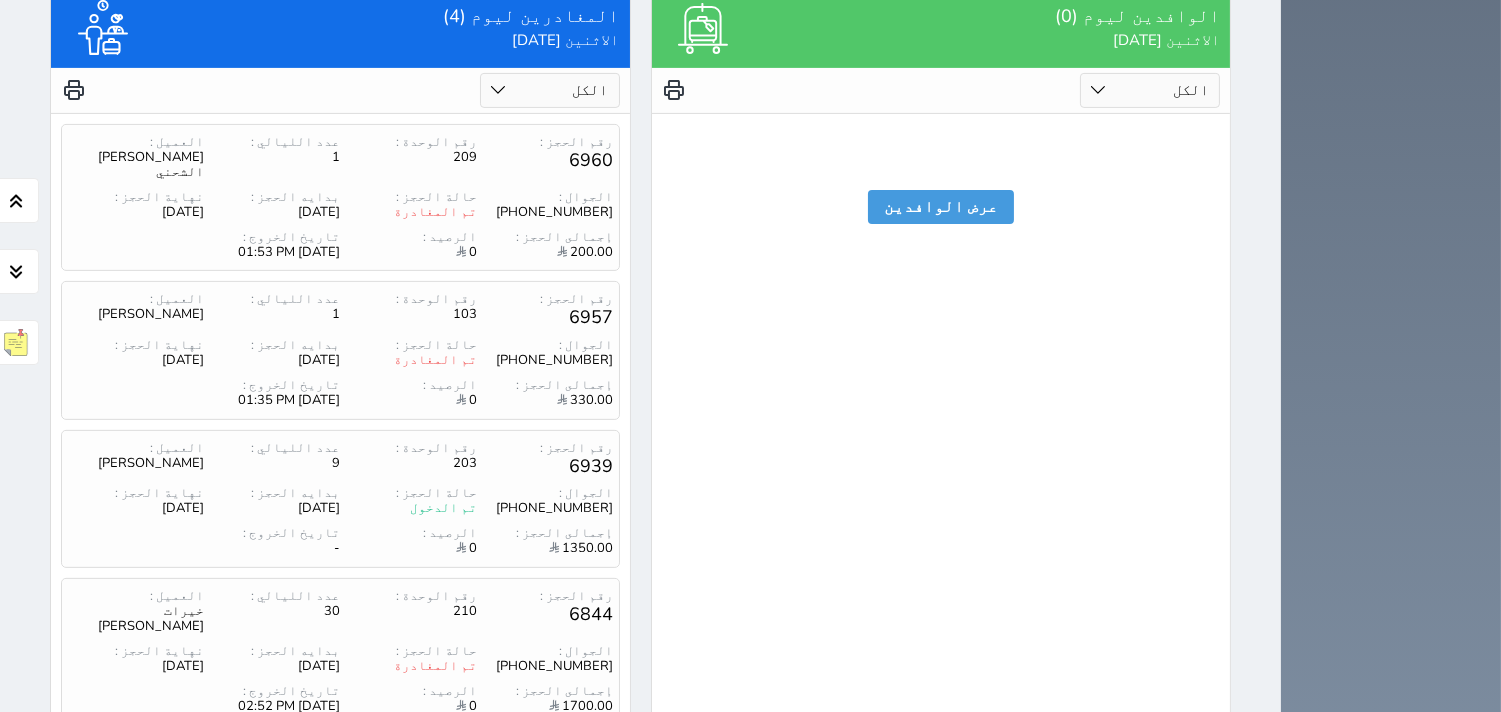 scroll, scrollTop: 1293, scrollLeft: 0, axis: vertical 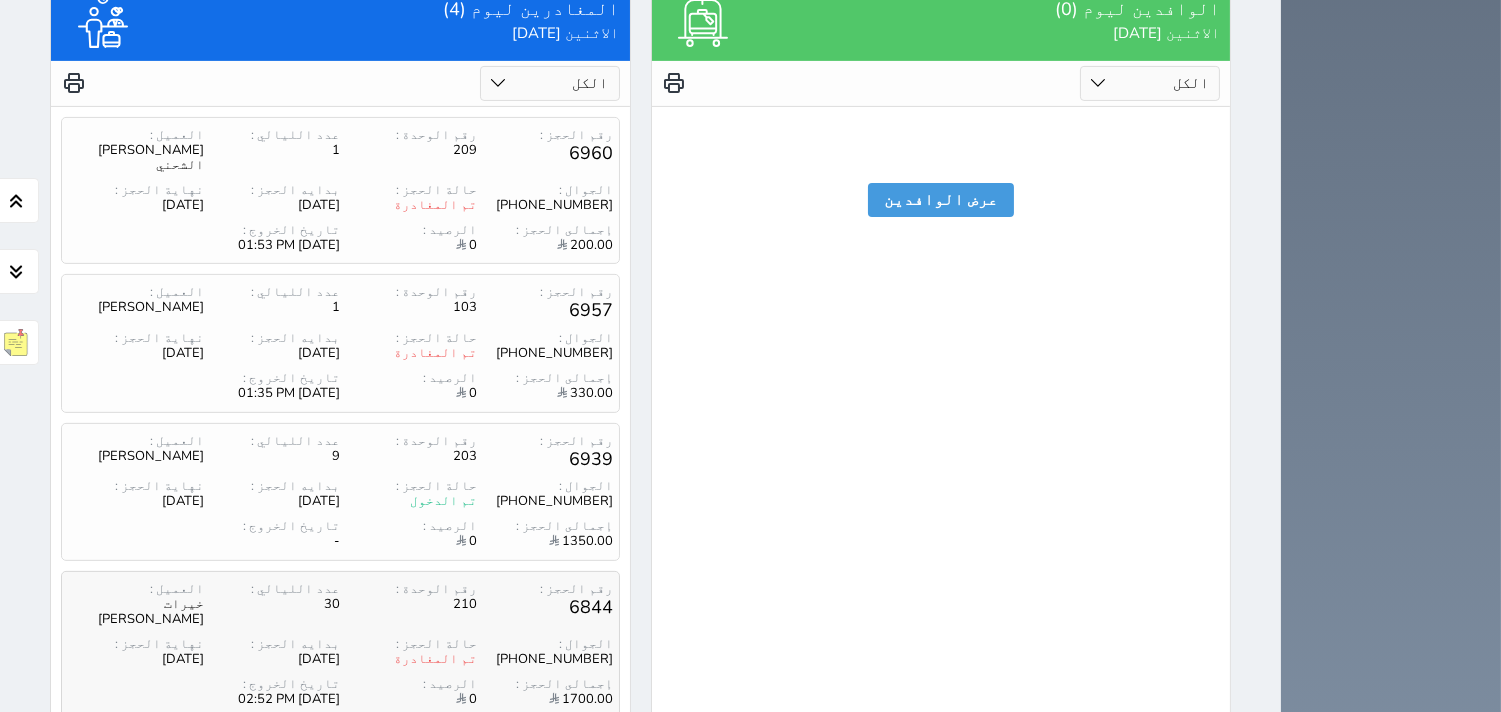 click on "حالة الحجز :" at bounding box center (408, 644) 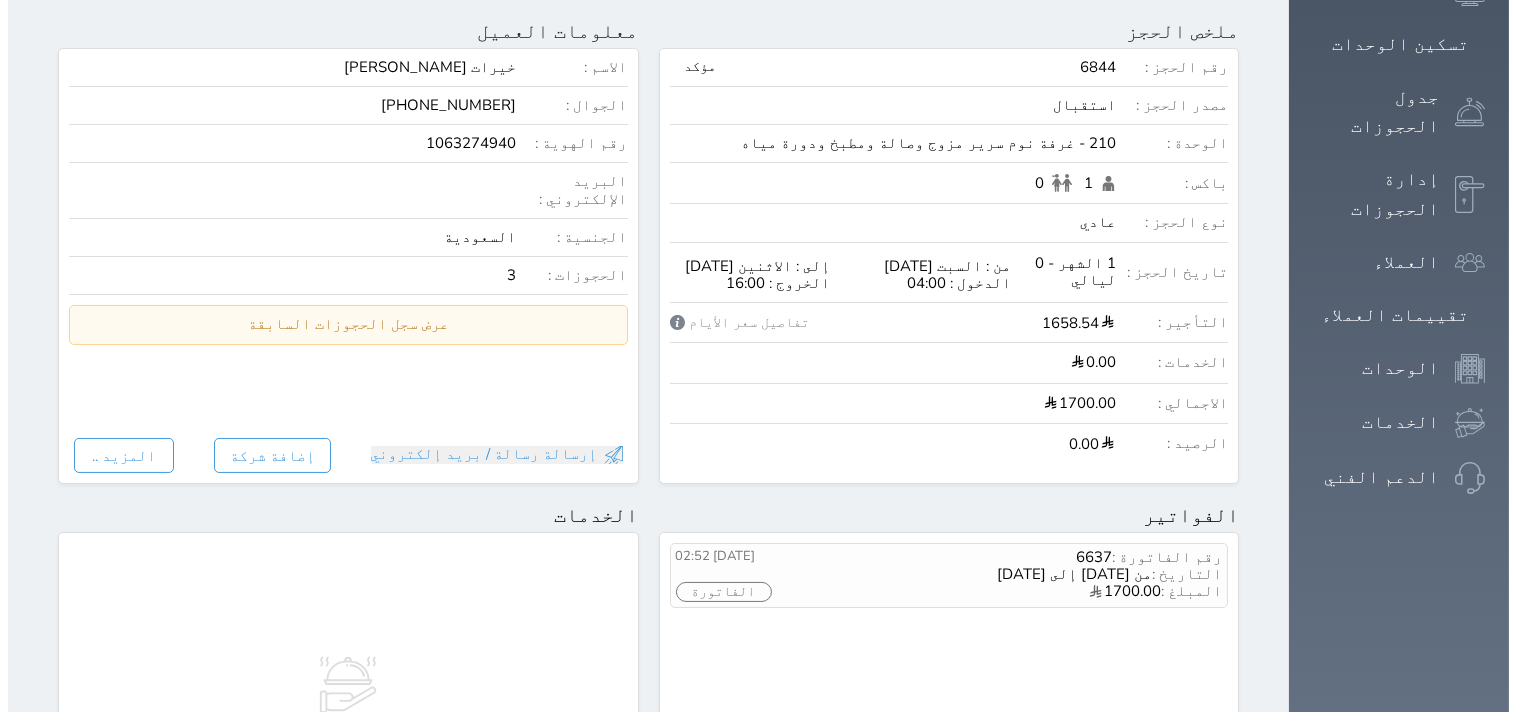 scroll, scrollTop: 444, scrollLeft: 0, axis: vertical 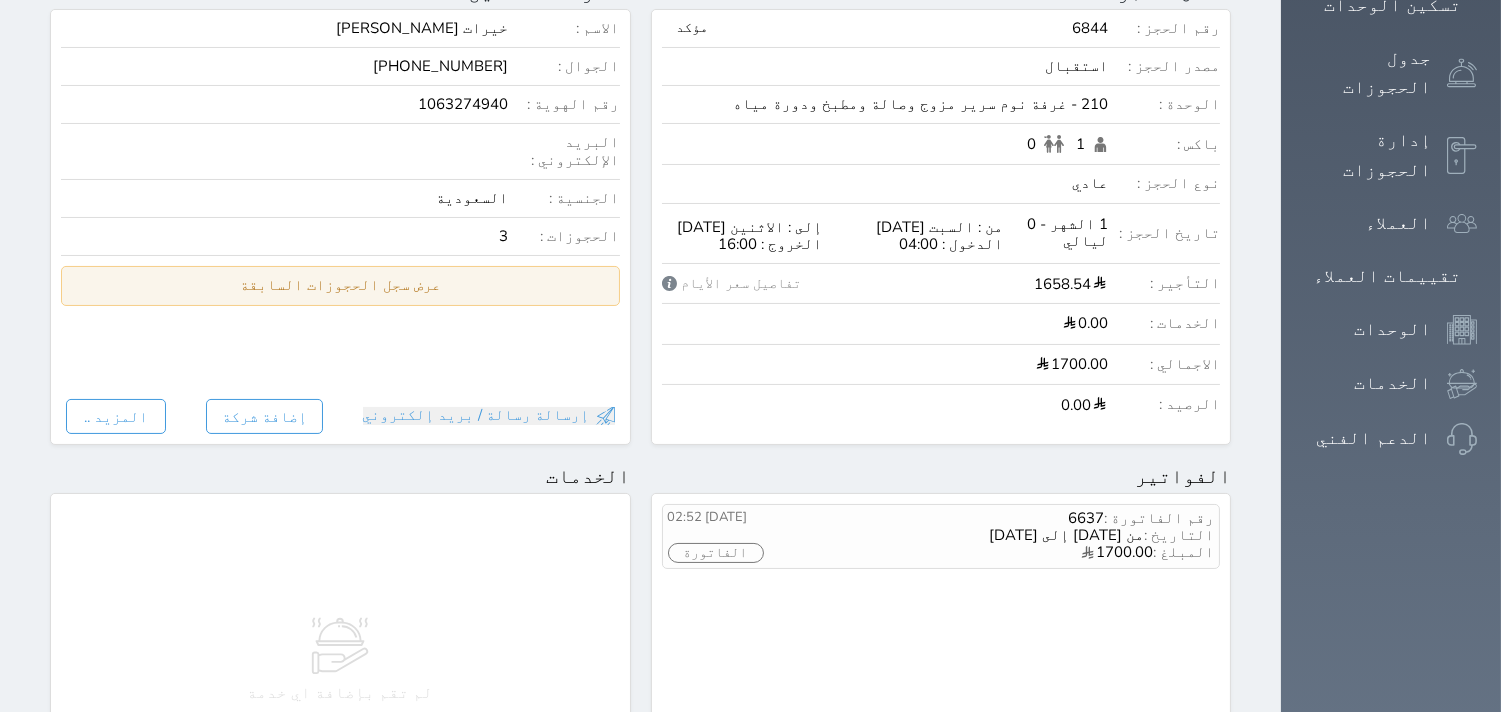 click on "عرض سجل الحجوزات السابقة" at bounding box center (340, 285) 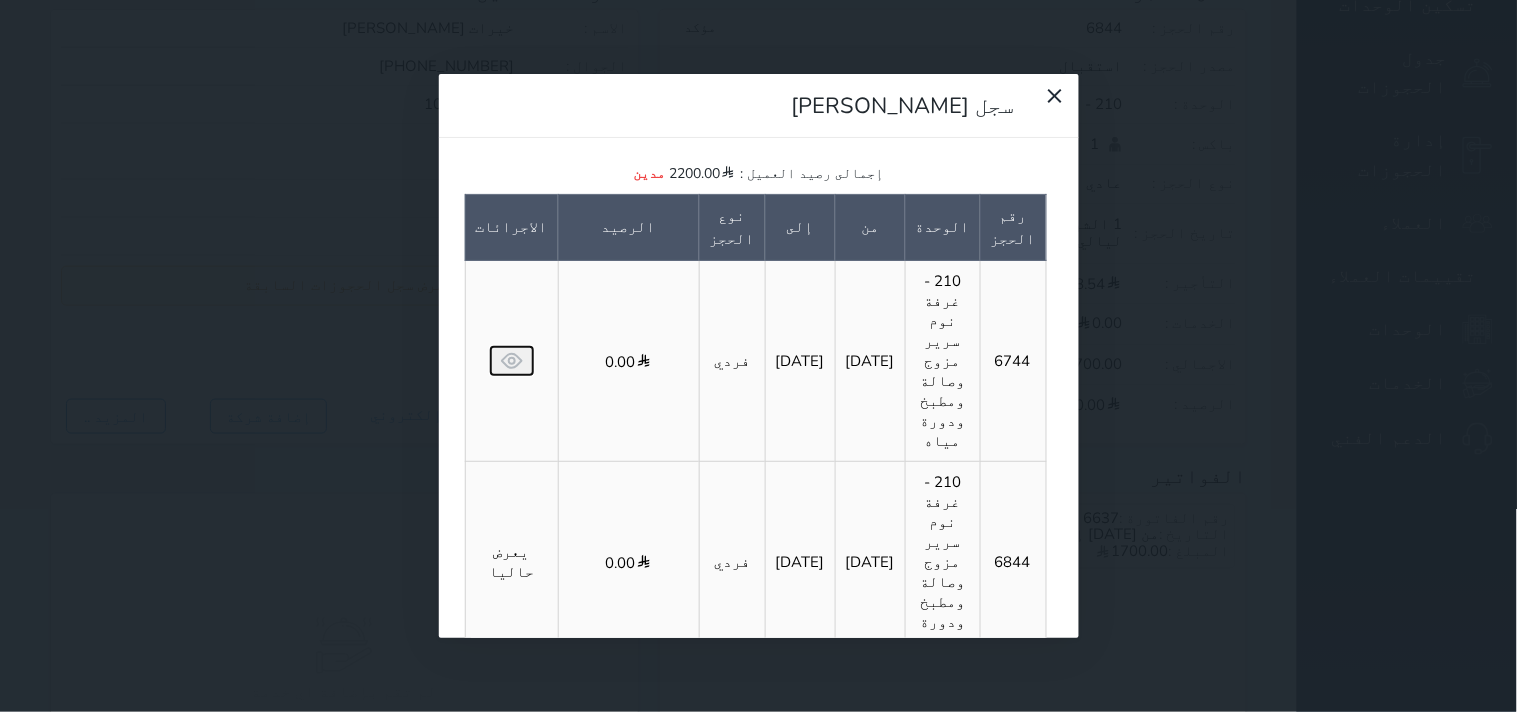 click 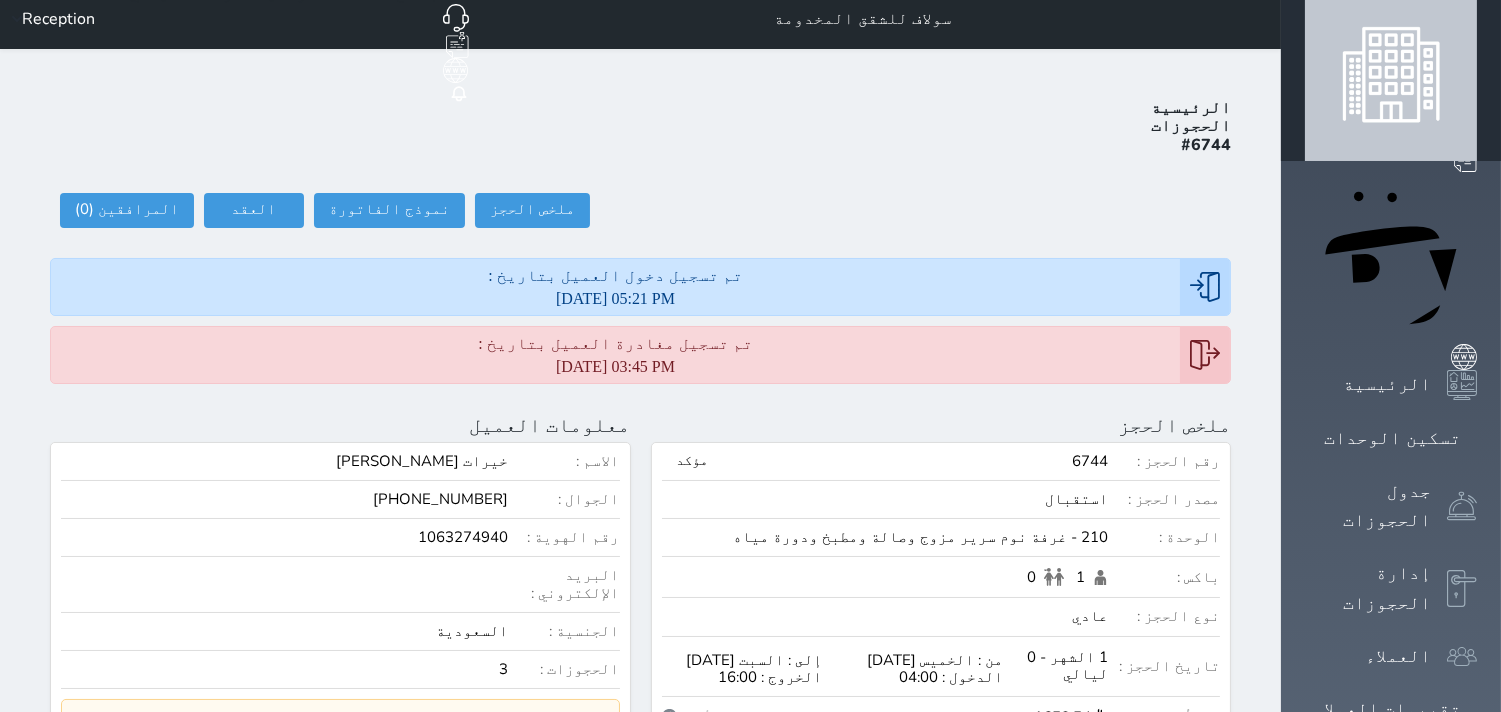 scroll, scrollTop: 0, scrollLeft: 0, axis: both 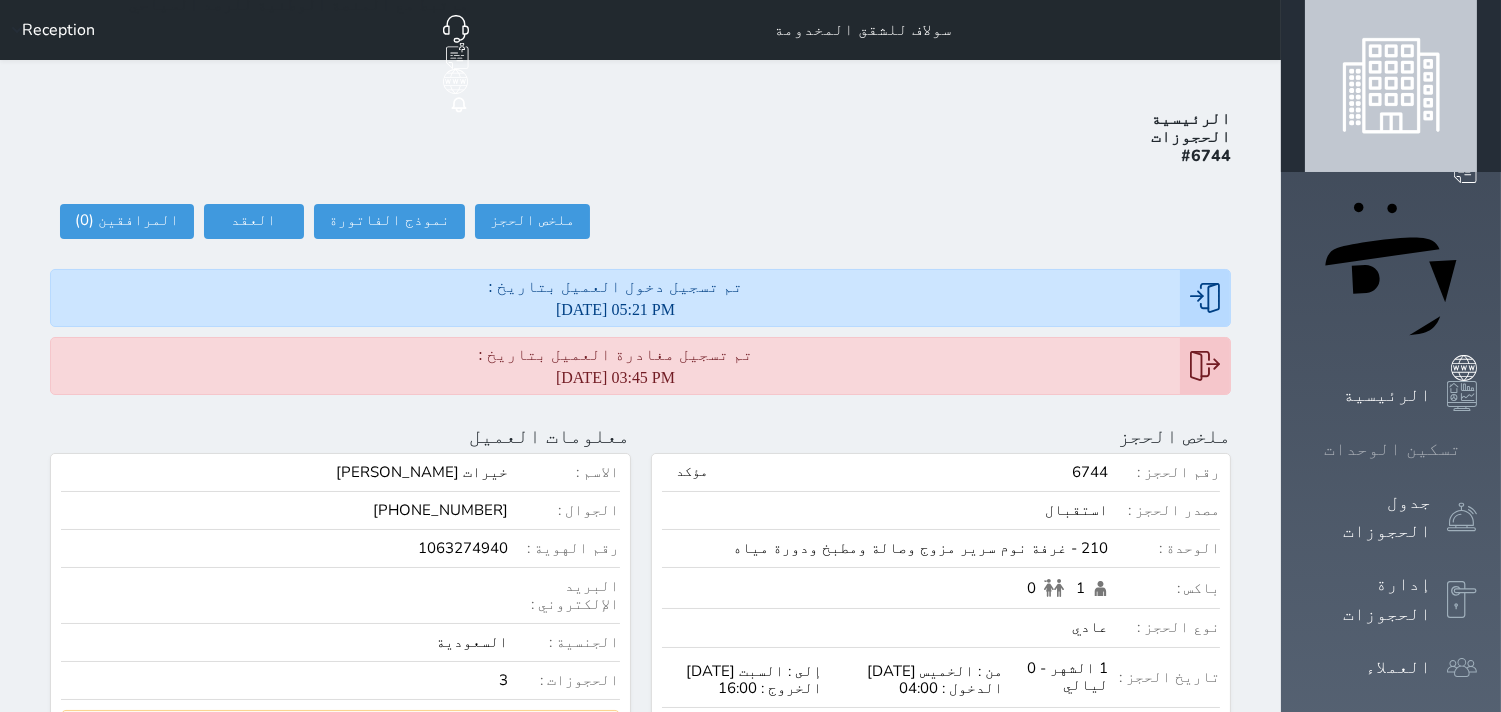 click at bounding box center (1477, 449) 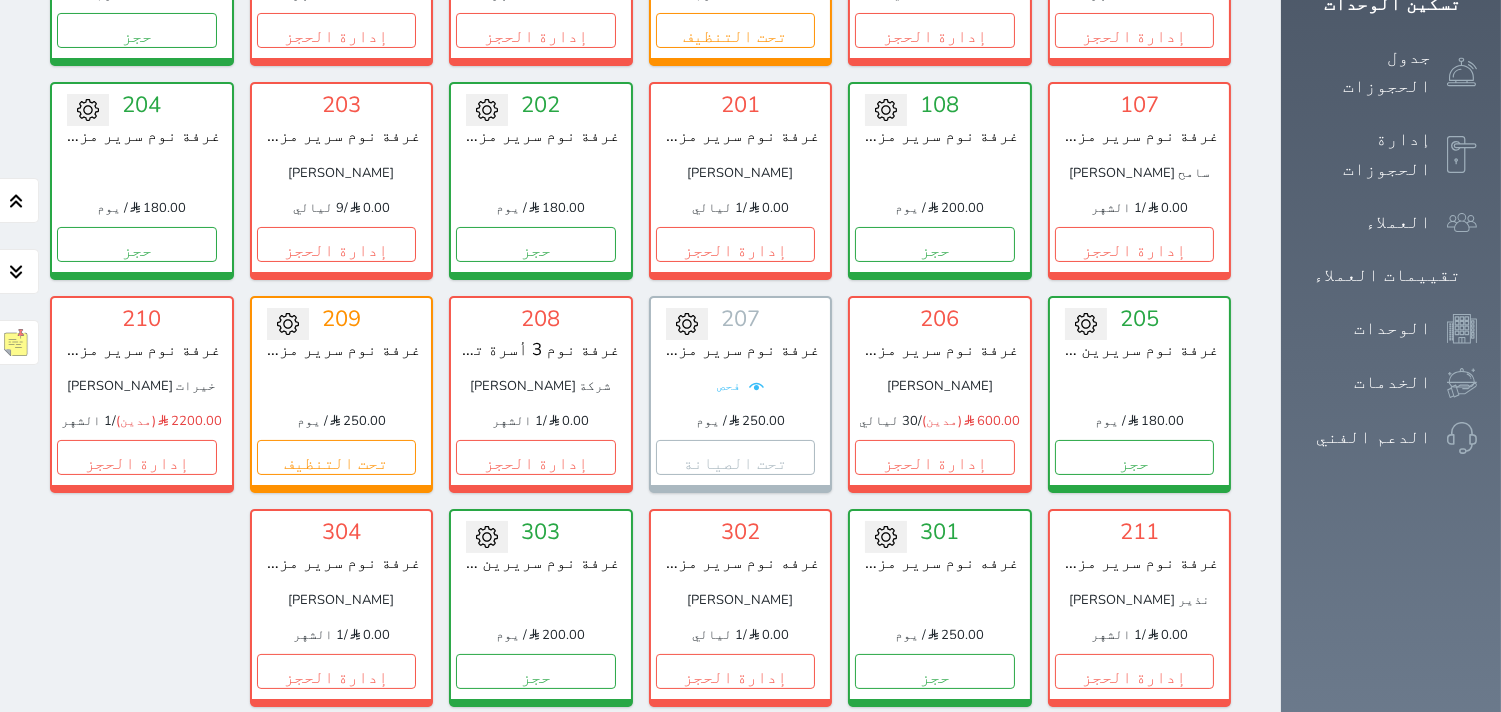 scroll, scrollTop: 496, scrollLeft: 0, axis: vertical 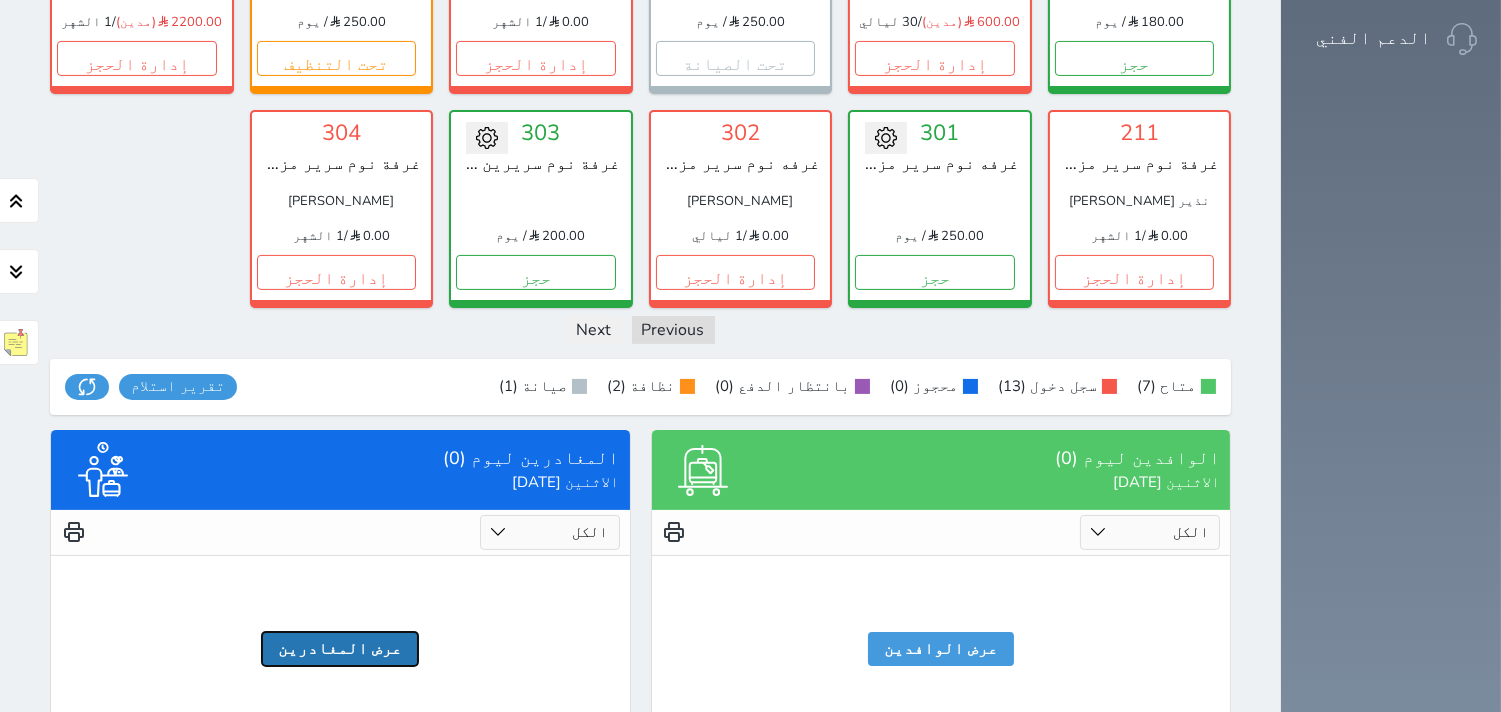 click on "عرض المغادرين" at bounding box center [340, 649] 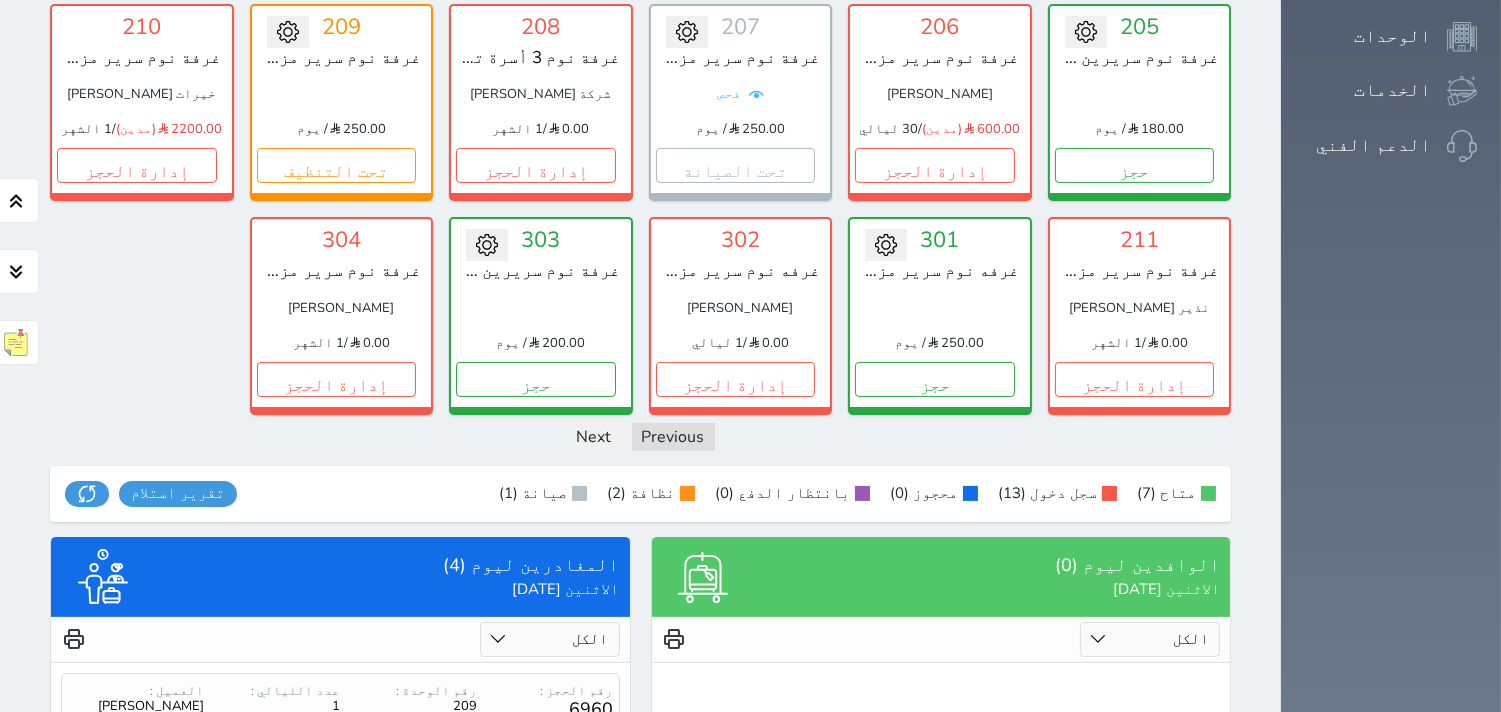scroll, scrollTop: 182, scrollLeft: 0, axis: vertical 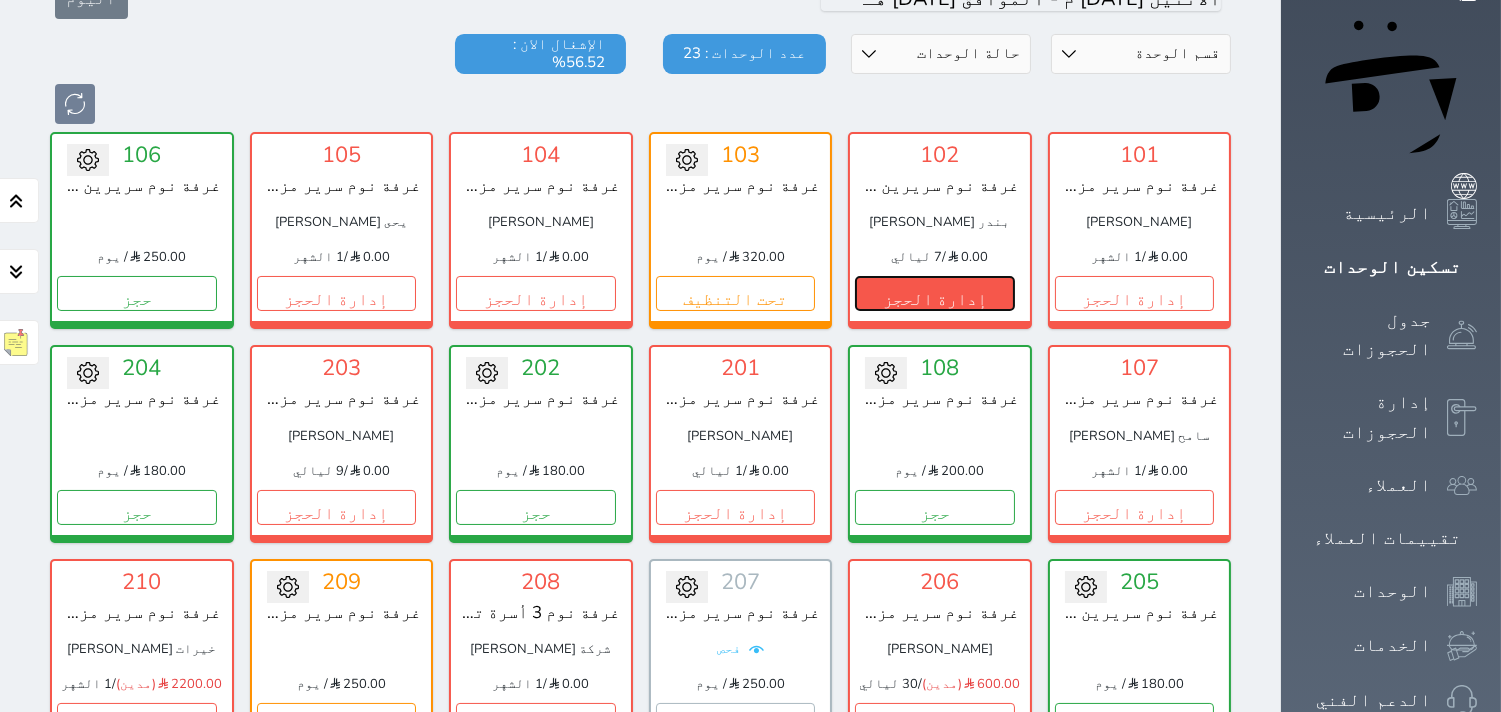 drag, startPoint x: 998, startPoint y: 254, endPoint x: 992, endPoint y: 266, distance: 13.416408 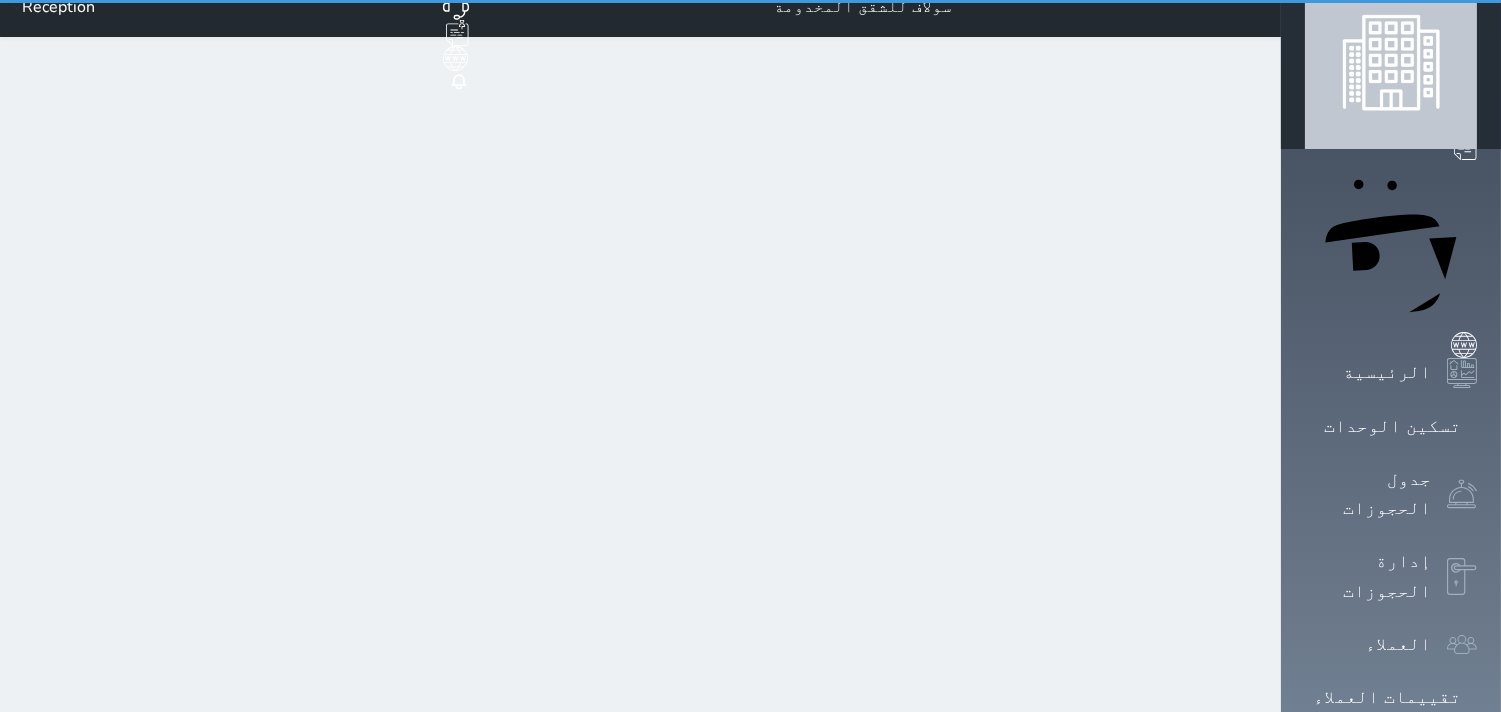 scroll, scrollTop: 0, scrollLeft: 0, axis: both 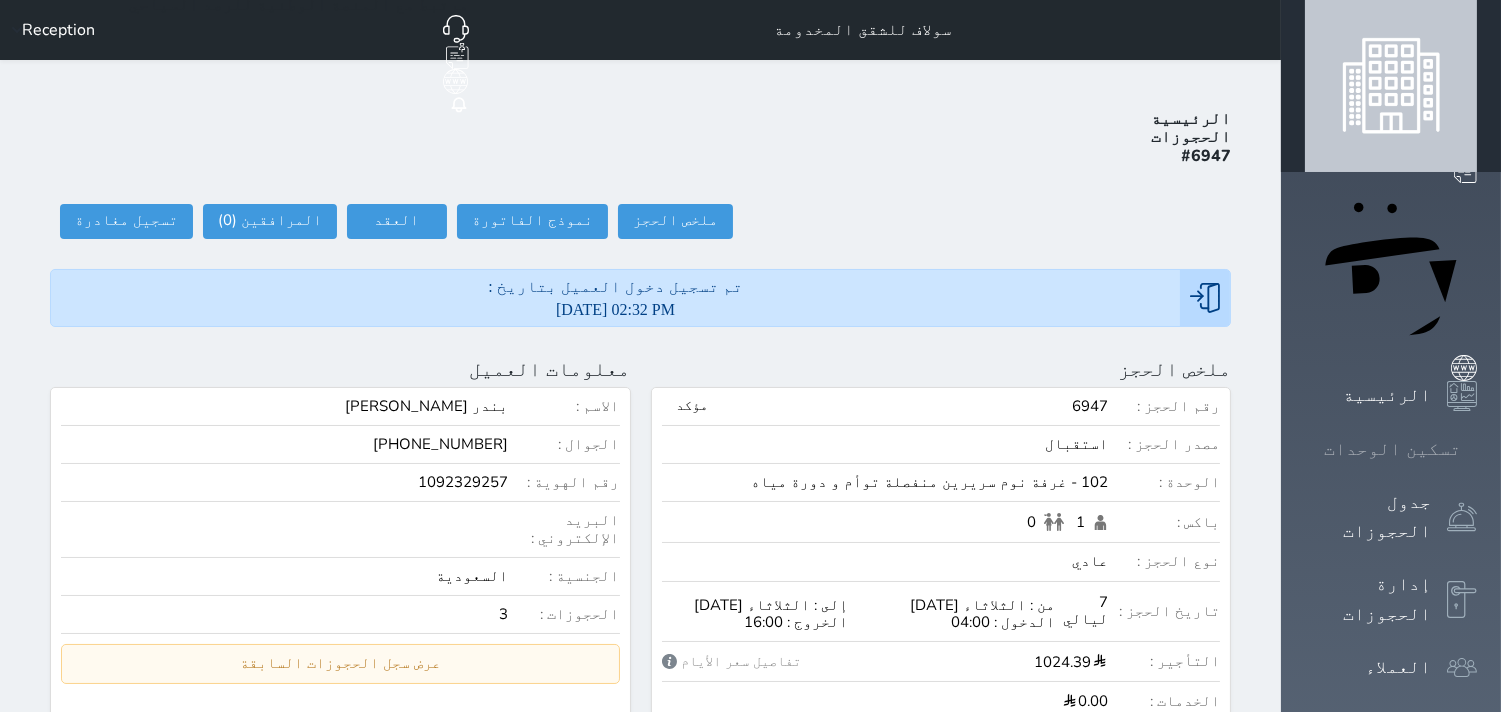 click on "تسكين الوحدات" at bounding box center (1392, 449) 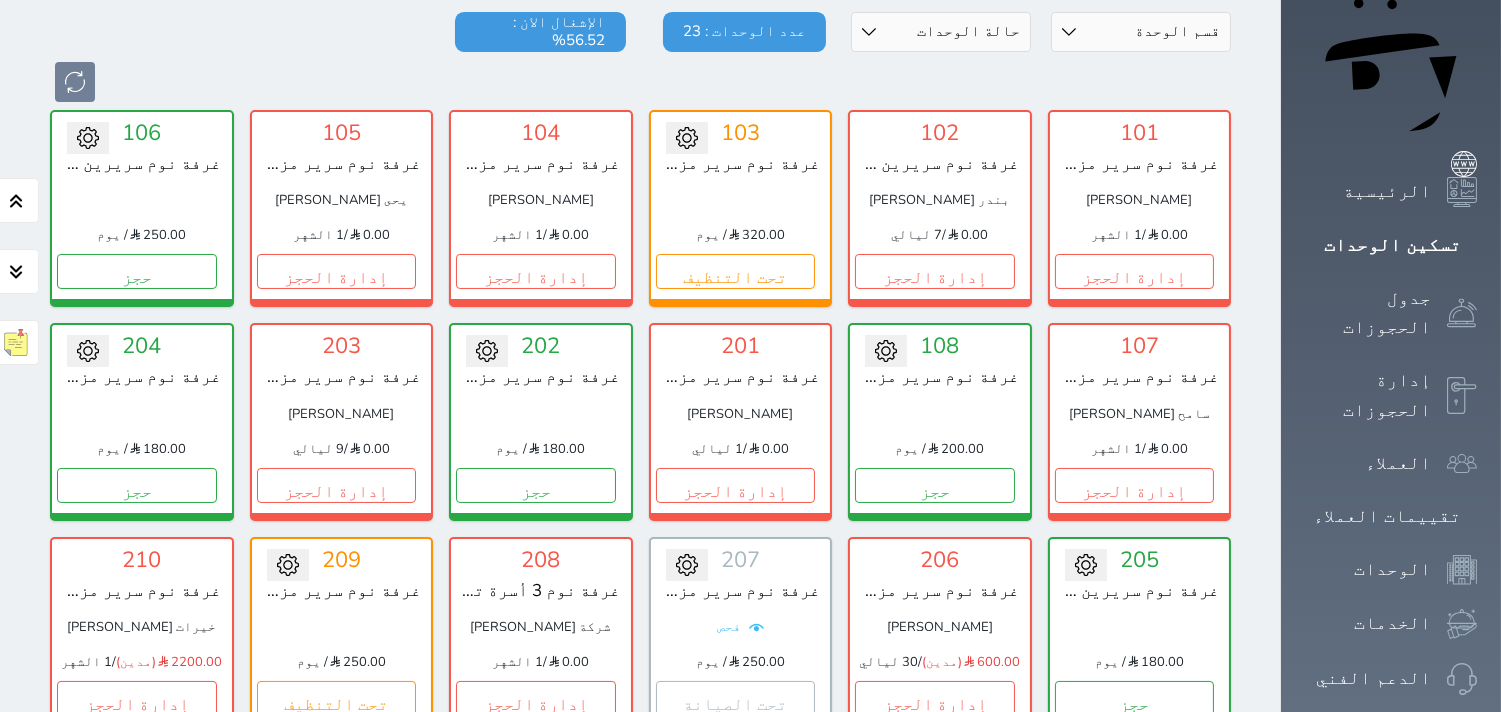 scroll, scrollTop: 177, scrollLeft: 0, axis: vertical 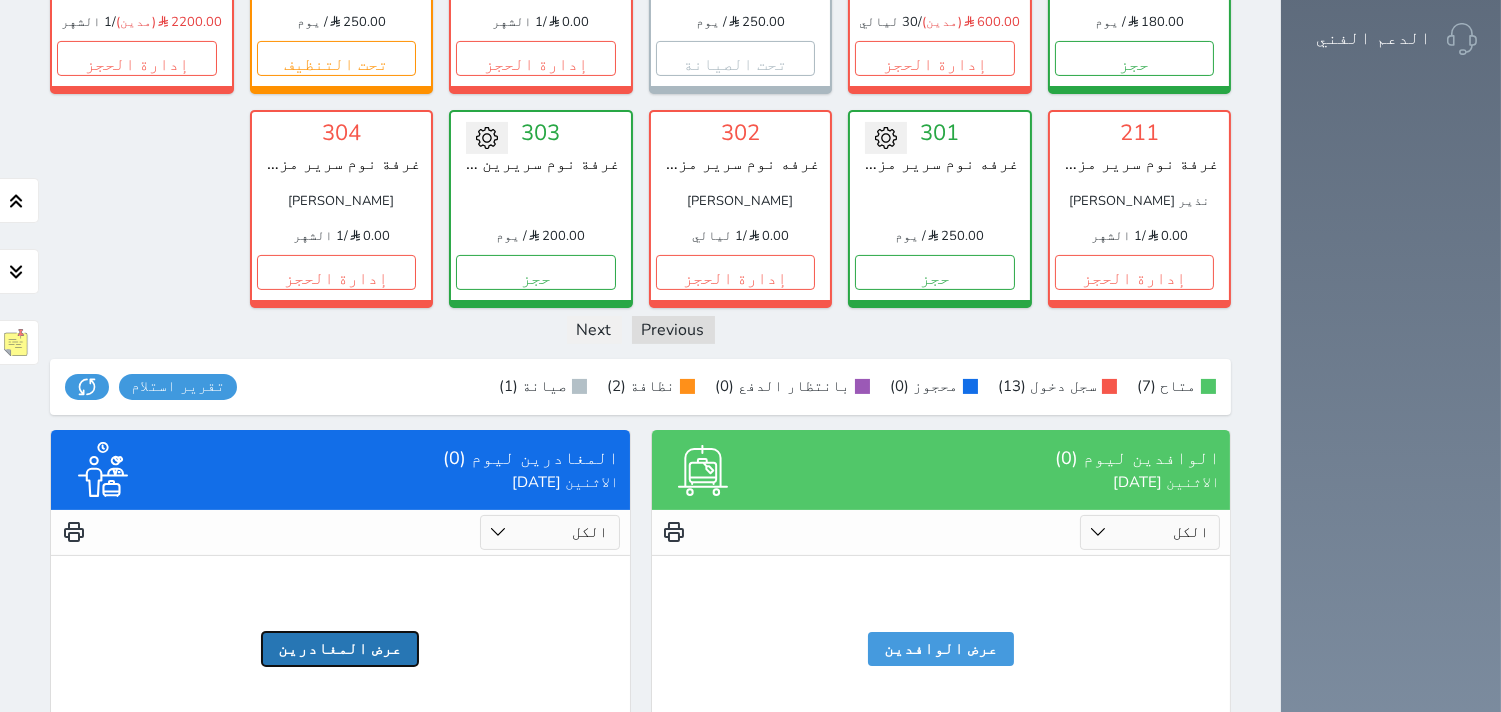 click on "عرض المغادرين" at bounding box center (340, 649) 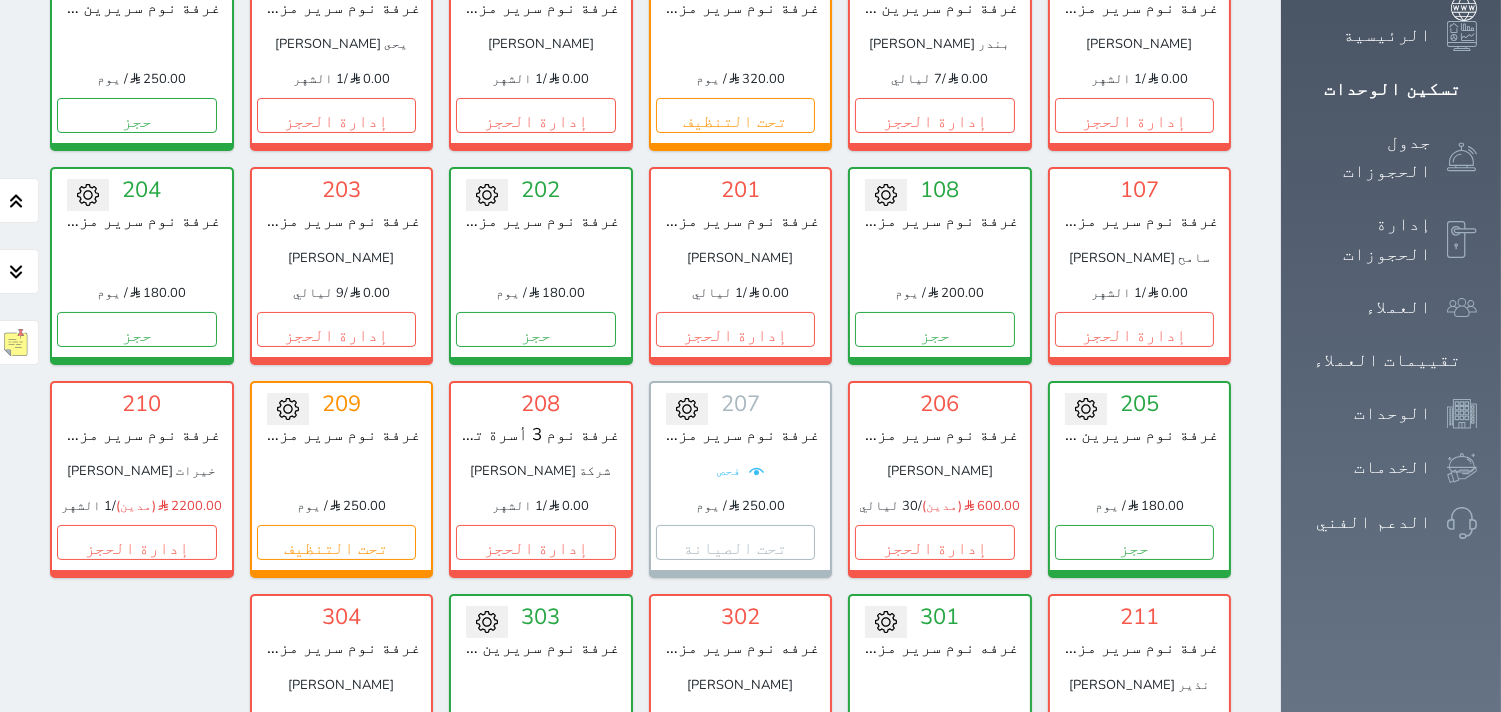 scroll, scrollTop: 934, scrollLeft: 0, axis: vertical 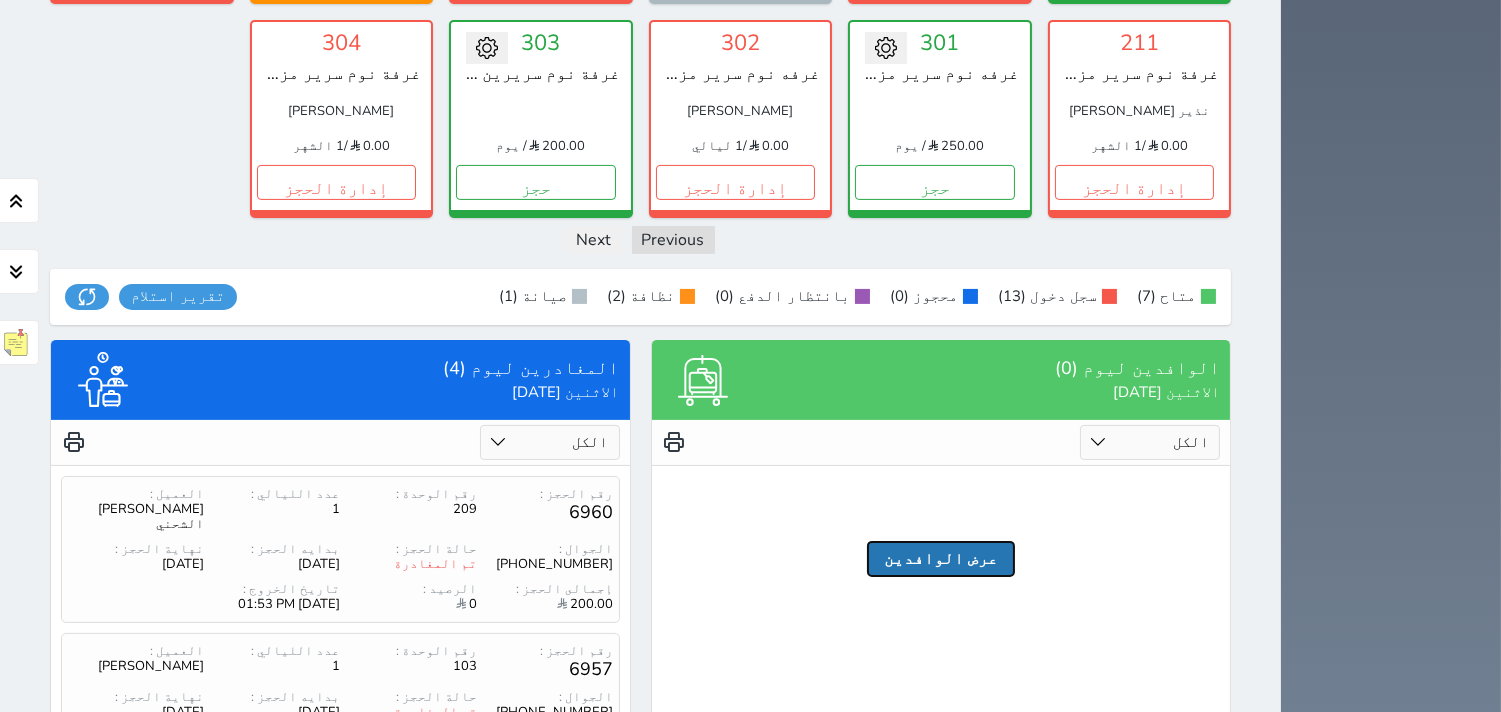 click on "عرض الوافدين" at bounding box center (941, 559) 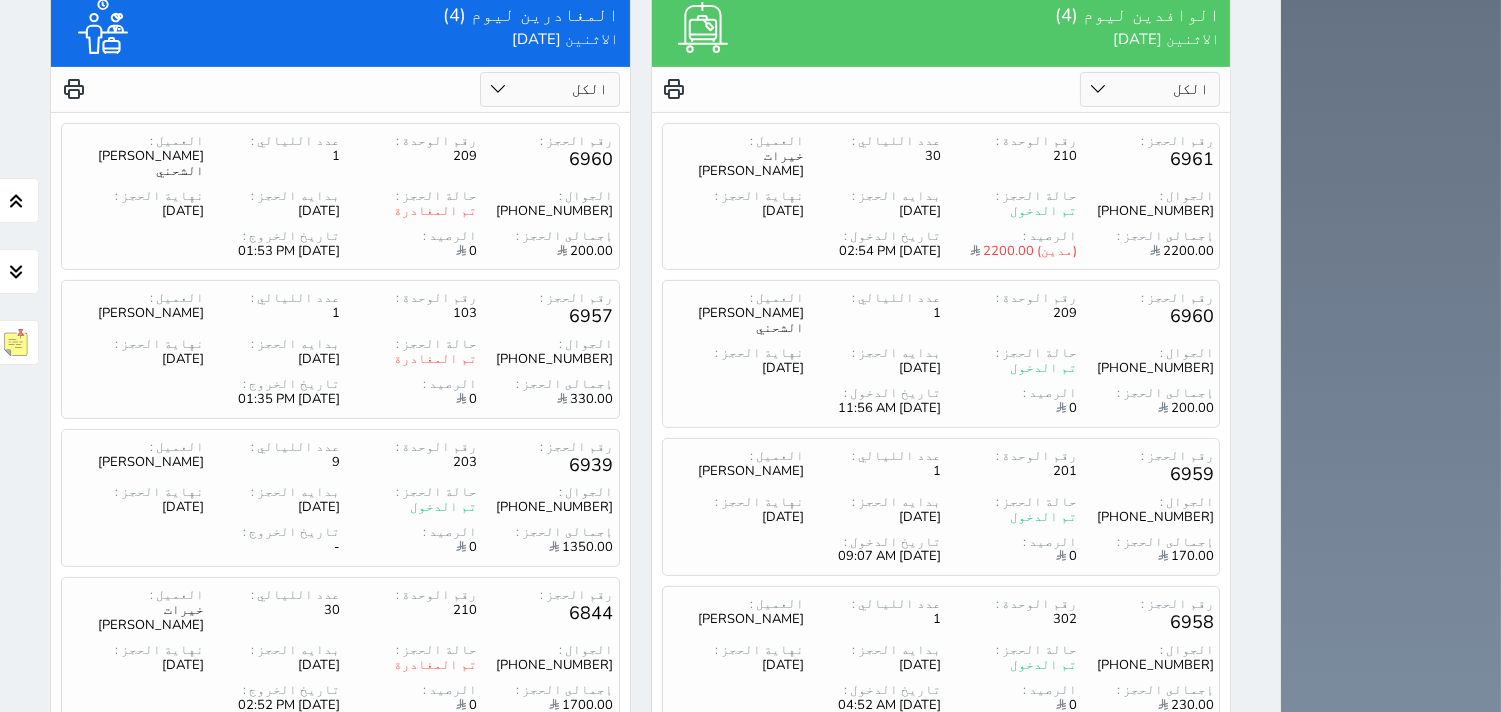 scroll, scrollTop: 1293, scrollLeft: 0, axis: vertical 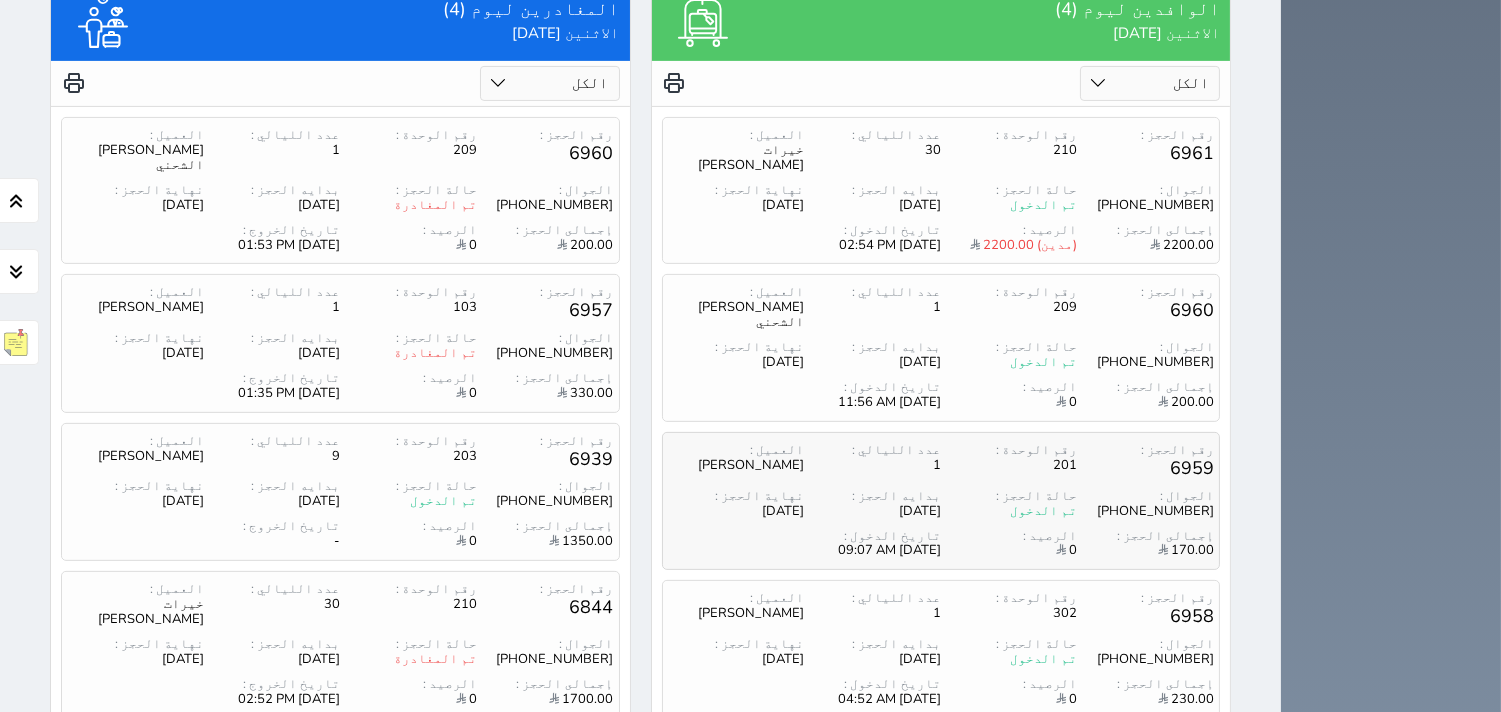 click on "الرصيد :" at bounding box center (1009, 536) 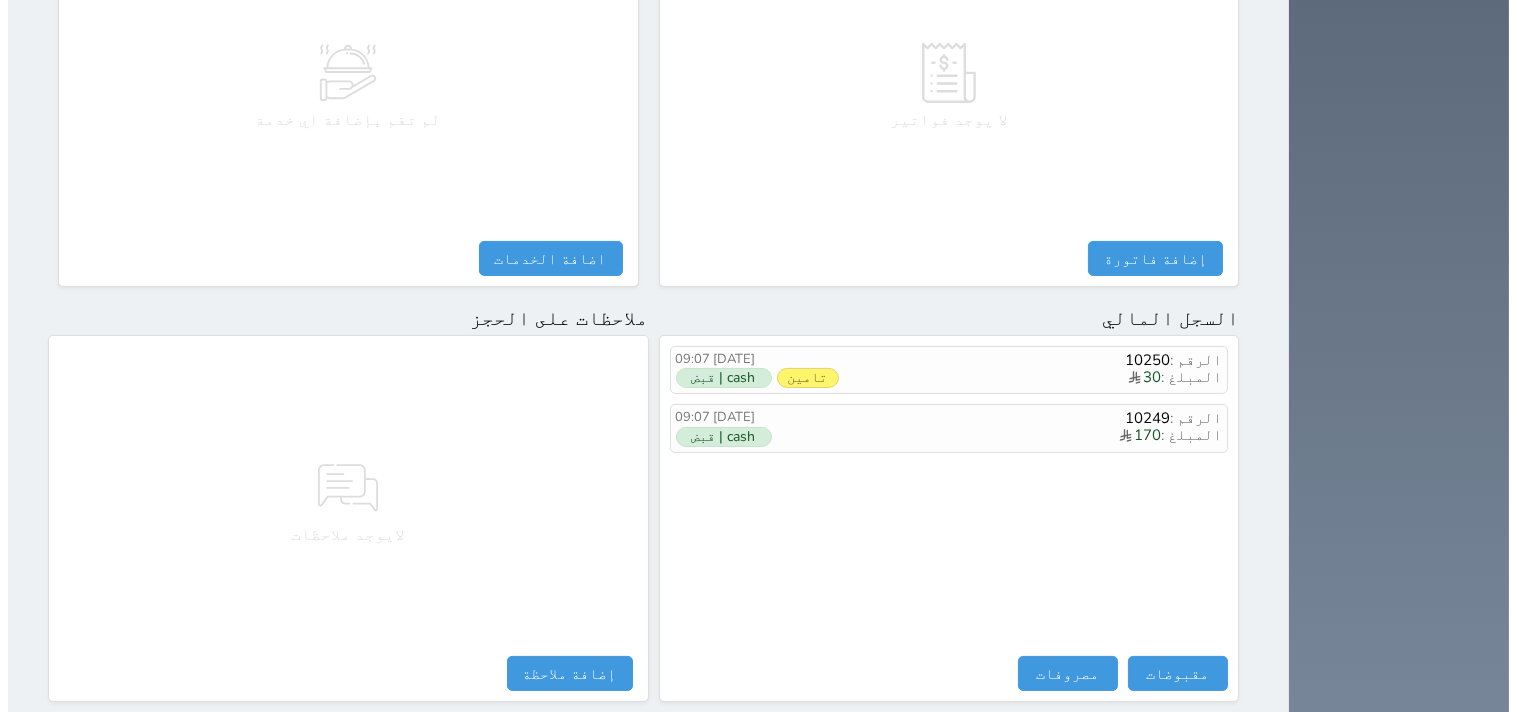 scroll, scrollTop: 1068, scrollLeft: 0, axis: vertical 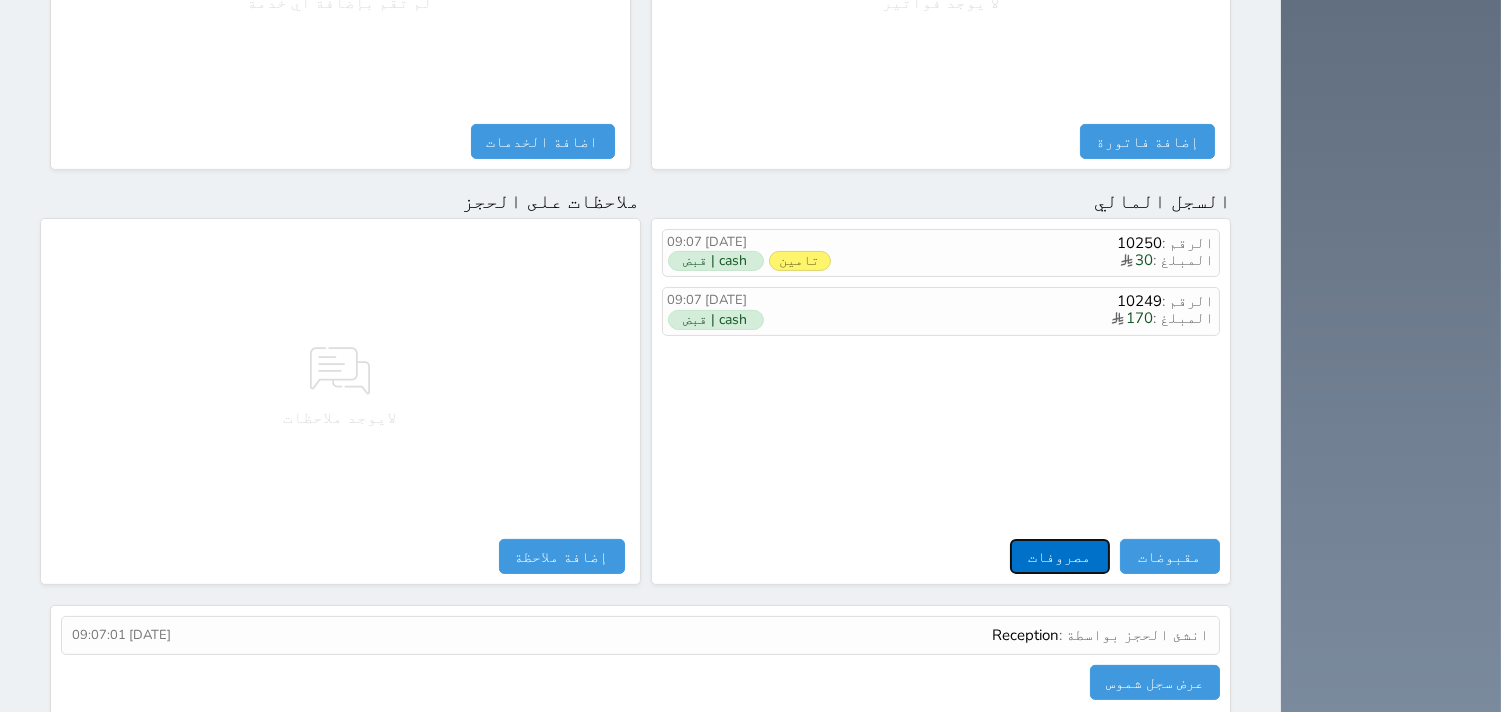 click on "مصروفات" at bounding box center (1060, 556) 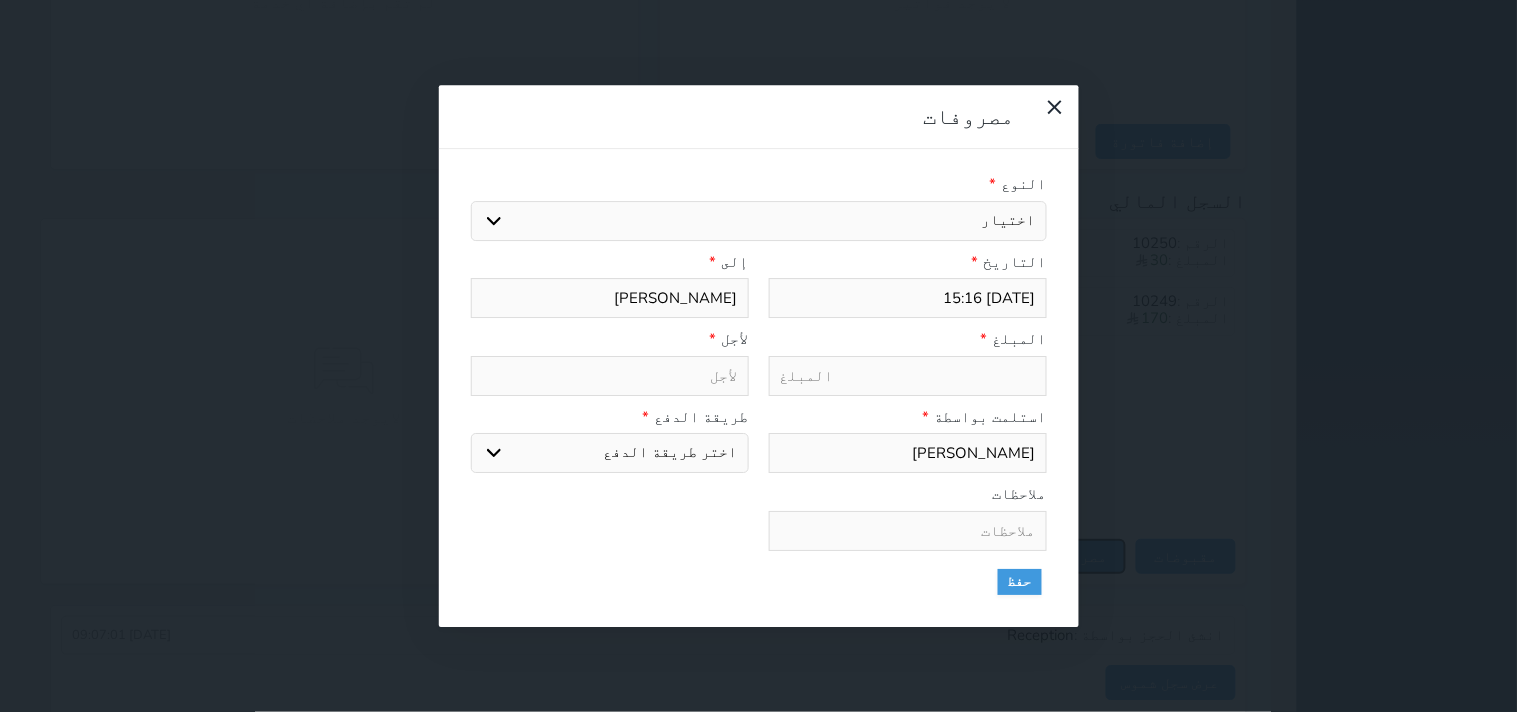 select 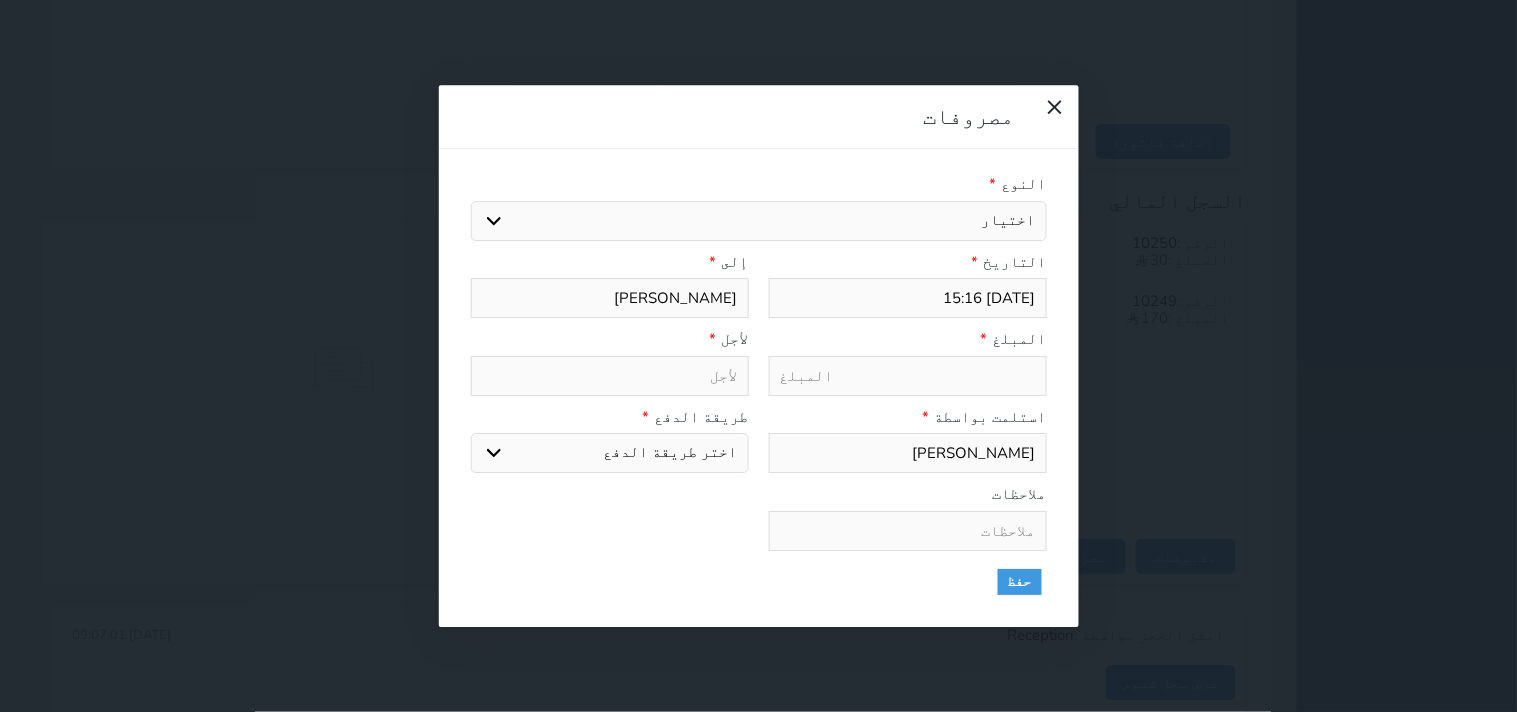 click on "اختيار   مرتجع إيجار رواتب صيانة مصروفات عامة استرجاع تامين استرجاع العربون" at bounding box center (759, 221) 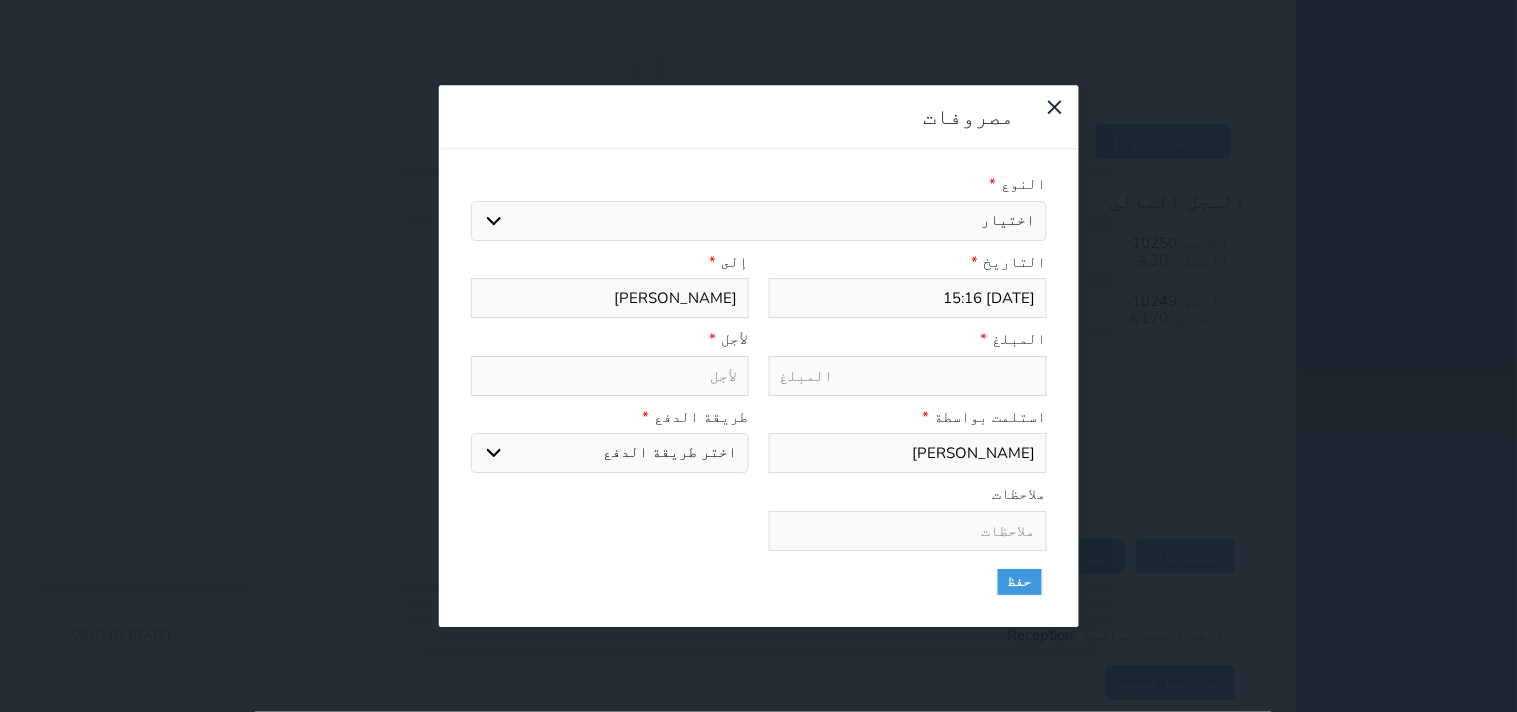select on "13092" 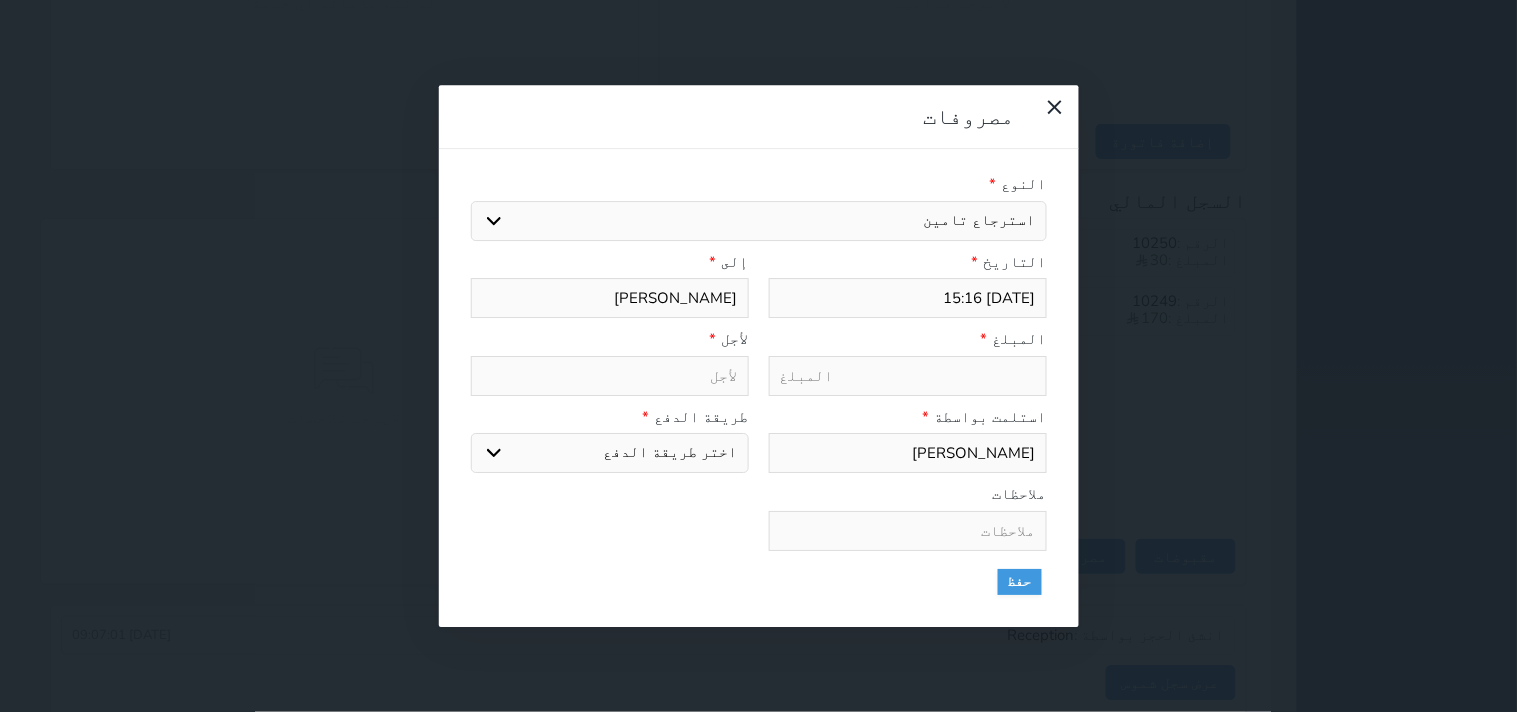 click on "اختيار   مرتجع إيجار رواتب صيانة مصروفات عامة استرجاع تامين استرجاع العربون" at bounding box center [759, 221] 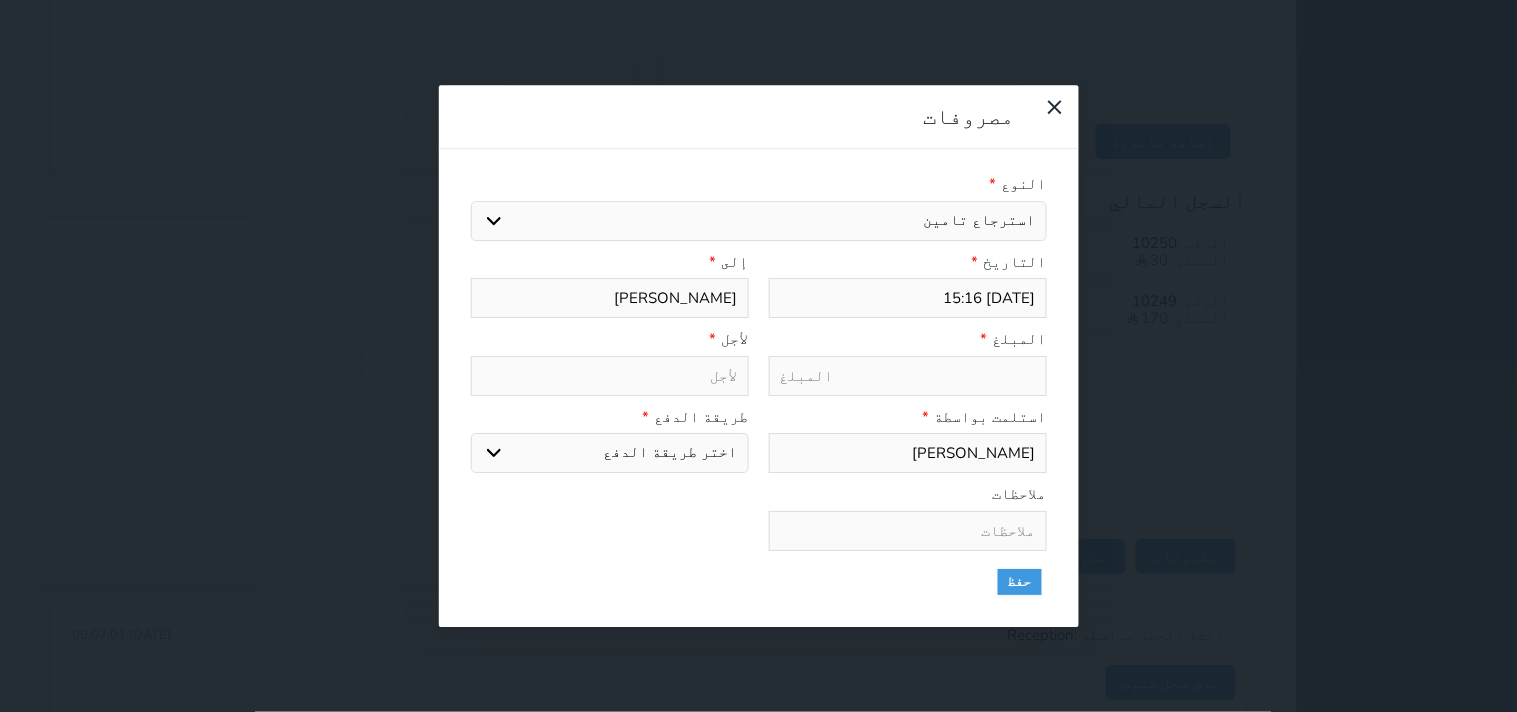 type on "30" 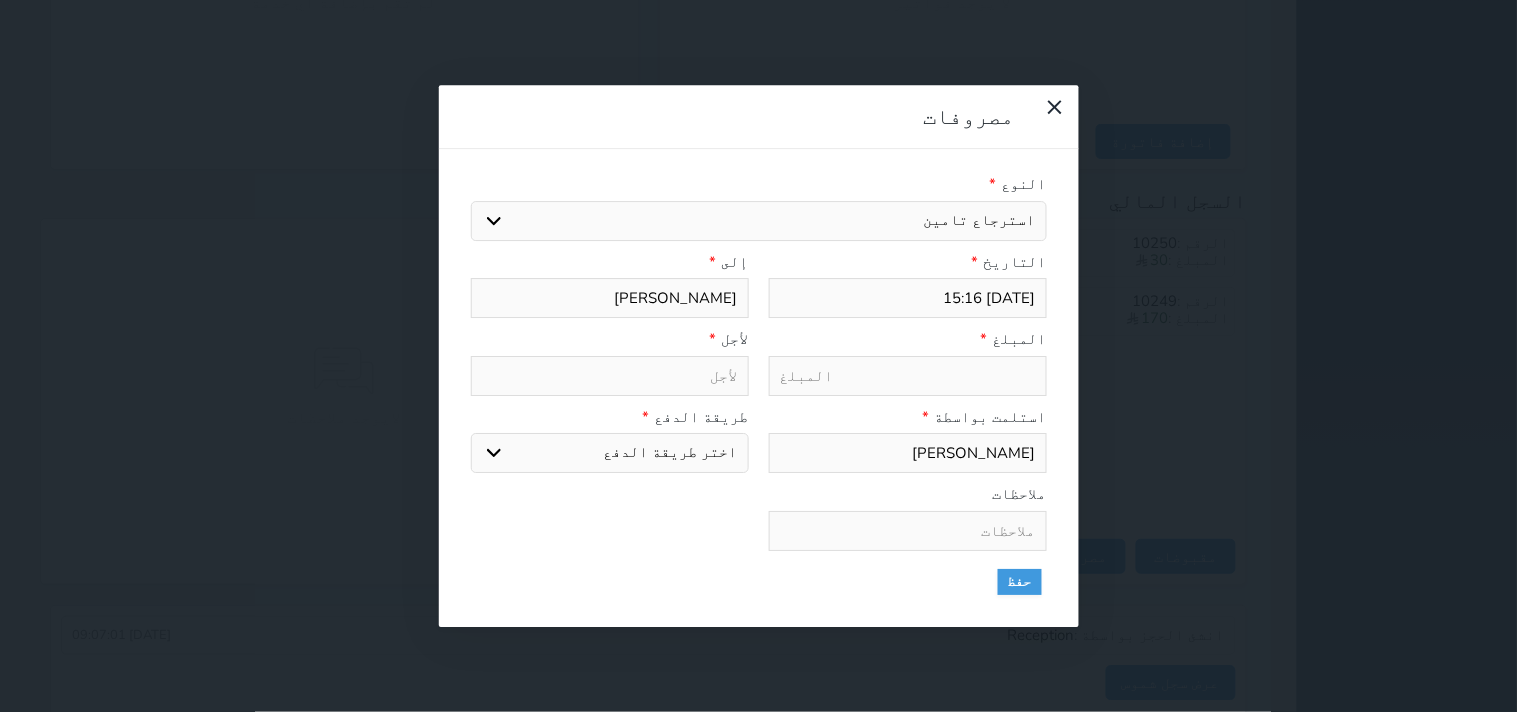 type on "استرجاع تامين - الوحدة - 201" 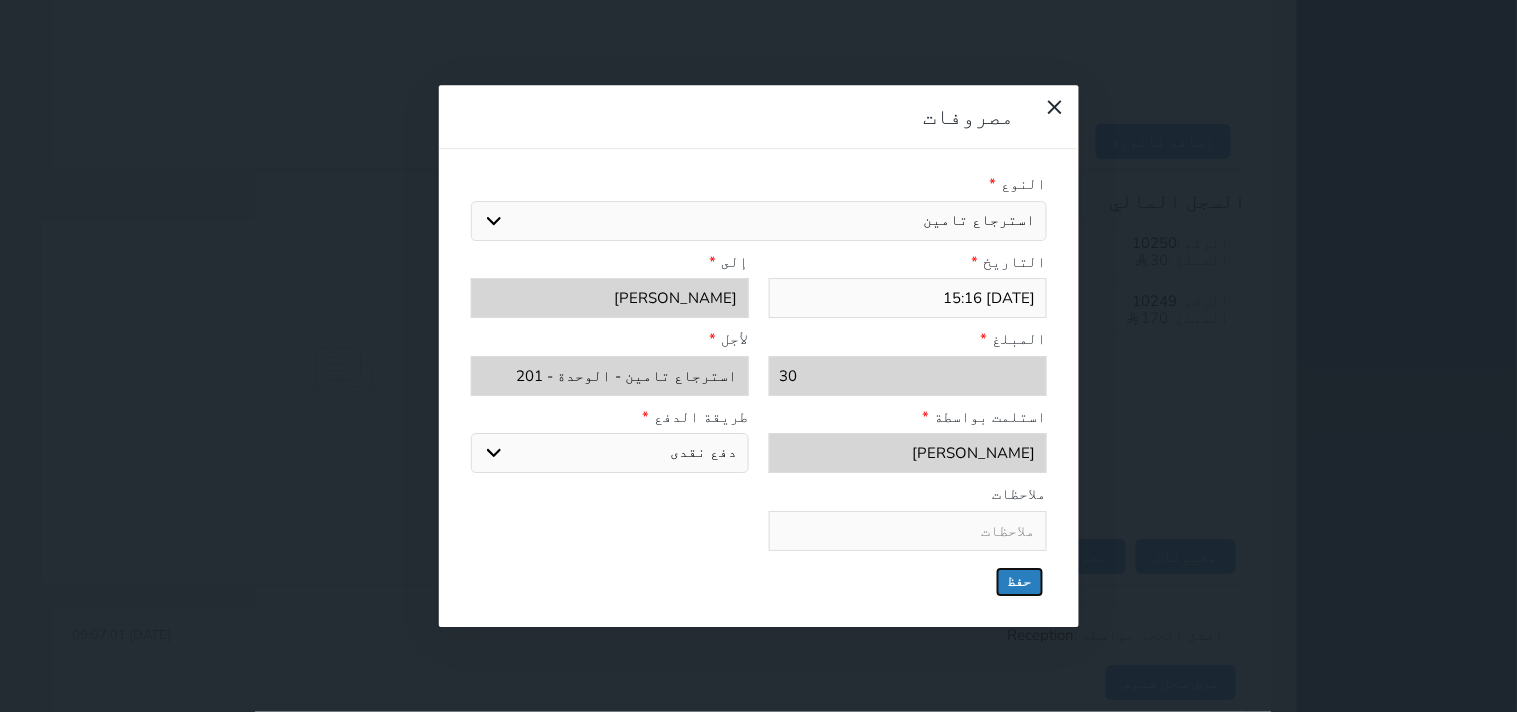 click on "حفظ" at bounding box center (1020, 582) 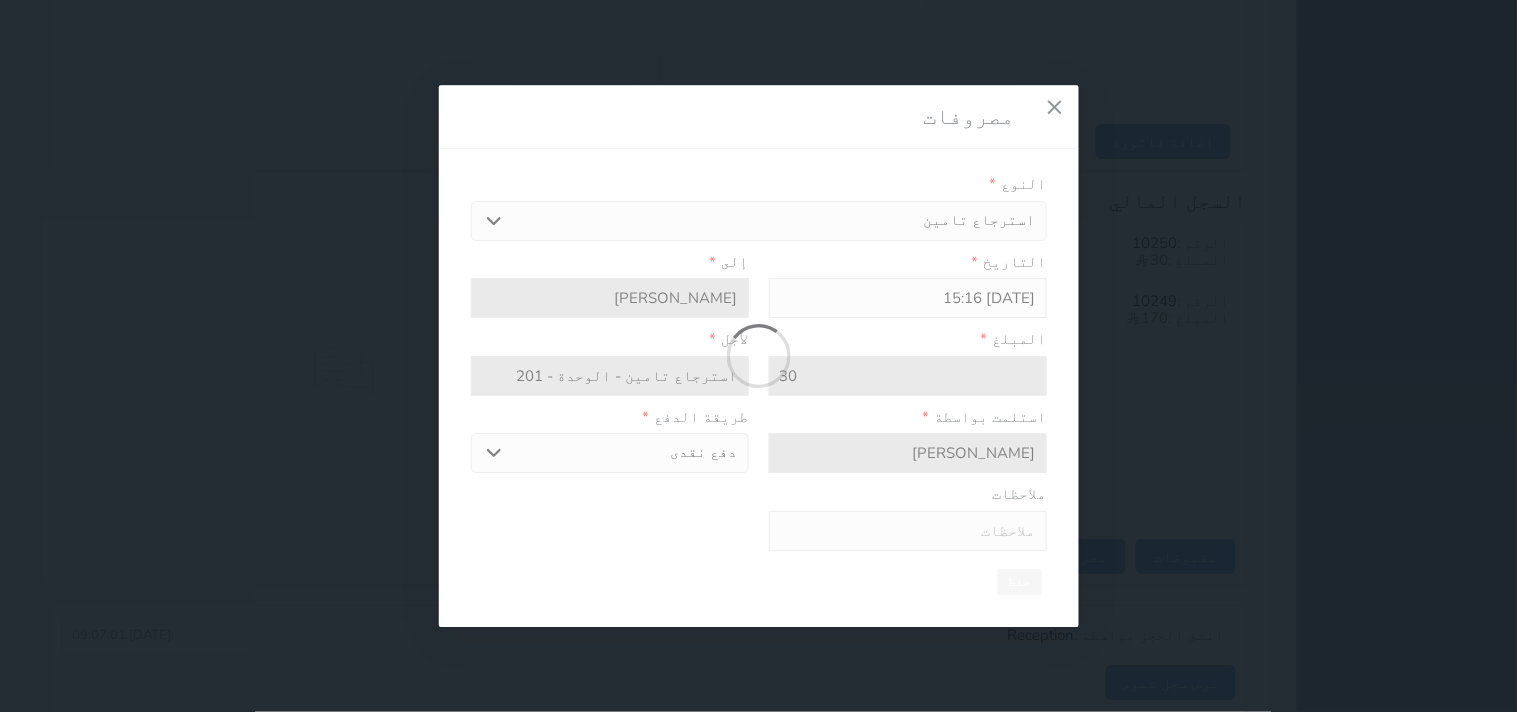 select 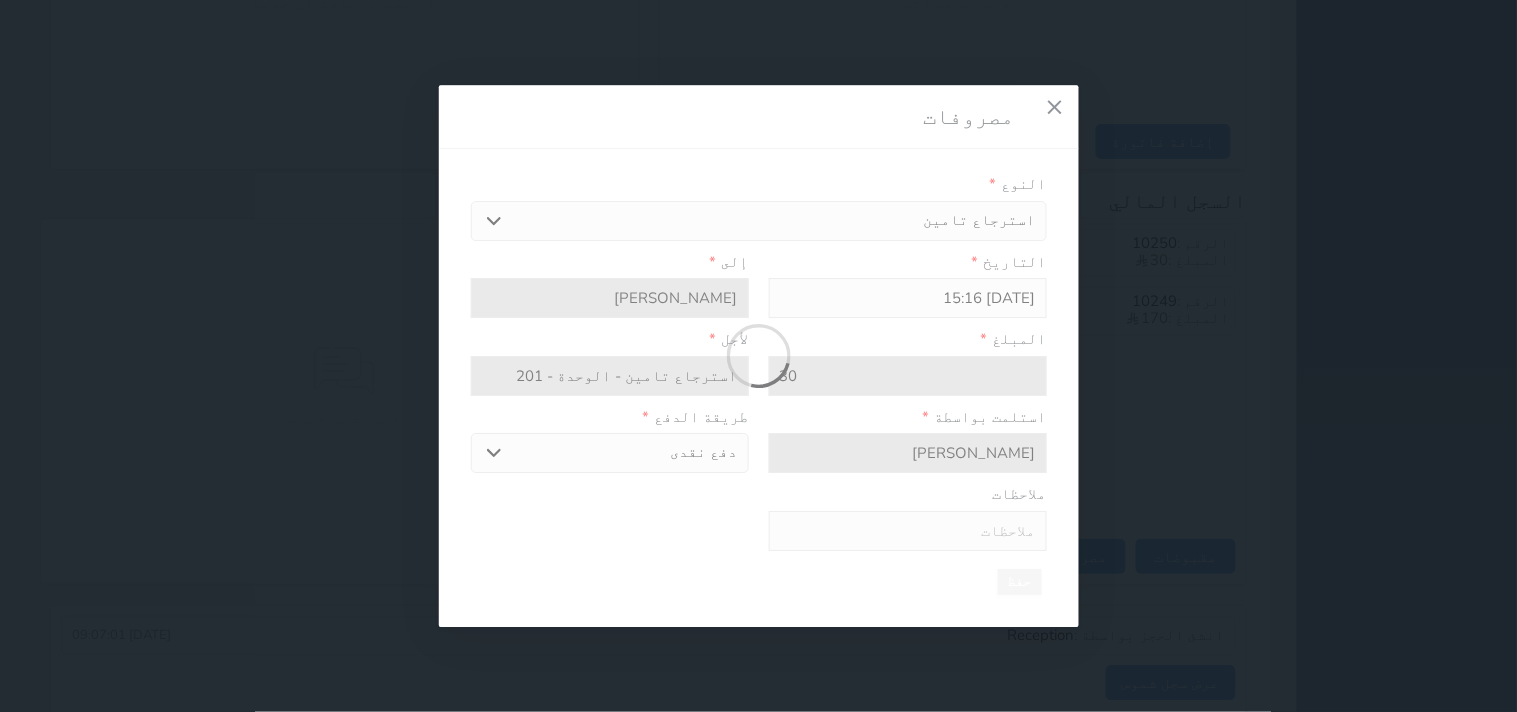 type 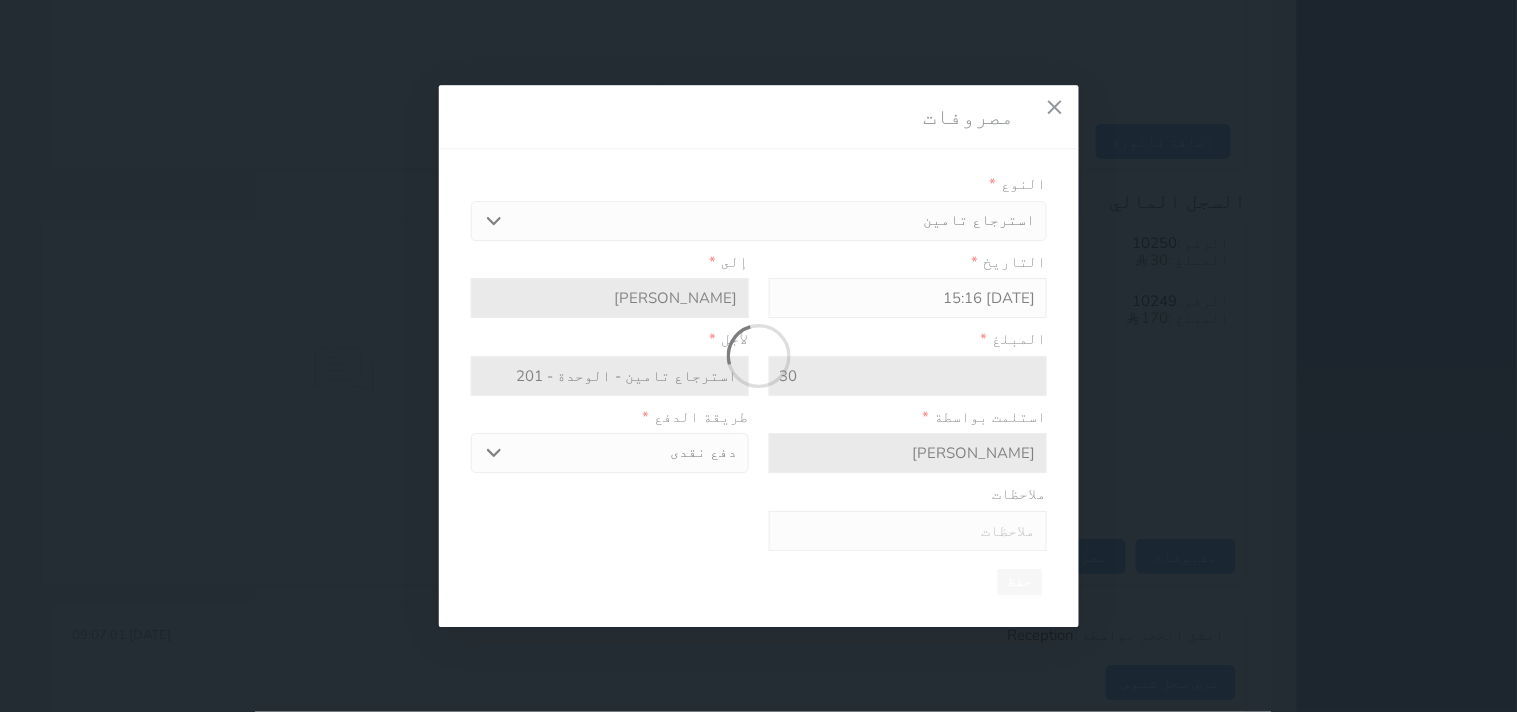 type on "0" 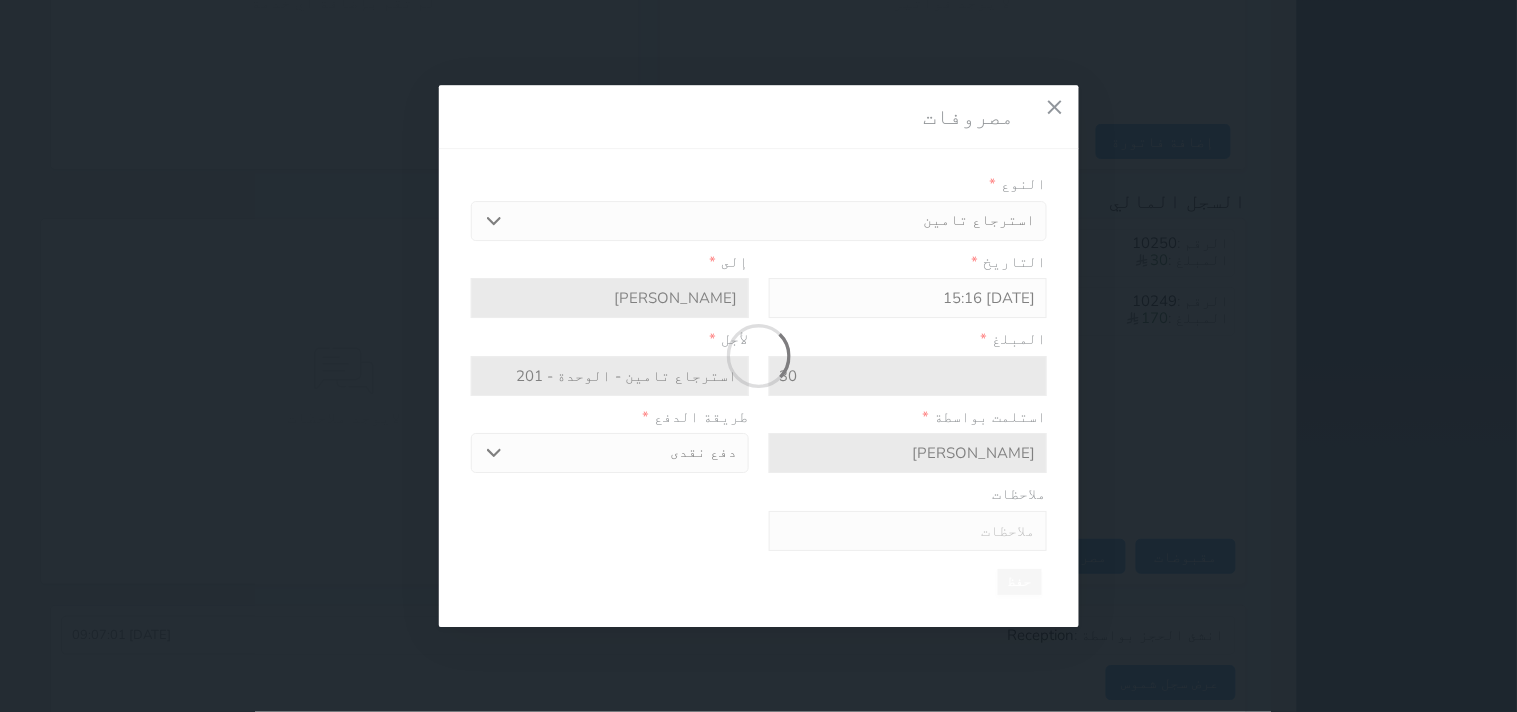 select 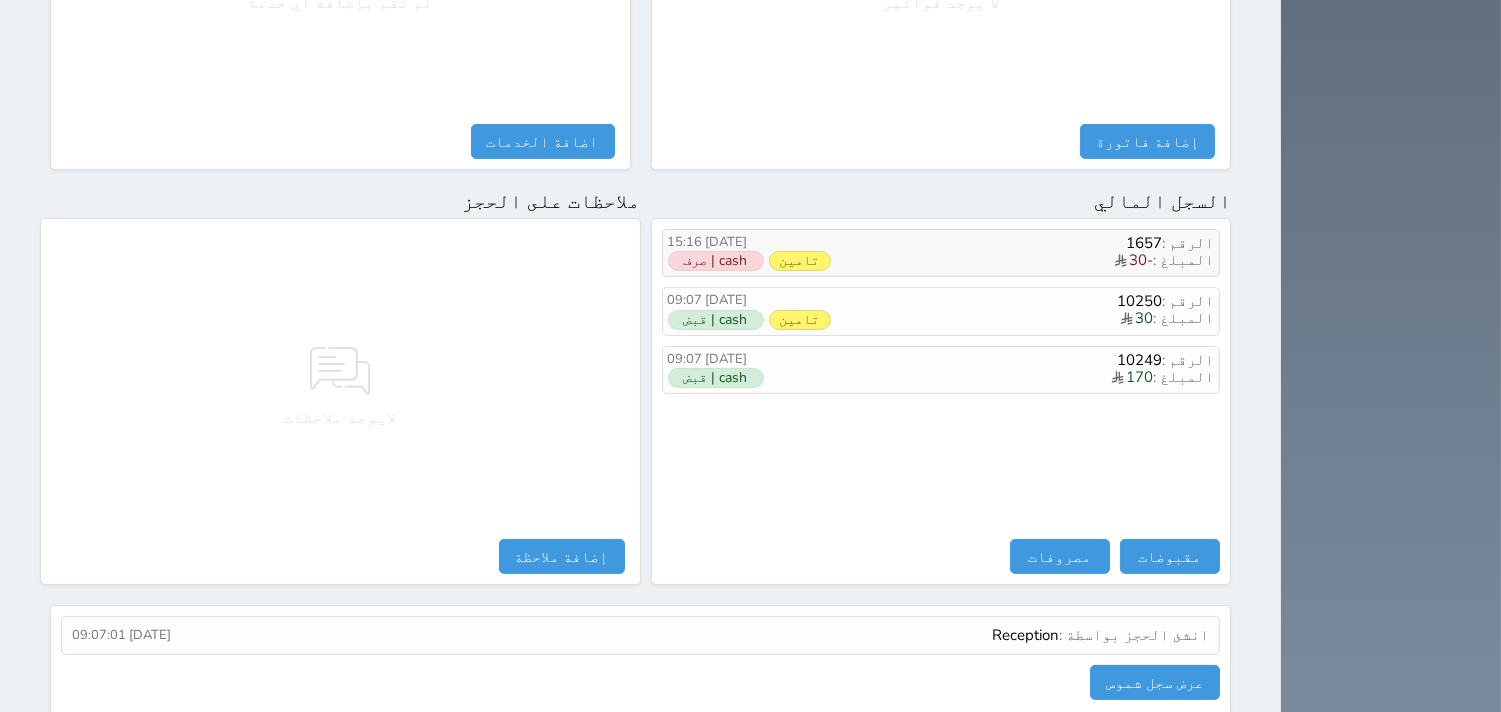 click on "cash | صرف" at bounding box center (716, 261) 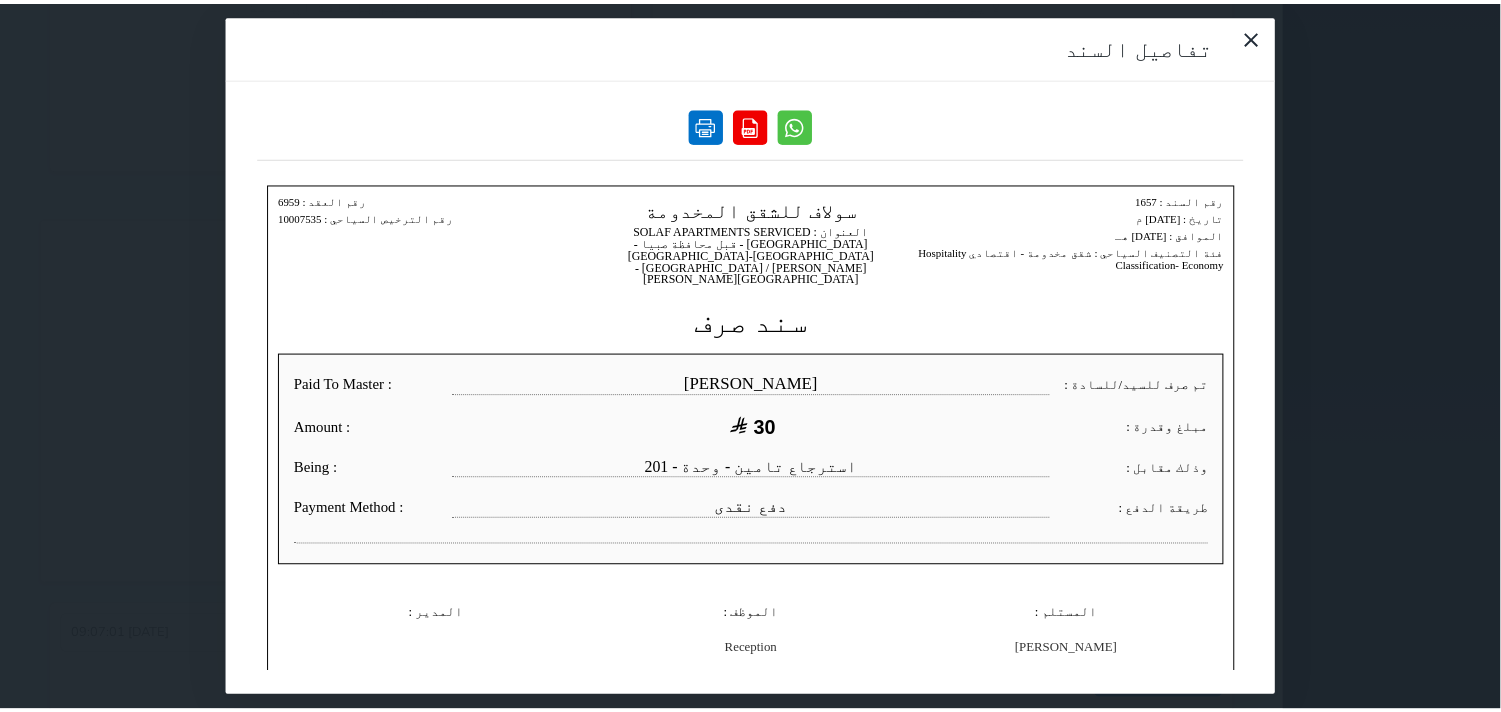 scroll, scrollTop: 0, scrollLeft: 0, axis: both 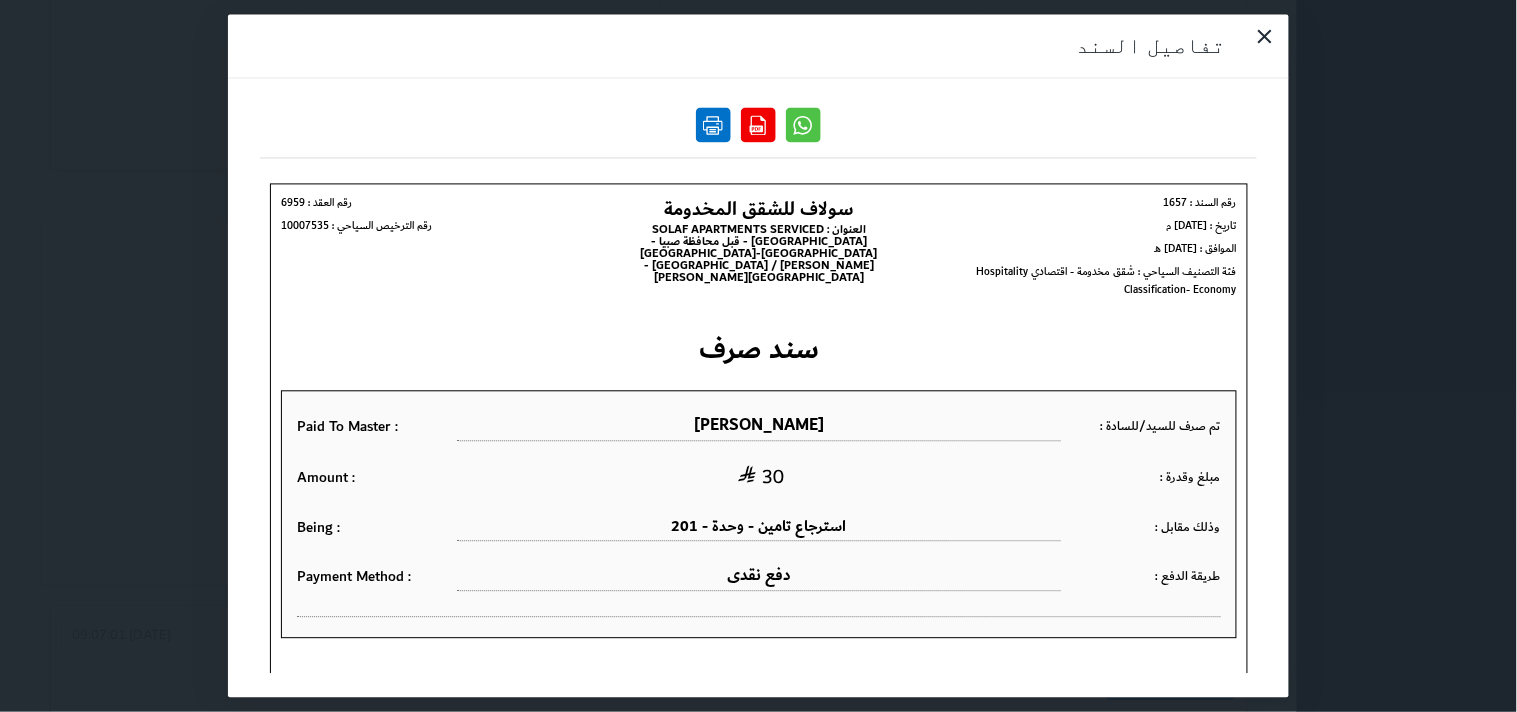 click at bounding box center [713, 125] 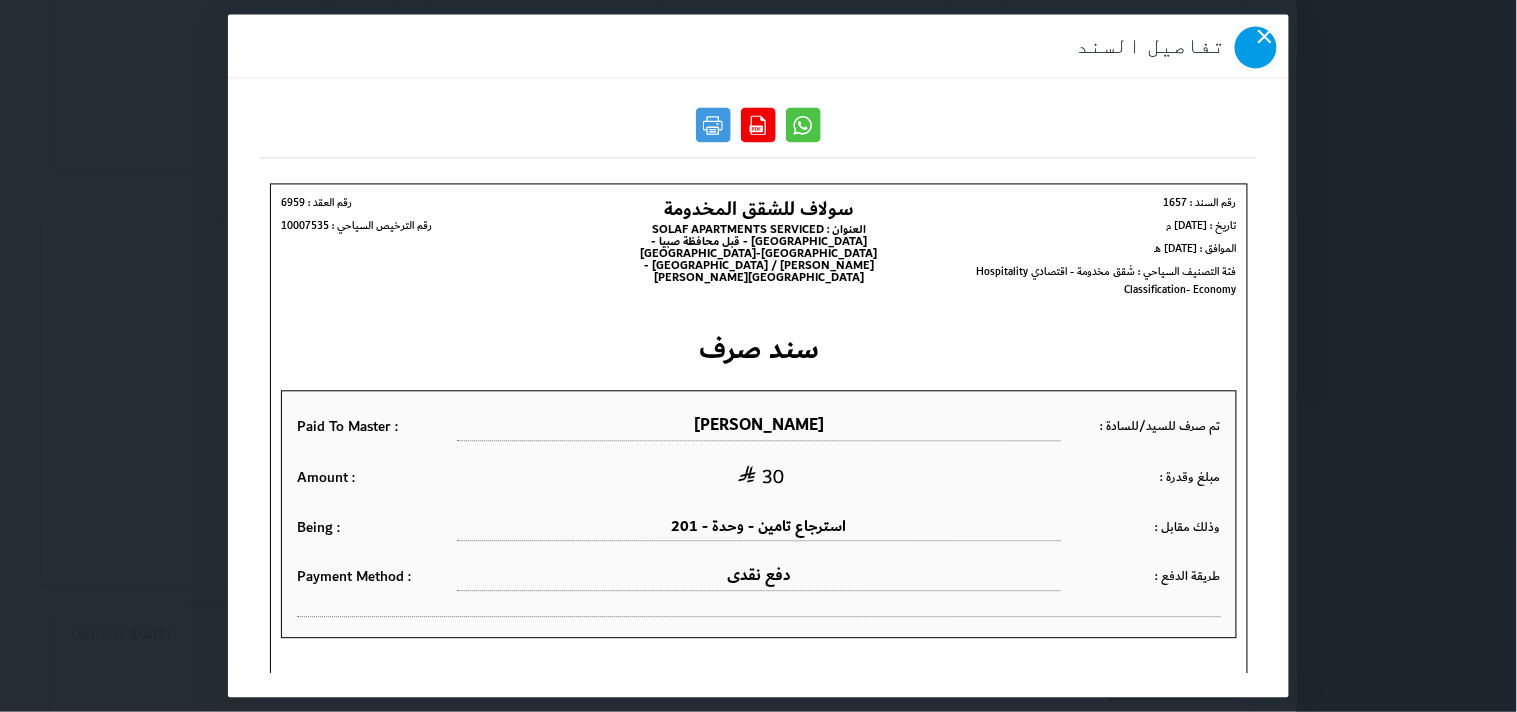 click 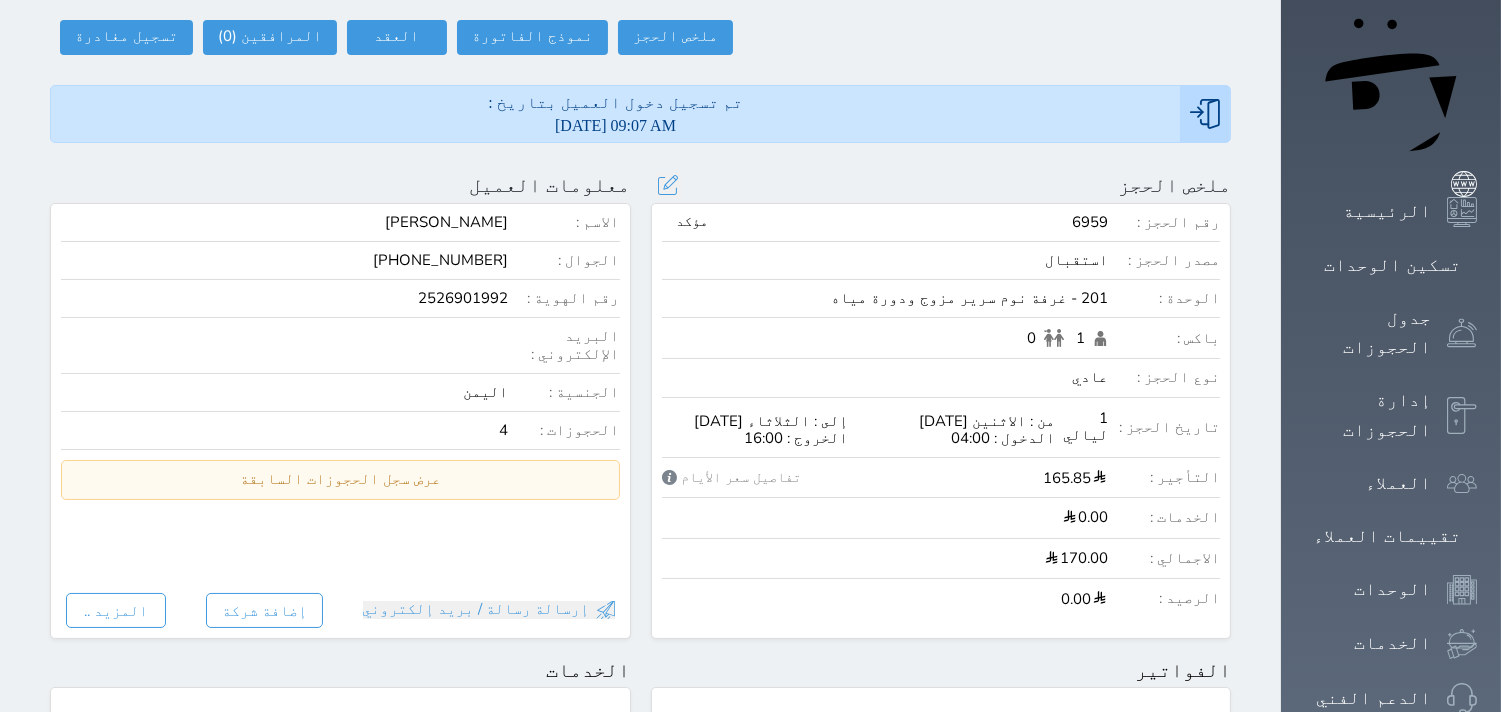 scroll, scrollTop: 0, scrollLeft: 0, axis: both 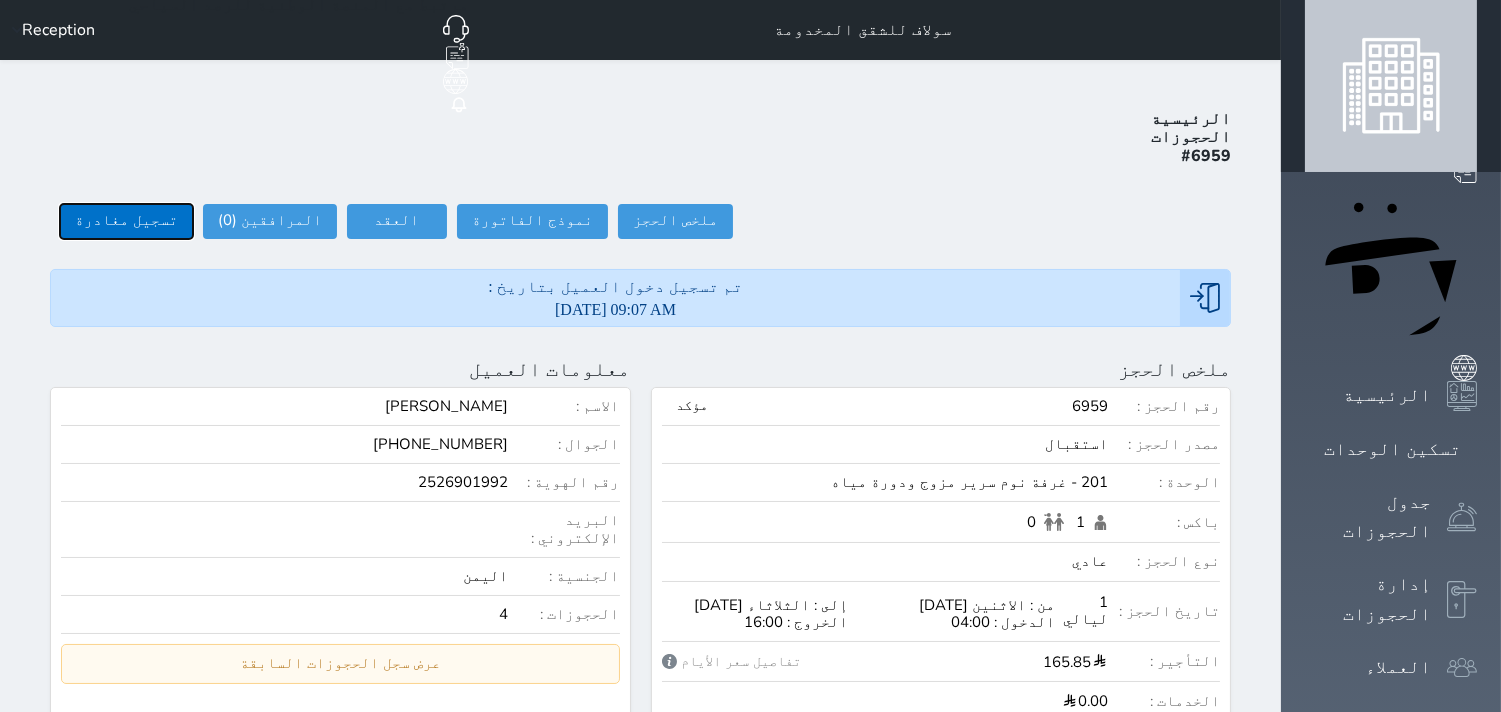 click on "تسجيل مغادرة" at bounding box center (126, 221) 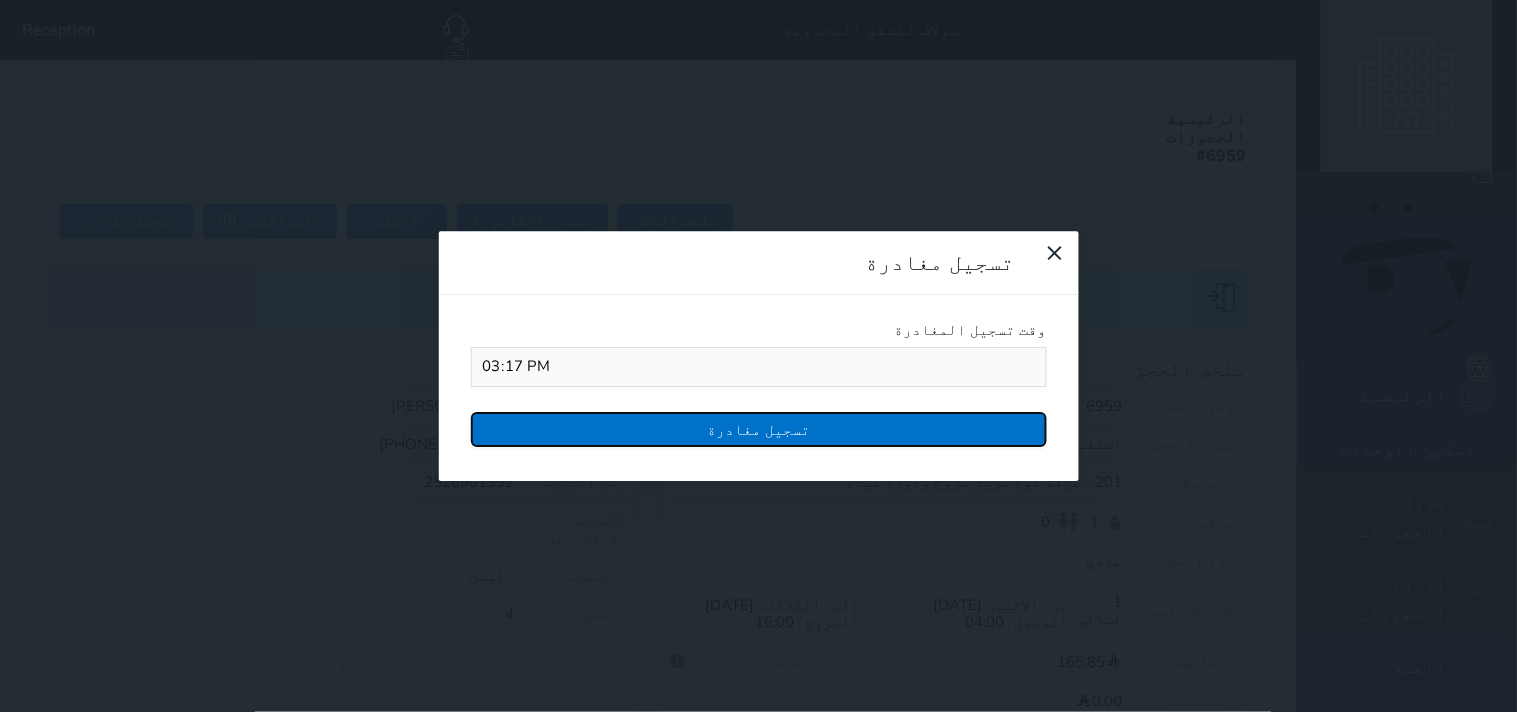 click on "تسجيل مغادرة" at bounding box center [759, 429] 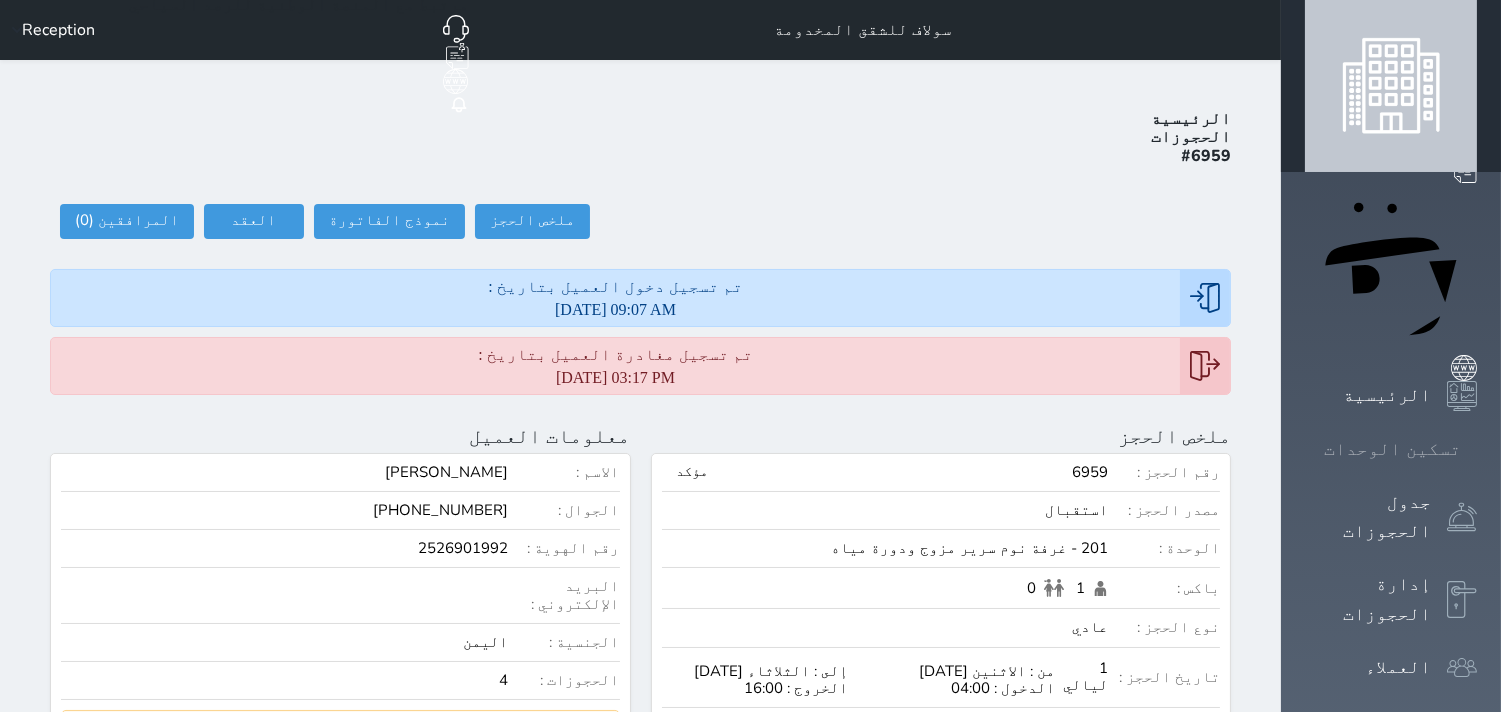 click 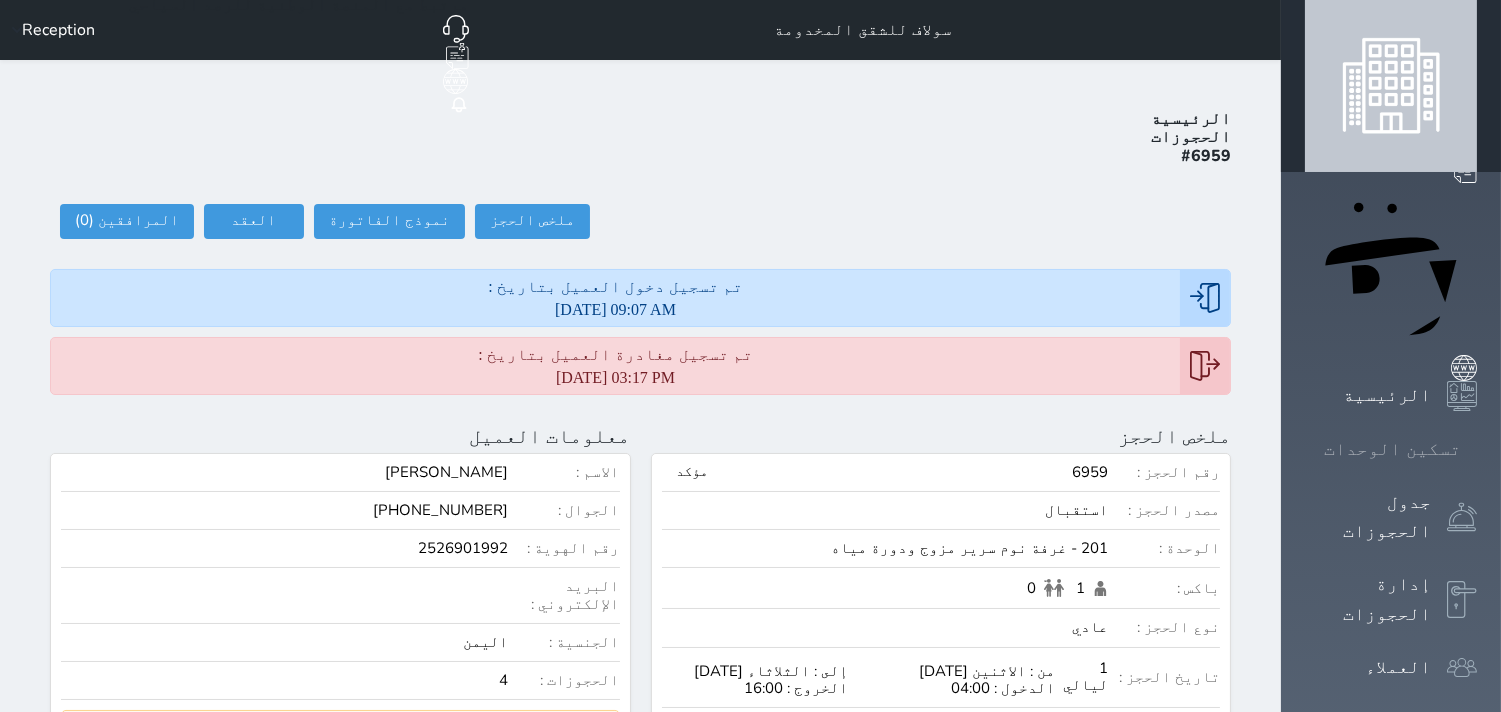 click 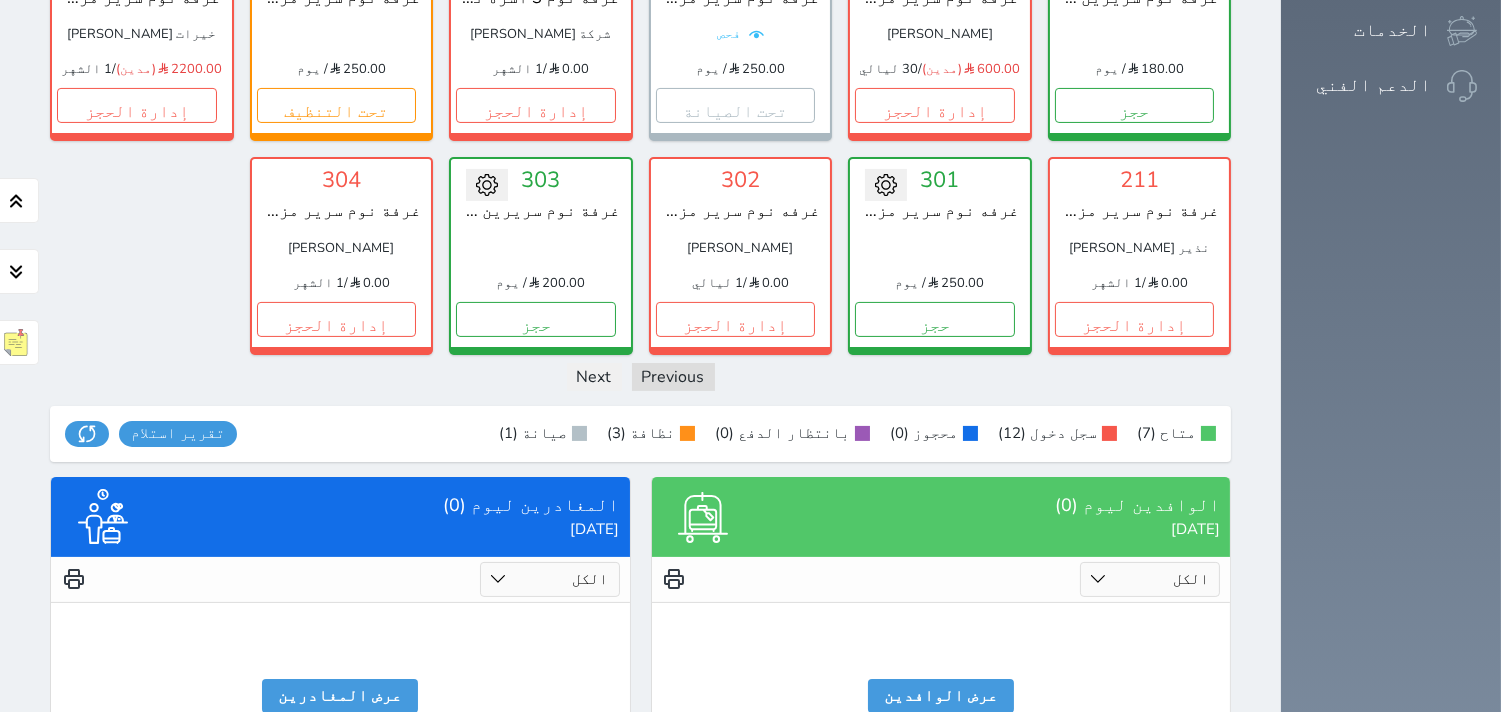 scroll, scrollTop: 844, scrollLeft: 0, axis: vertical 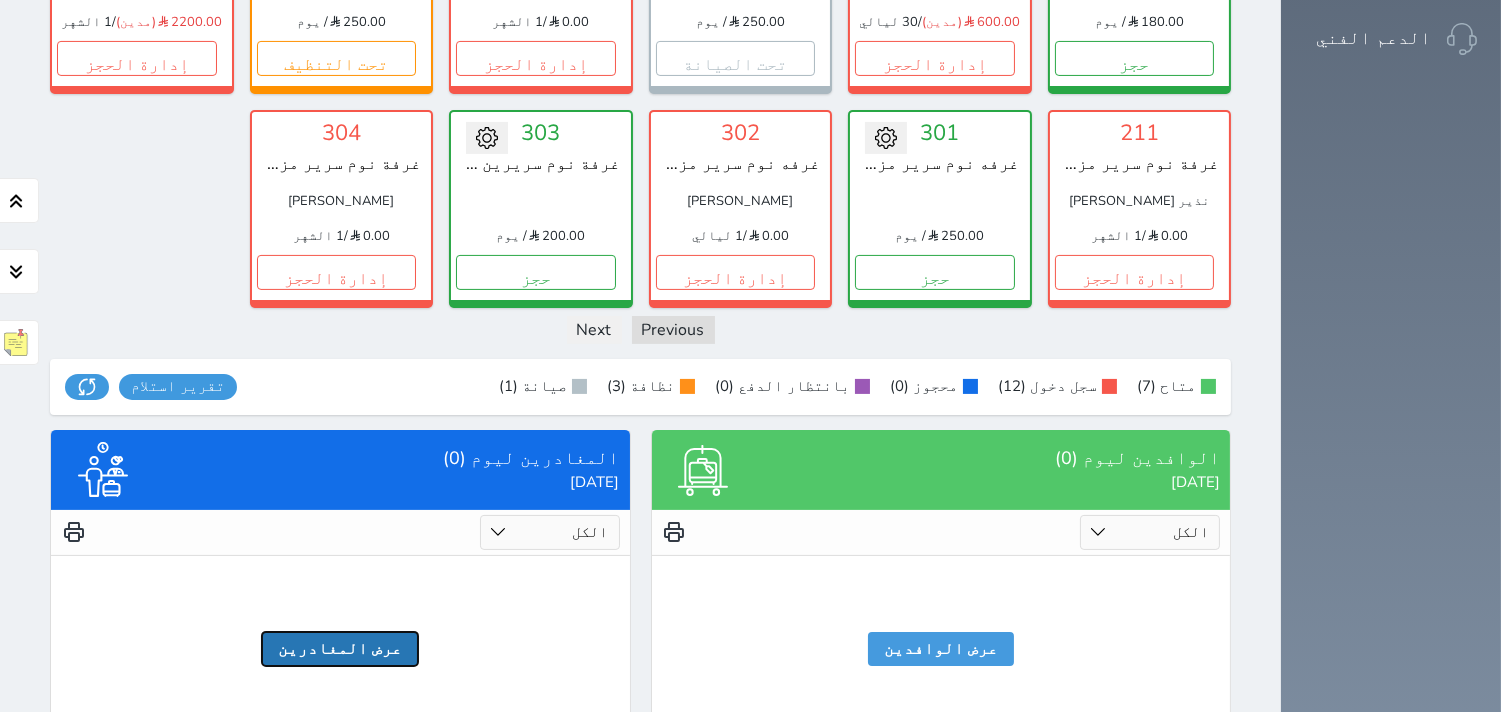 click on "عرض المغادرين" at bounding box center [340, 649] 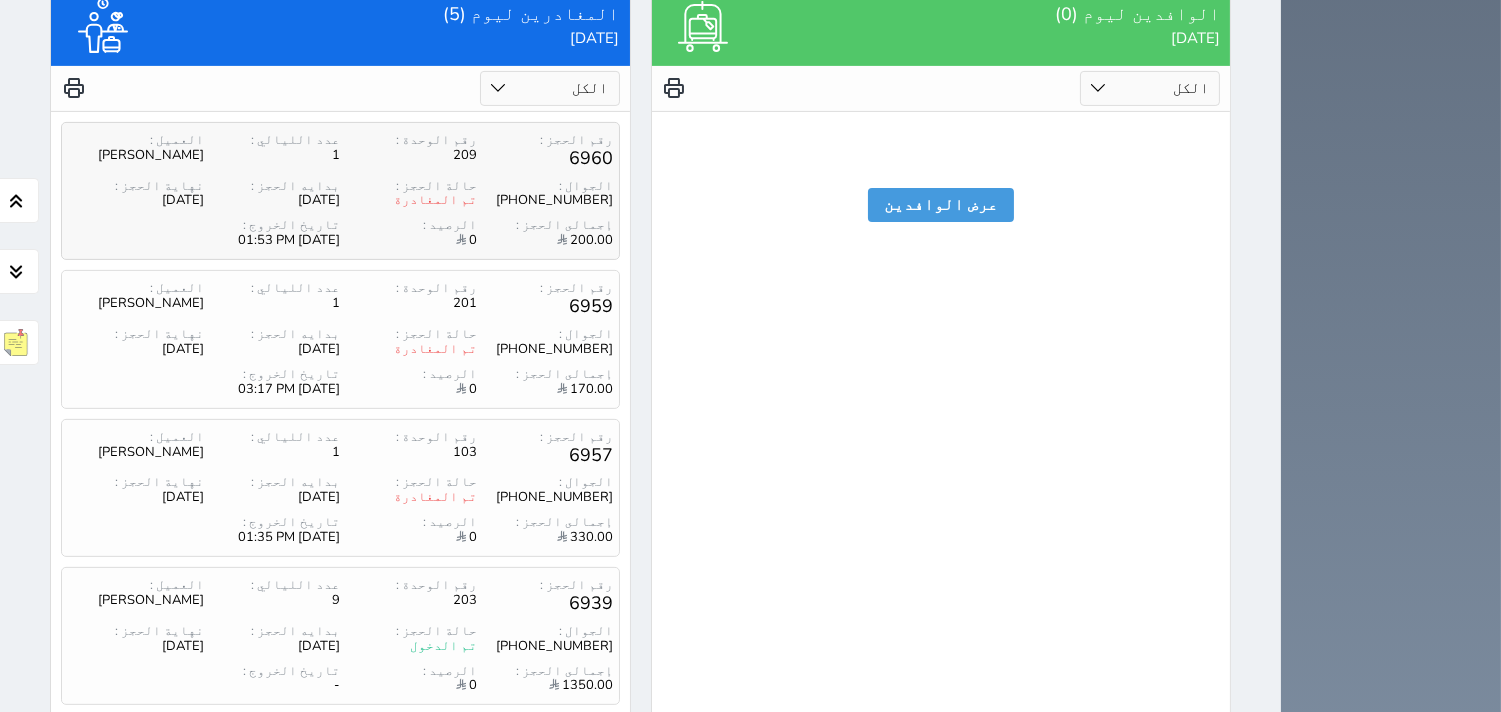 scroll, scrollTop: 1348, scrollLeft: 0, axis: vertical 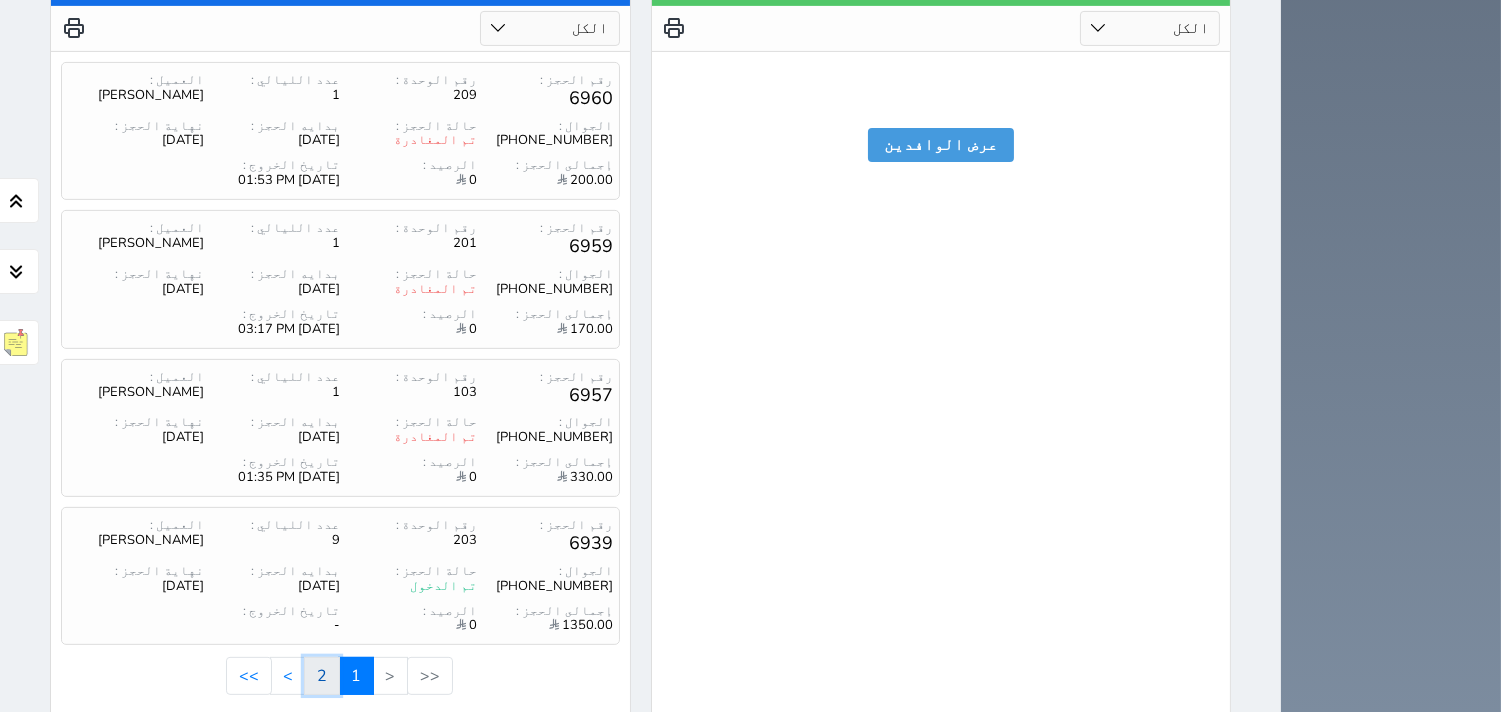 click on "2" at bounding box center [322, 676] 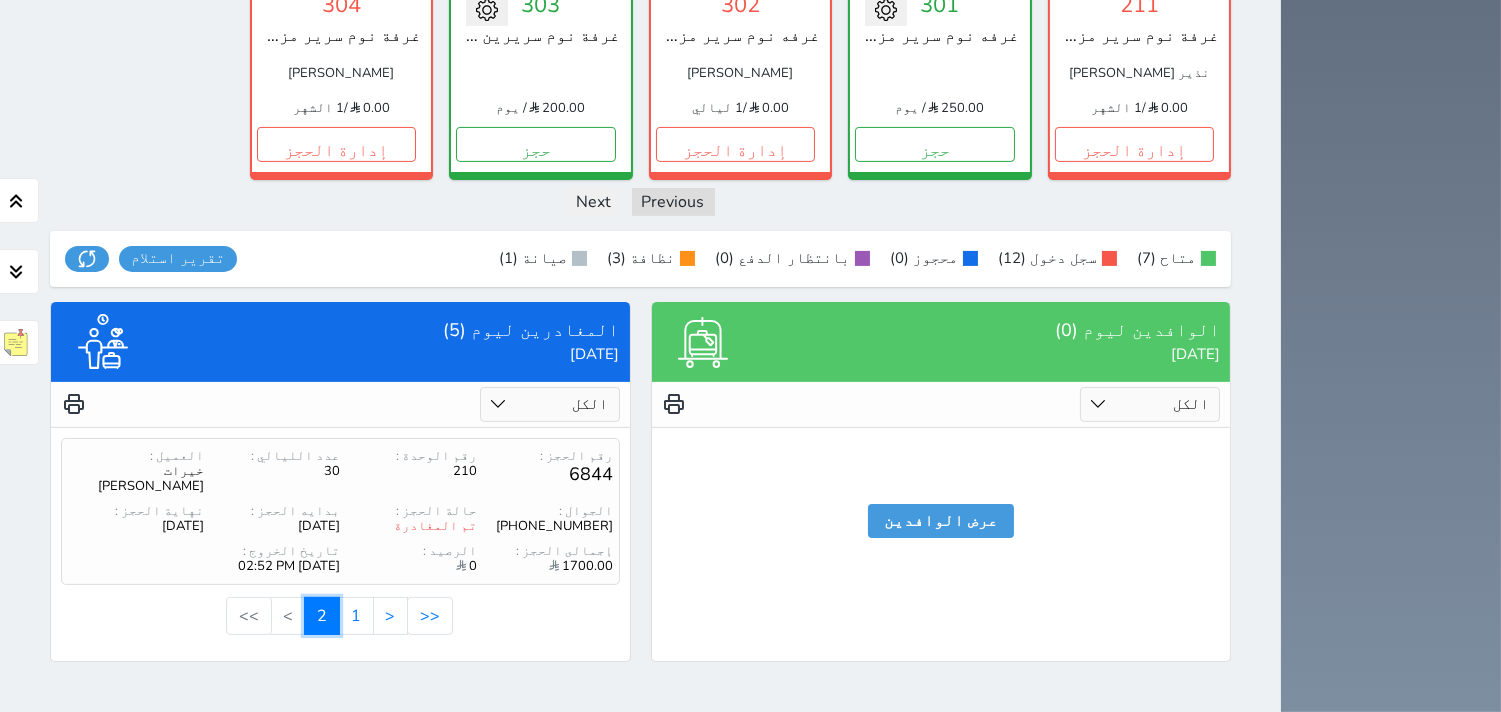 scroll, scrollTop: 900, scrollLeft: 0, axis: vertical 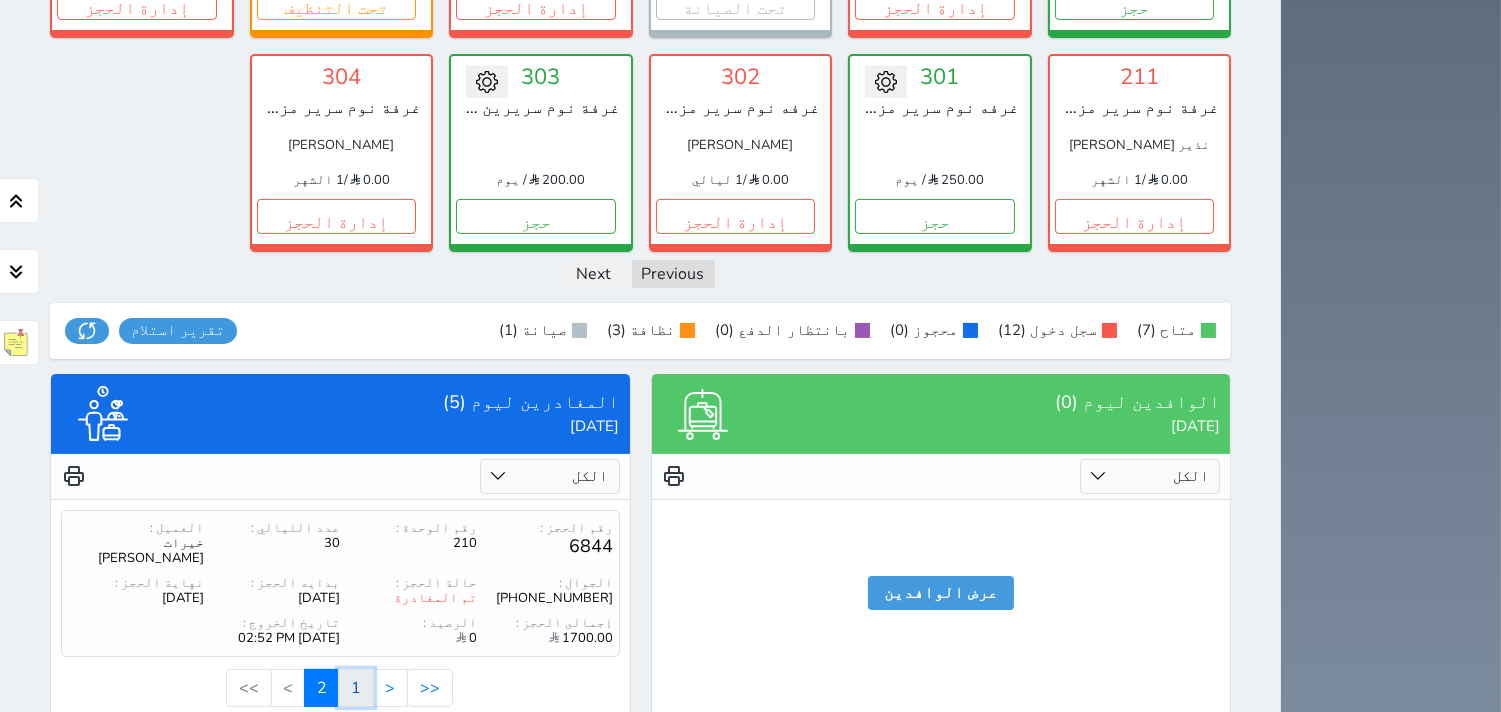 click on "1" at bounding box center [356, 688] 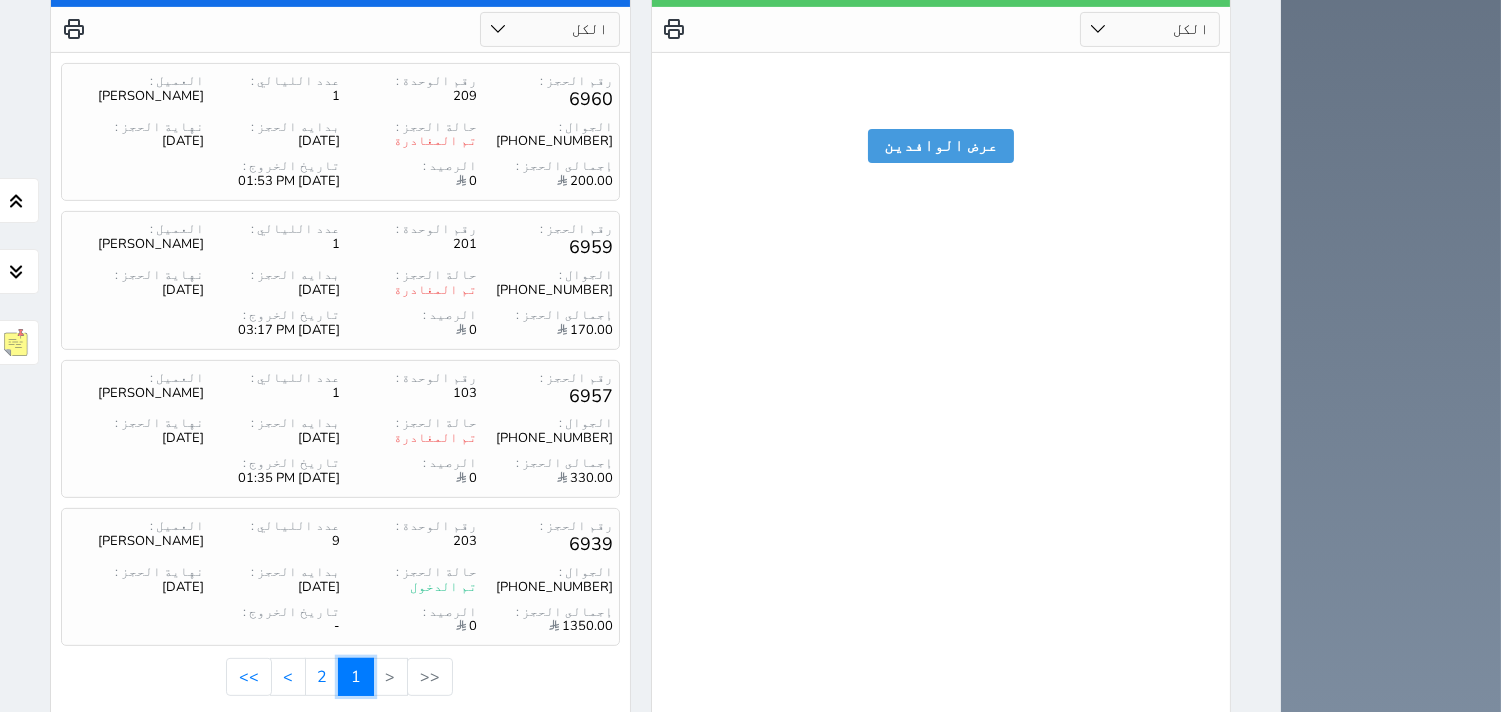 scroll, scrollTop: 1348, scrollLeft: 0, axis: vertical 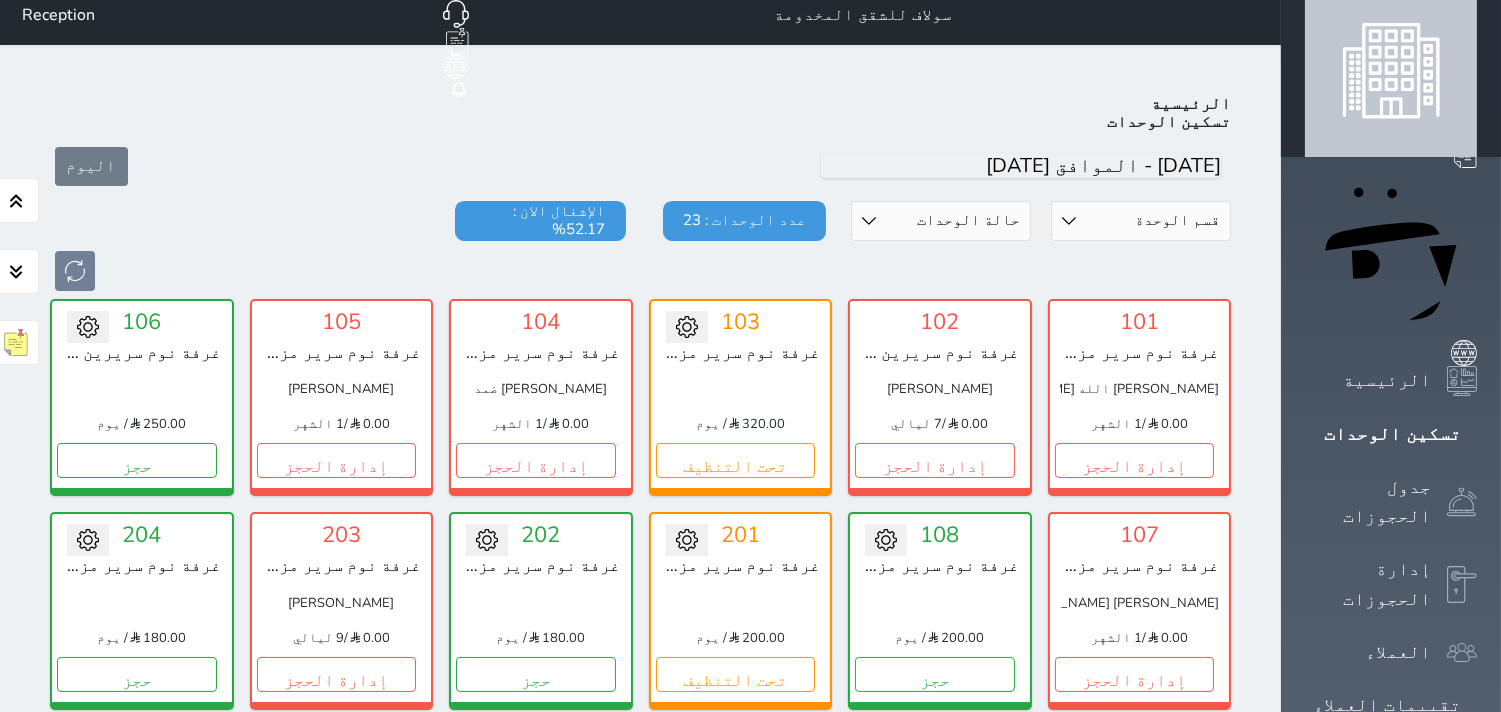 click 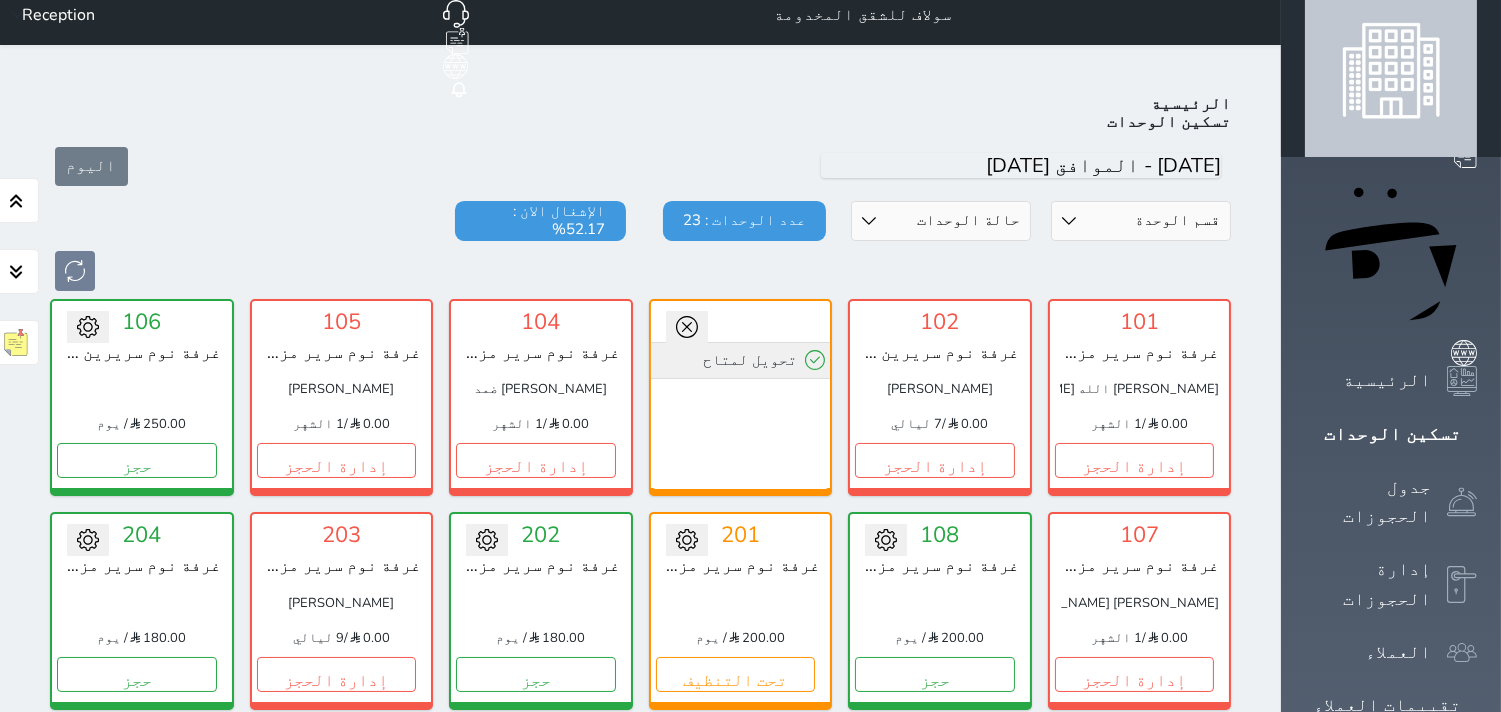 click on "تحويل لمتاح" at bounding box center (741, 360) 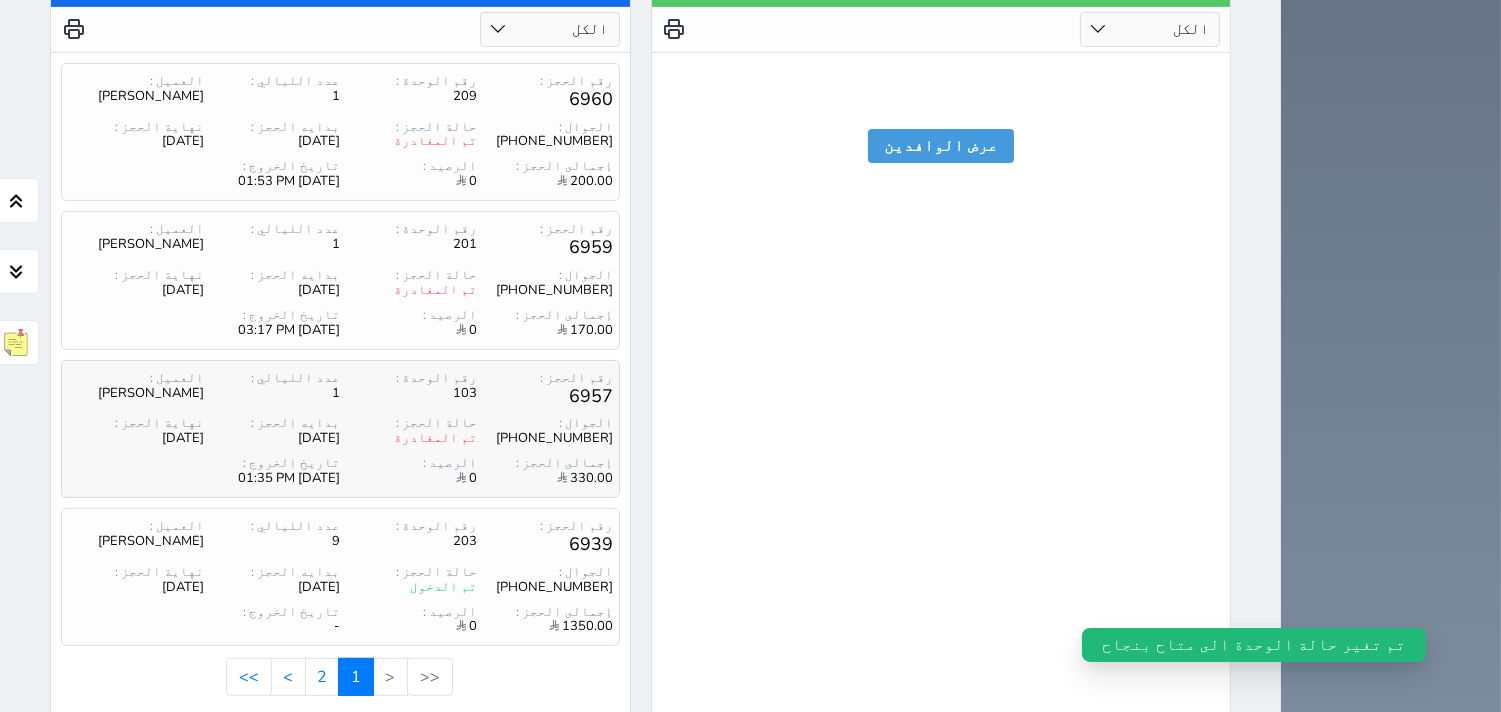 scroll, scrollTop: 1348, scrollLeft: 0, axis: vertical 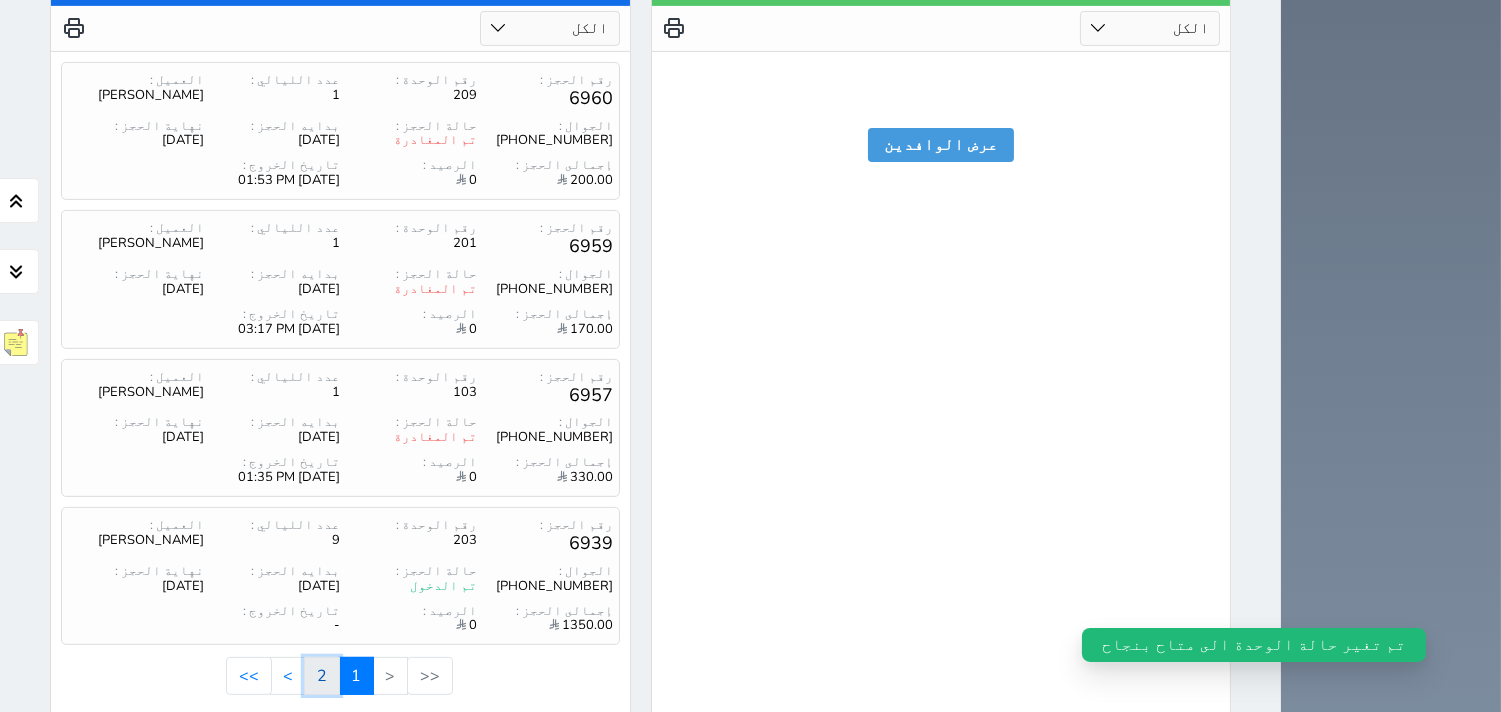 click on "2" at bounding box center (322, 676) 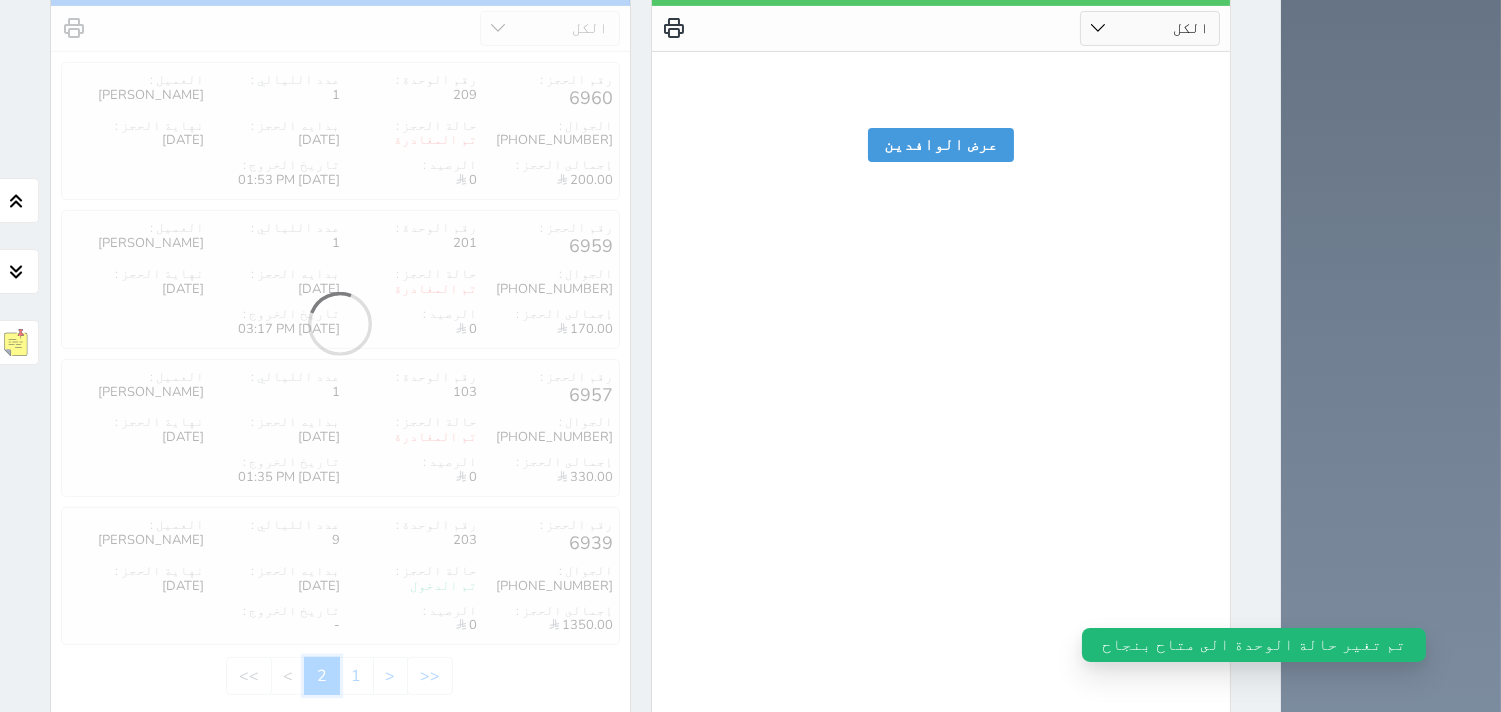 scroll, scrollTop: 900, scrollLeft: 0, axis: vertical 